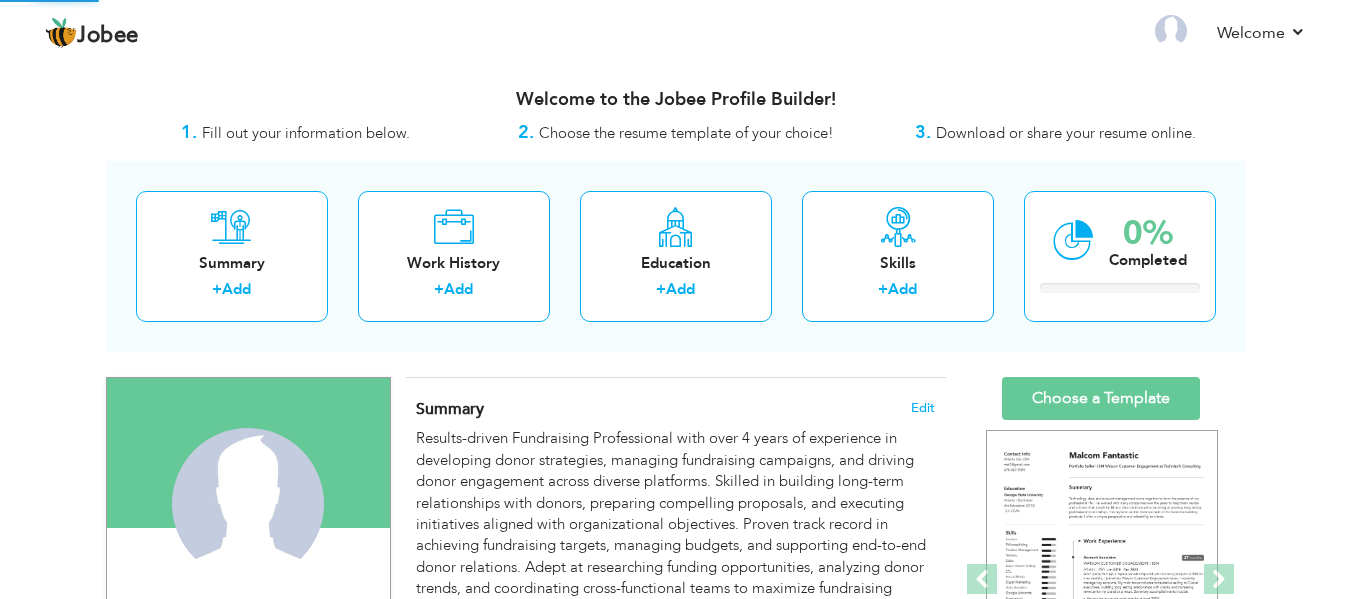 scroll, scrollTop: 0, scrollLeft: 0, axis: both 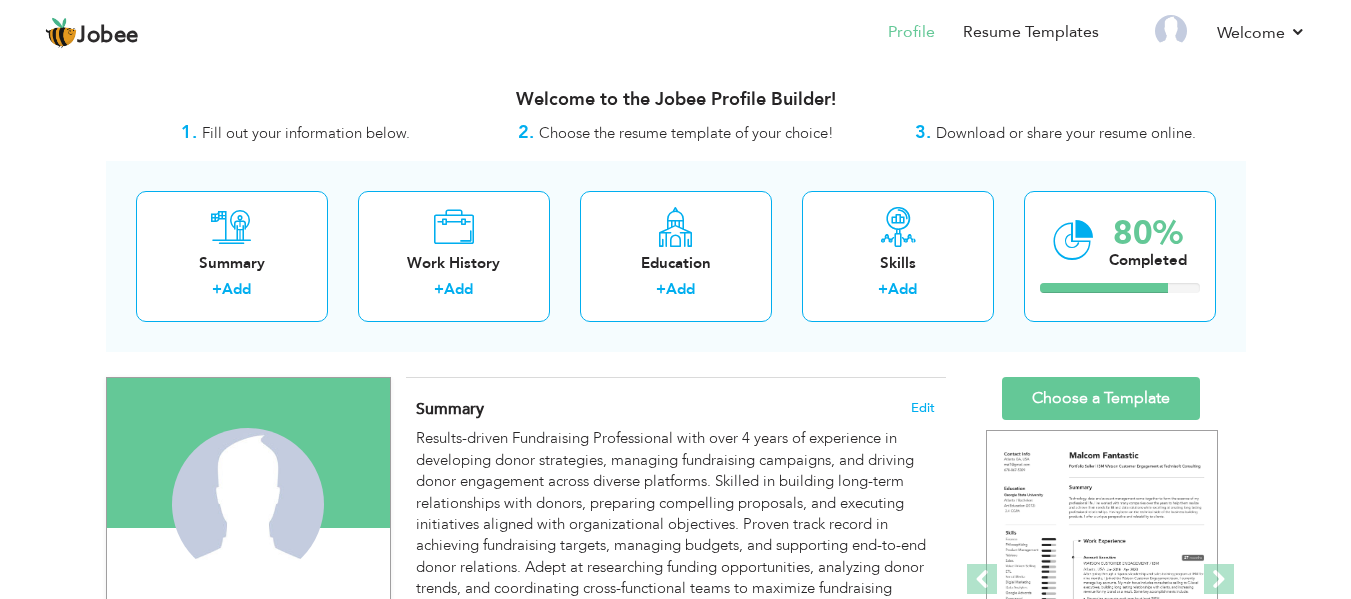 click on "View Resume
Export PDF
Profile
Summary
Public Link
Experience
Education
Awards
Work Histroy
Projects
Certifications
Skills
Preferred Job City" at bounding box center [675, 1497] 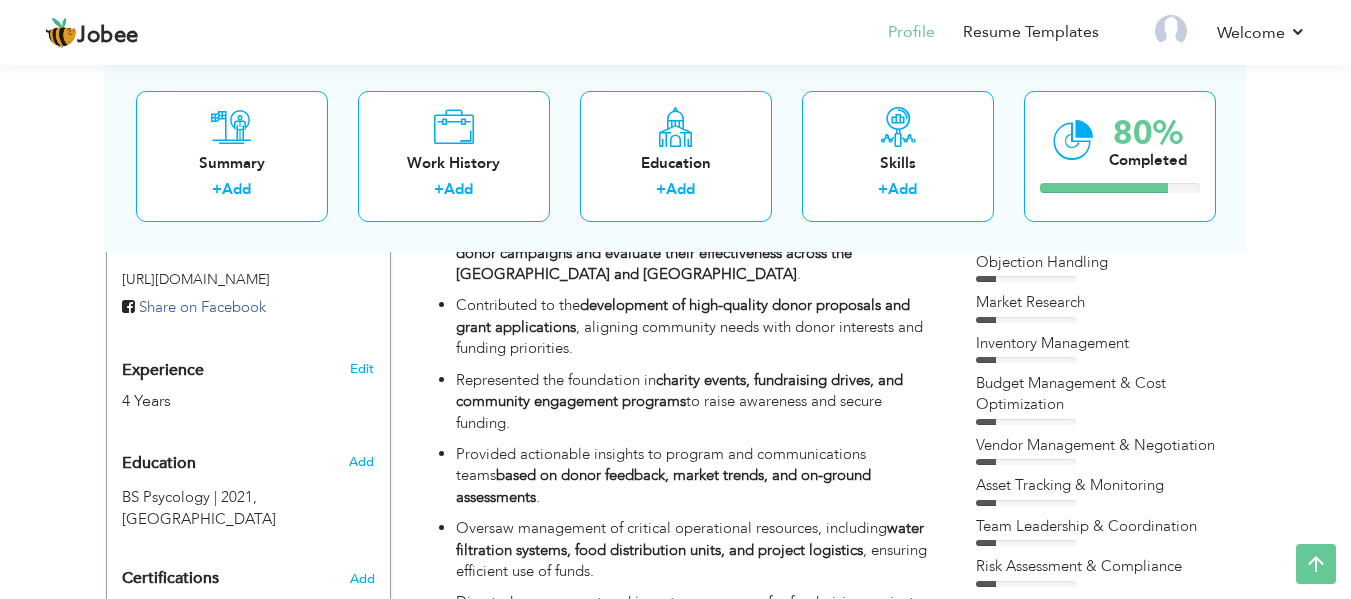 scroll, scrollTop: 680, scrollLeft: 0, axis: vertical 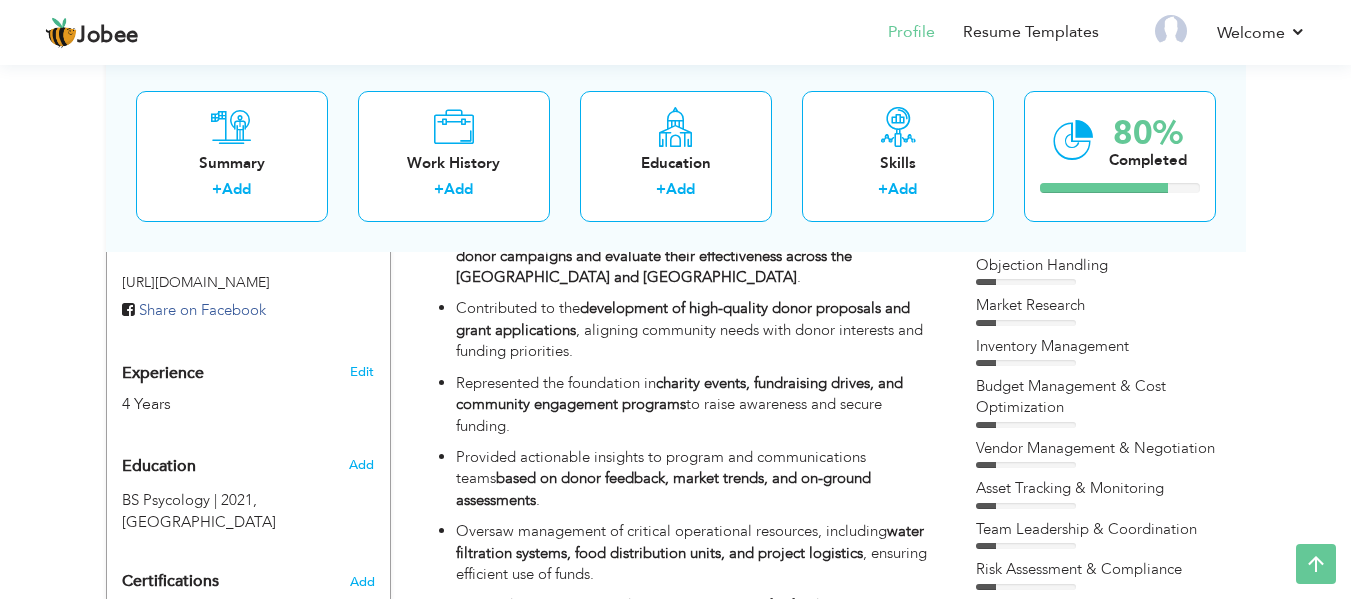 click on "View Resume
Export PDF
Profile
Summary
Public Link
Experience
Education
Awards
Work Histroy
Projects
Certifications
Skills
Preferred Job City" at bounding box center (675, 817) 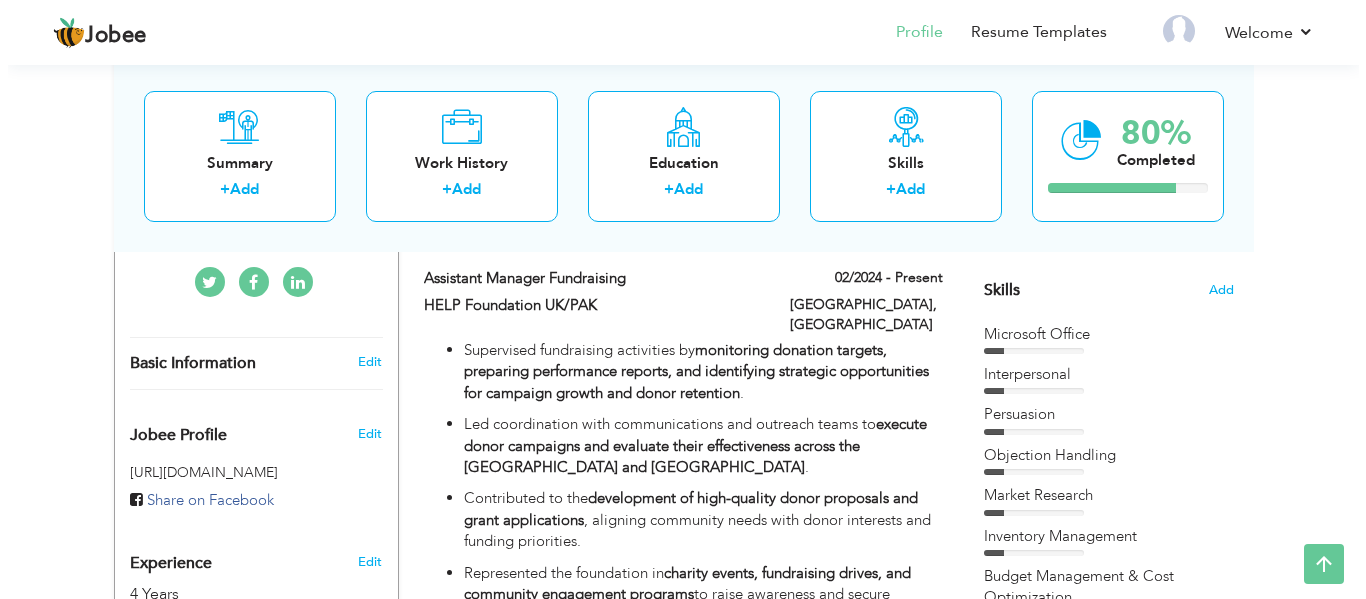 scroll, scrollTop: 480, scrollLeft: 0, axis: vertical 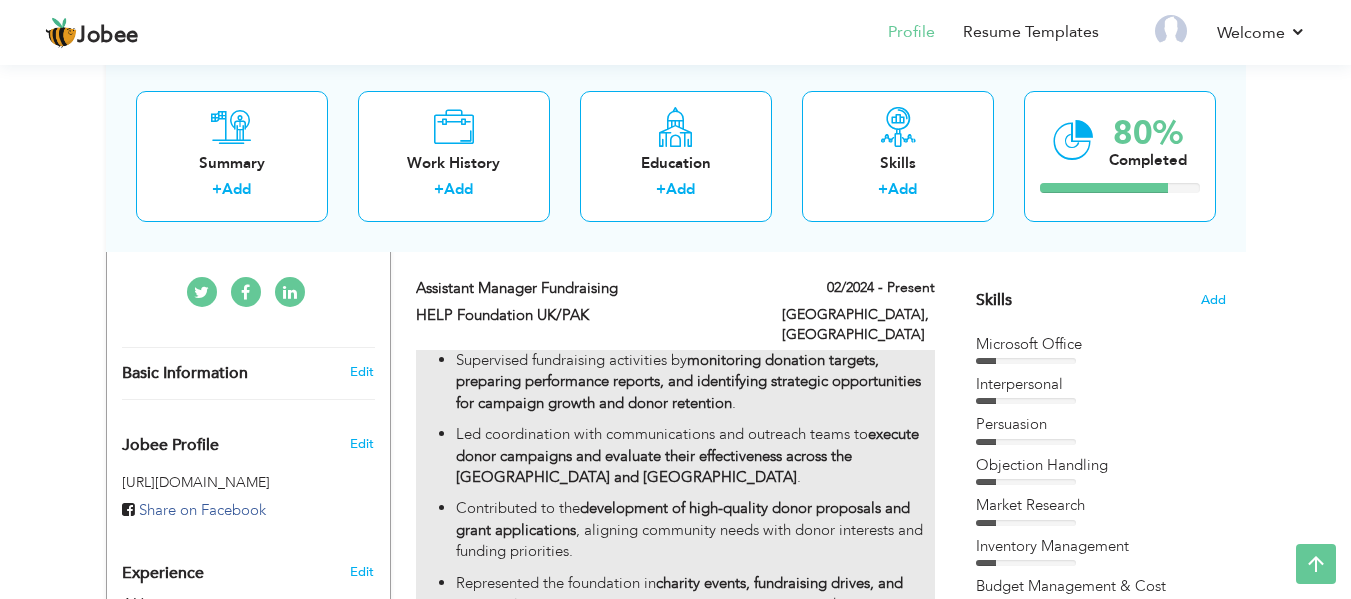 click on "development of high-quality donor proposals and grant applications" at bounding box center (683, 518) 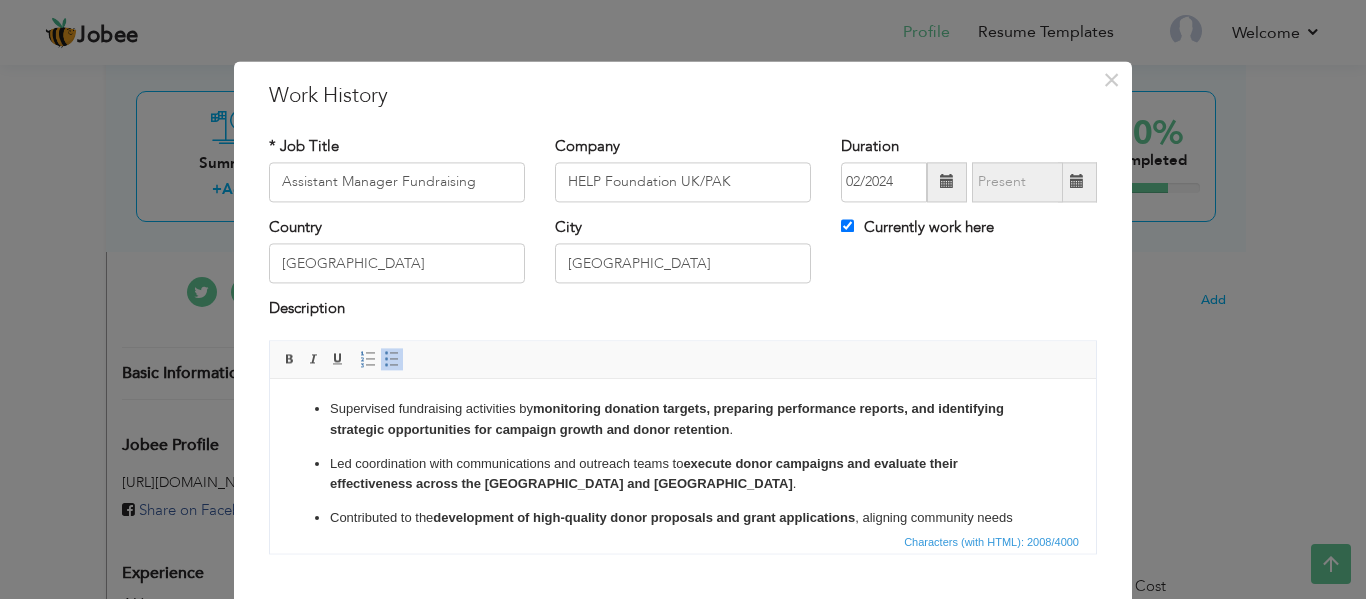 click on "Led coordination with communications and outreach teams to  execute donor campaigns and evaluate their effectiveness across the UK and Pakistan ." at bounding box center (683, 475) 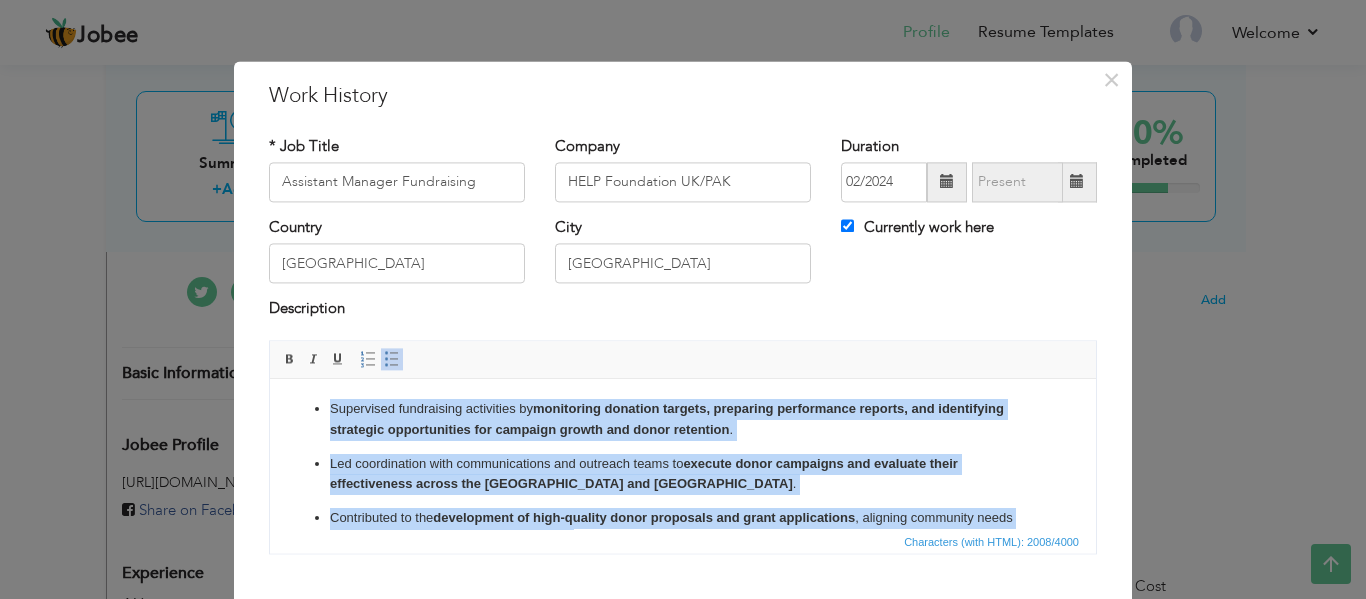 copy on "Supervised fundraising activities by  monitoring donation targets, preparing performance reports, and identifying strategic opportunities for campaign growth and donor retention . Led coordination with communications and outreach teams to  execute donor campaigns and evaluate their effectiveness across the UK and Pakistan . Contributed to the  development of high-quality donor proposals and grant applications , aligning community needs with donor interests and funding priorities. Represented the foundation in  charity events, fundraising drives, and community engagement programs  to raise awareness and secure funding. Provided actionable insights to program and communications teams  based on donor feedback, market trends, and on-ground assessments . Oversaw management of critical operational resources, including  water filtration systems, food distribution units, and project logistics , ensuring efficient use of funds. Directed procurement and inventory processes for fundraising projects, ensuring  timely ..." 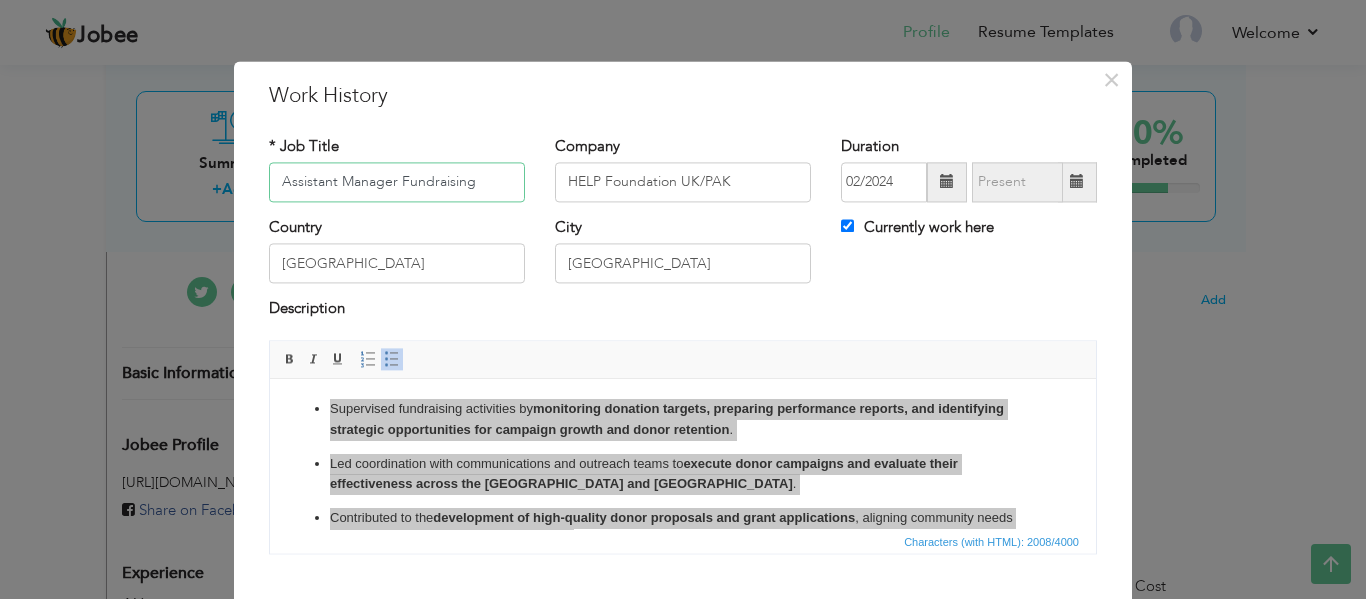 click on "Assistant Manager Fundraising" at bounding box center [397, 182] 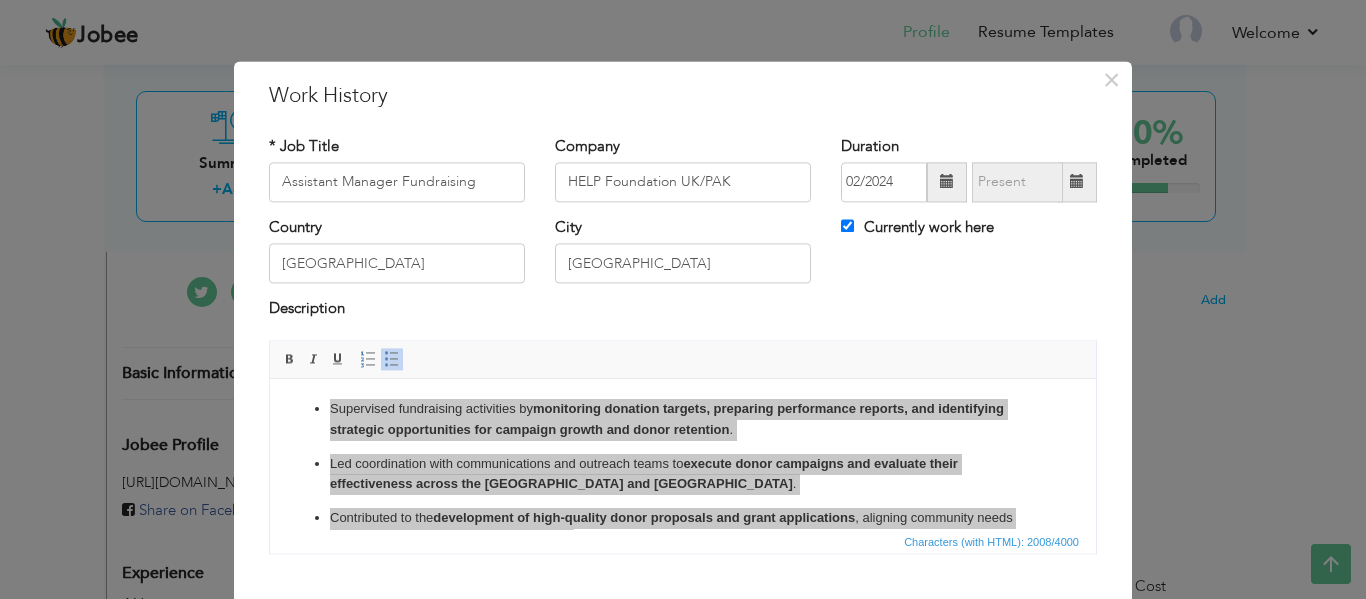 click on "Description" at bounding box center [683, 312] 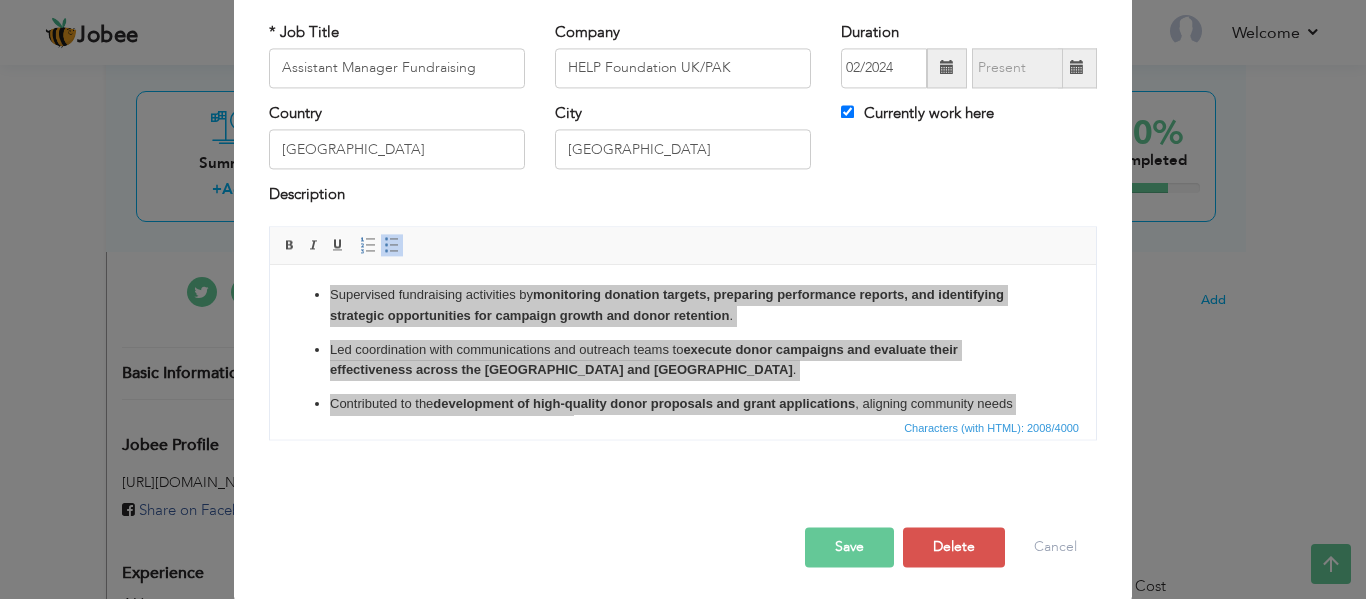 scroll, scrollTop: 117, scrollLeft: 0, axis: vertical 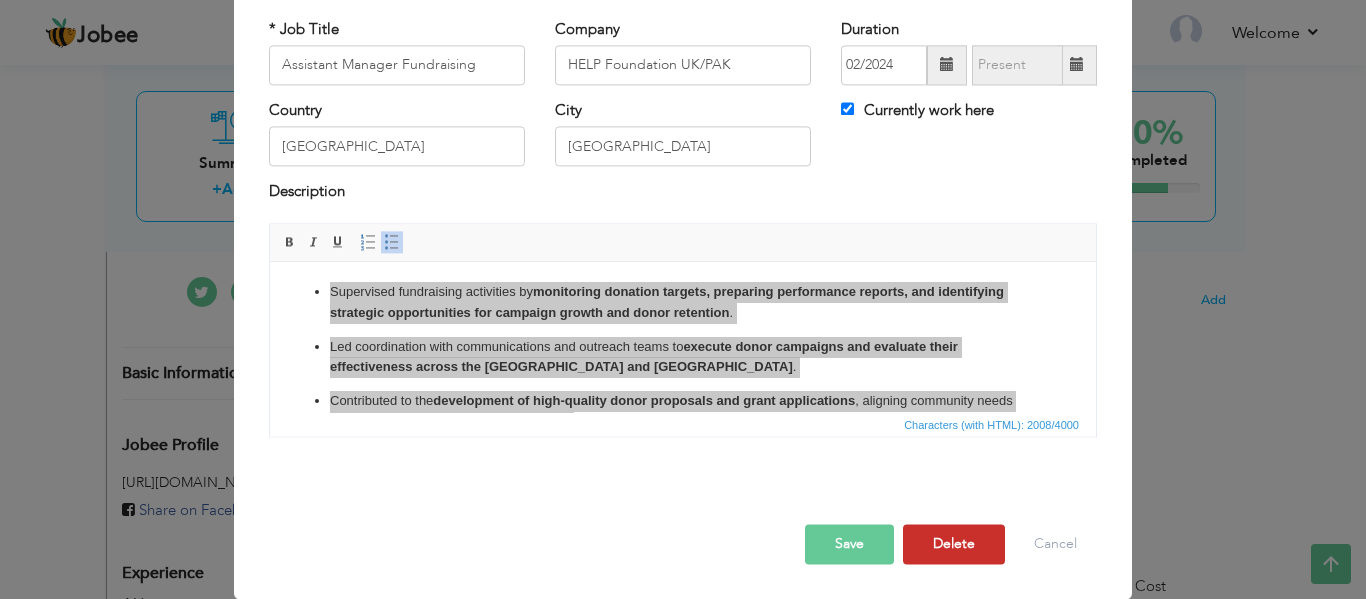 click on "Delete" at bounding box center [954, 544] 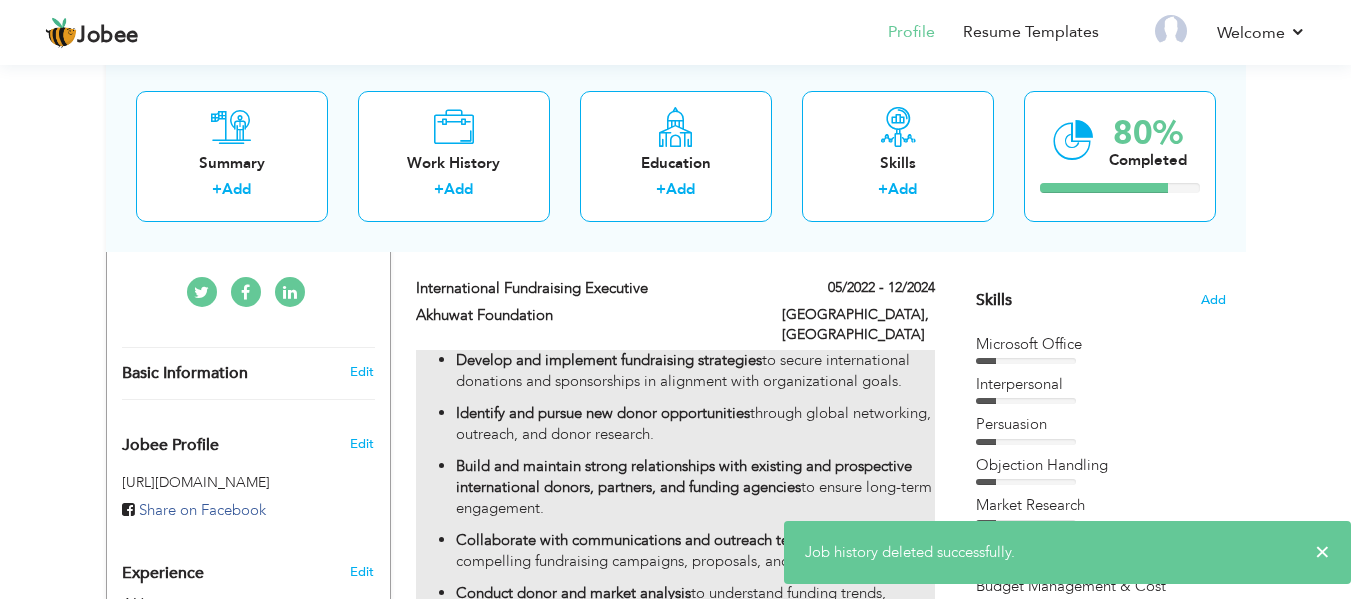 click on "Identify and pursue new donor opportunities" at bounding box center [603, 413] 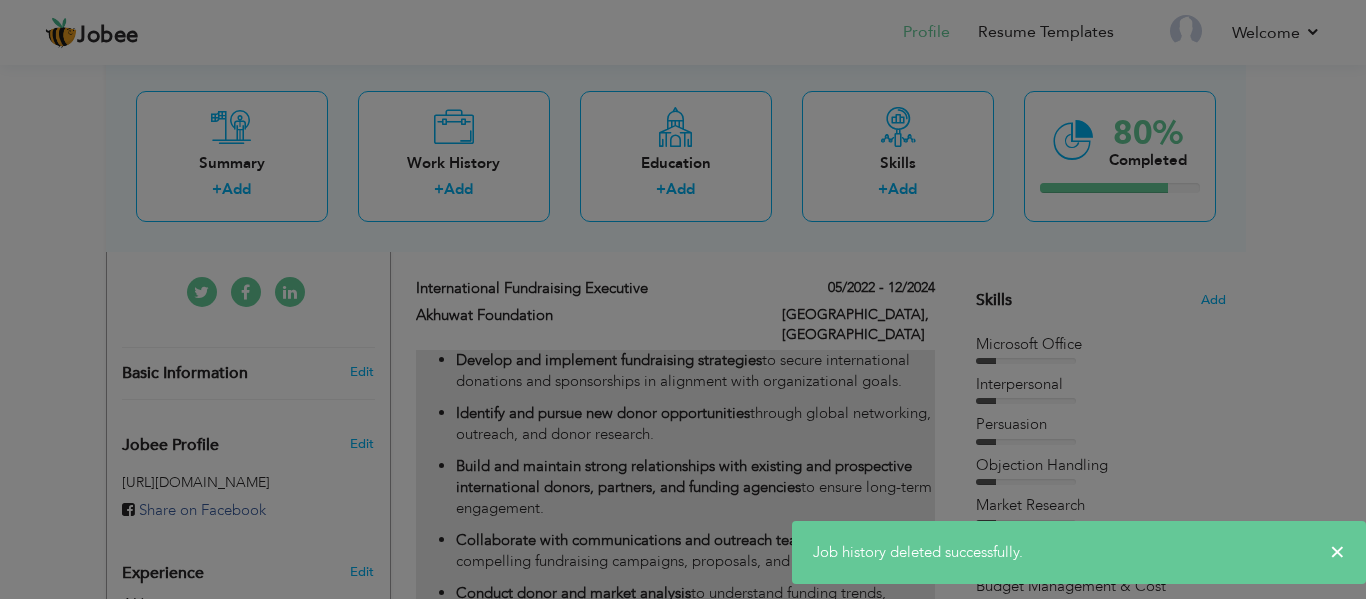 scroll, scrollTop: 0, scrollLeft: 0, axis: both 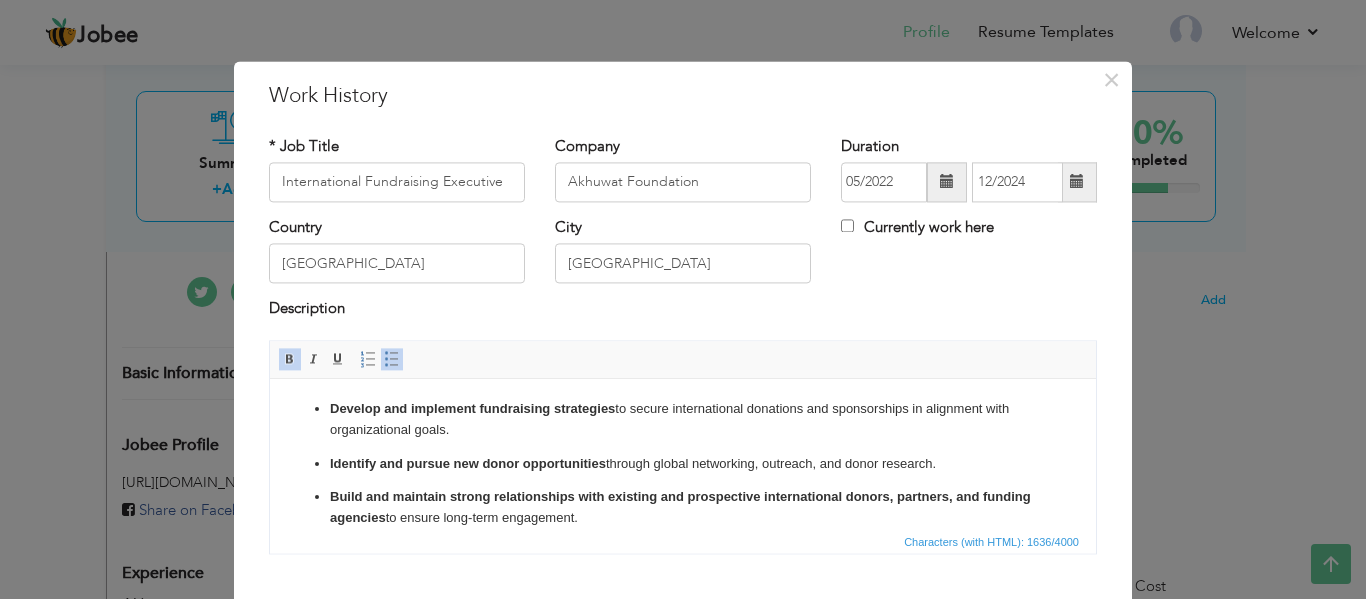 click on "Develop and implement fundraising strategies  to secure international donations and sponsorships in alignment with organizational goals." at bounding box center (683, 420) 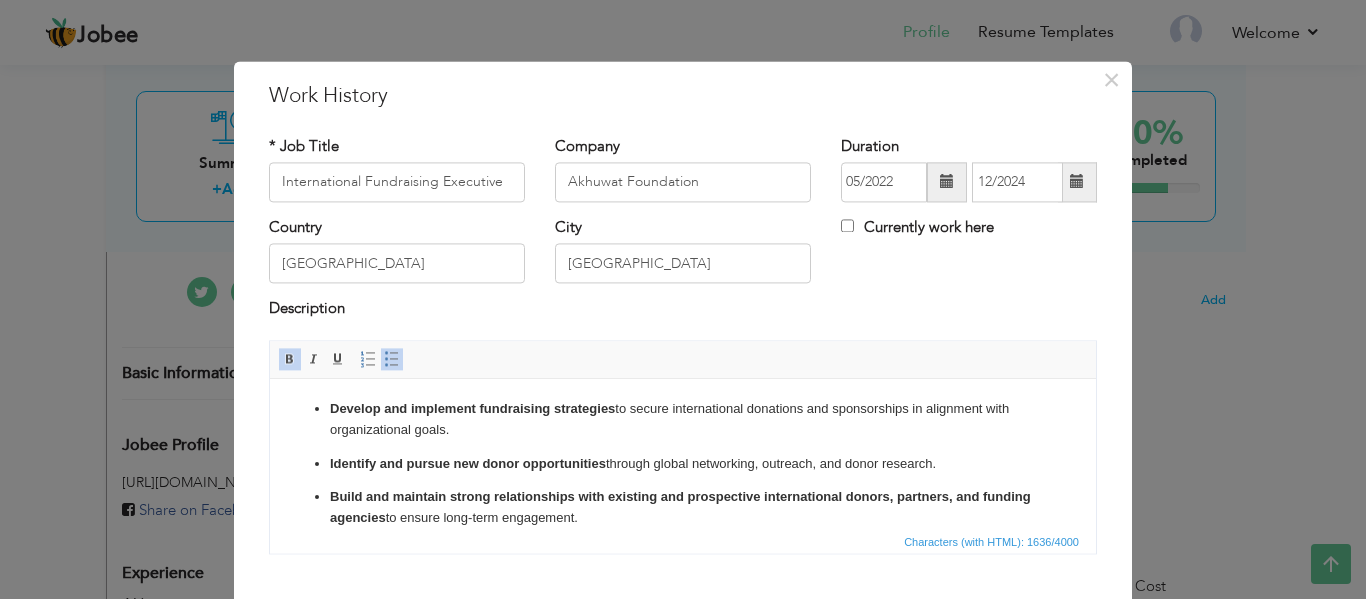 click on "Identify and pursue new donor opportunities  through global networking, outreach, and donor research." at bounding box center [683, 464] 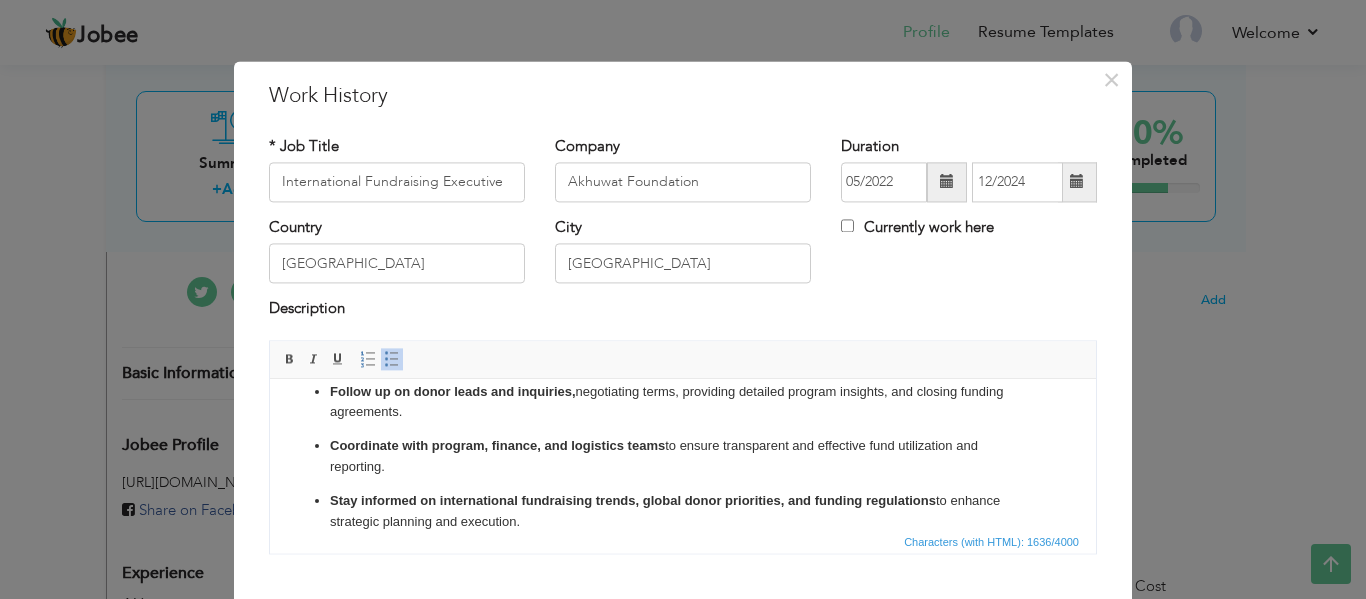 click on "Description" at bounding box center [683, 312] 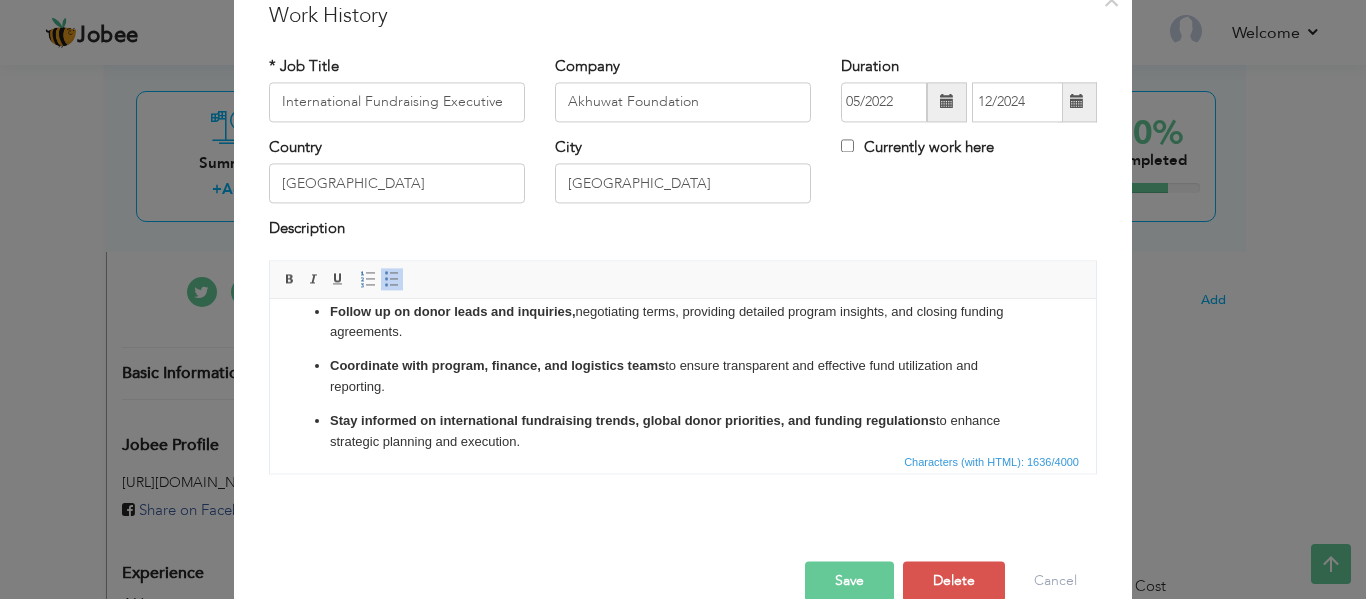 scroll, scrollTop: 117, scrollLeft: 0, axis: vertical 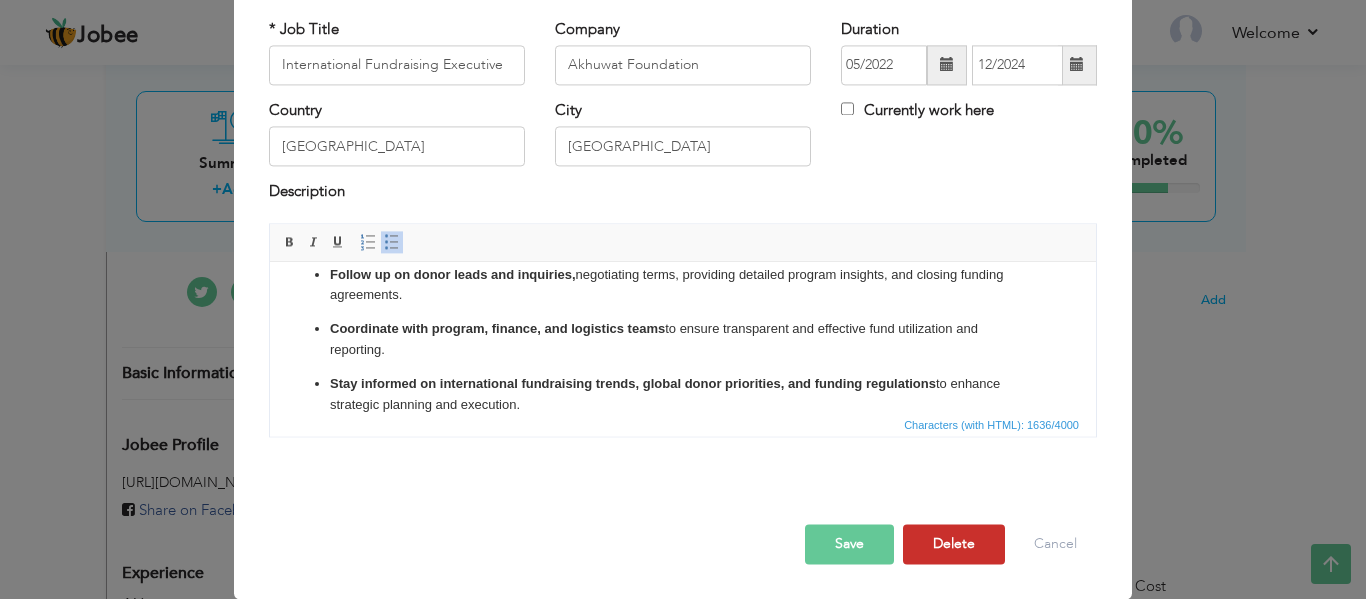 click on "Delete" at bounding box center (954, 544) 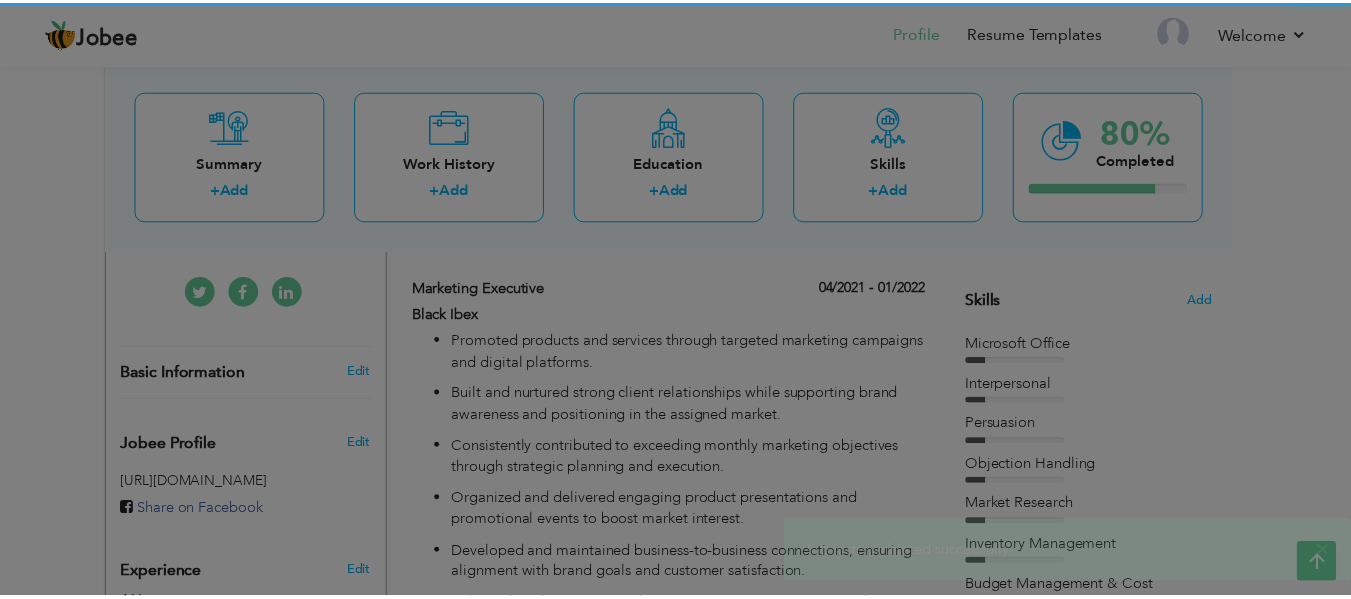 scroll, scrollTop: 0, scrollLeft: 0, axis: both 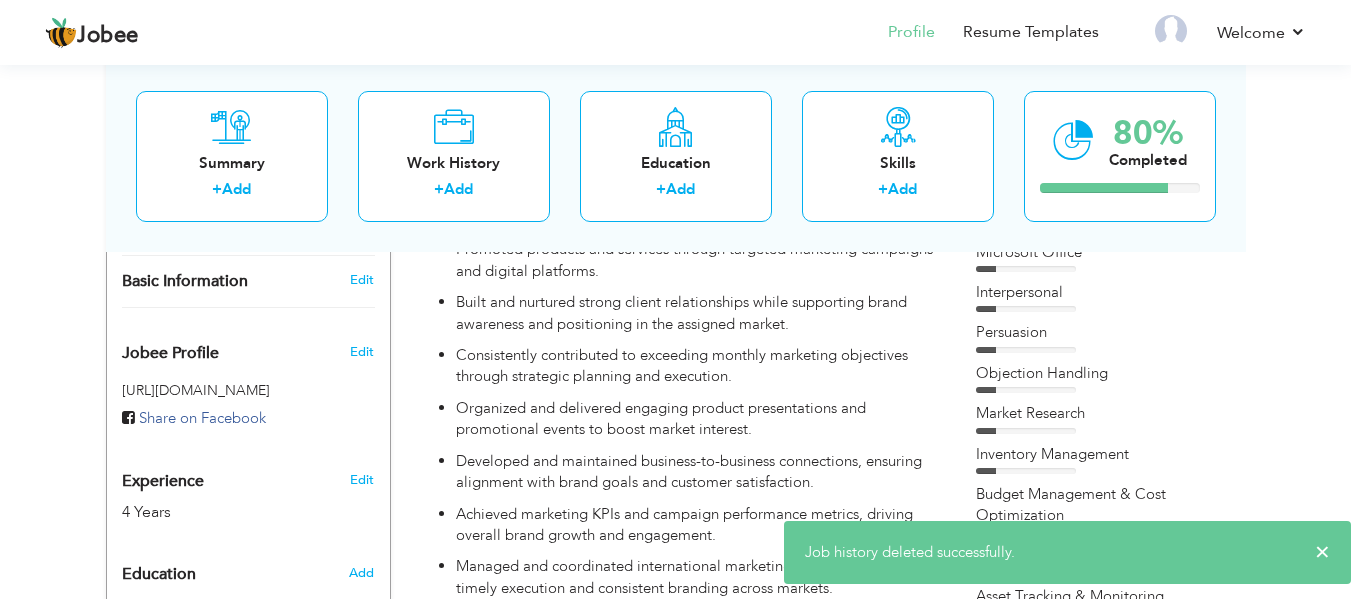 click on "Objection Handling" at bounding box center (1101, 373) 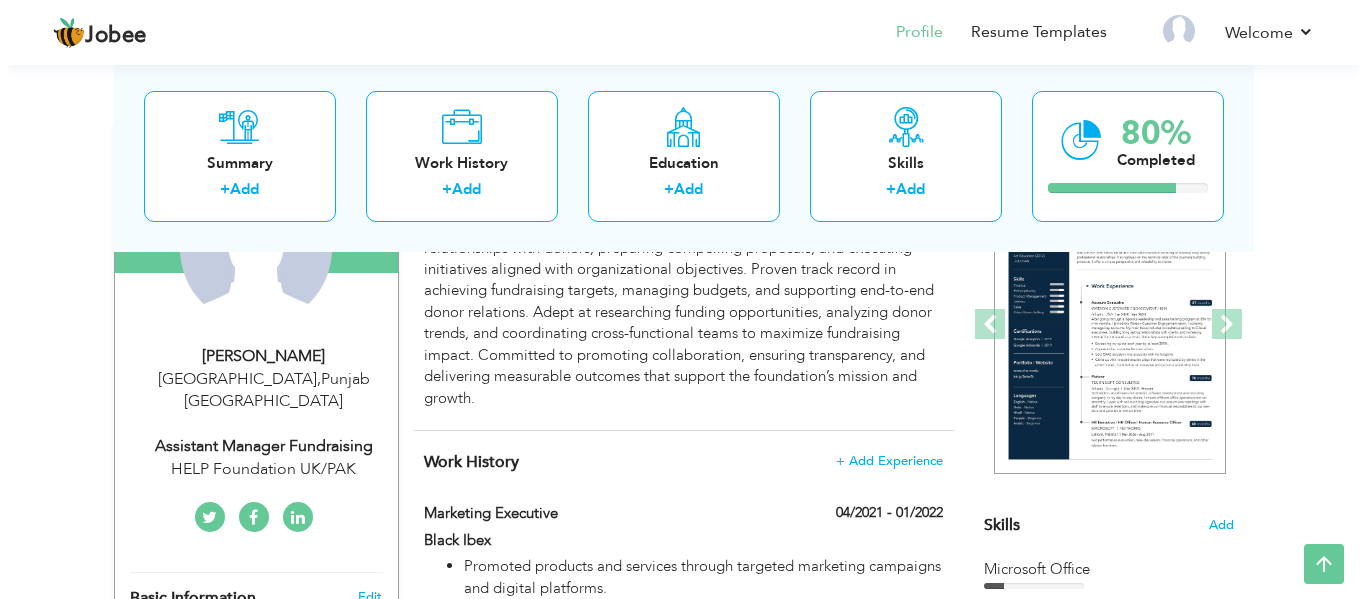 scroll, scrollTop: 252, scrollLeft: 0, axis: vertical 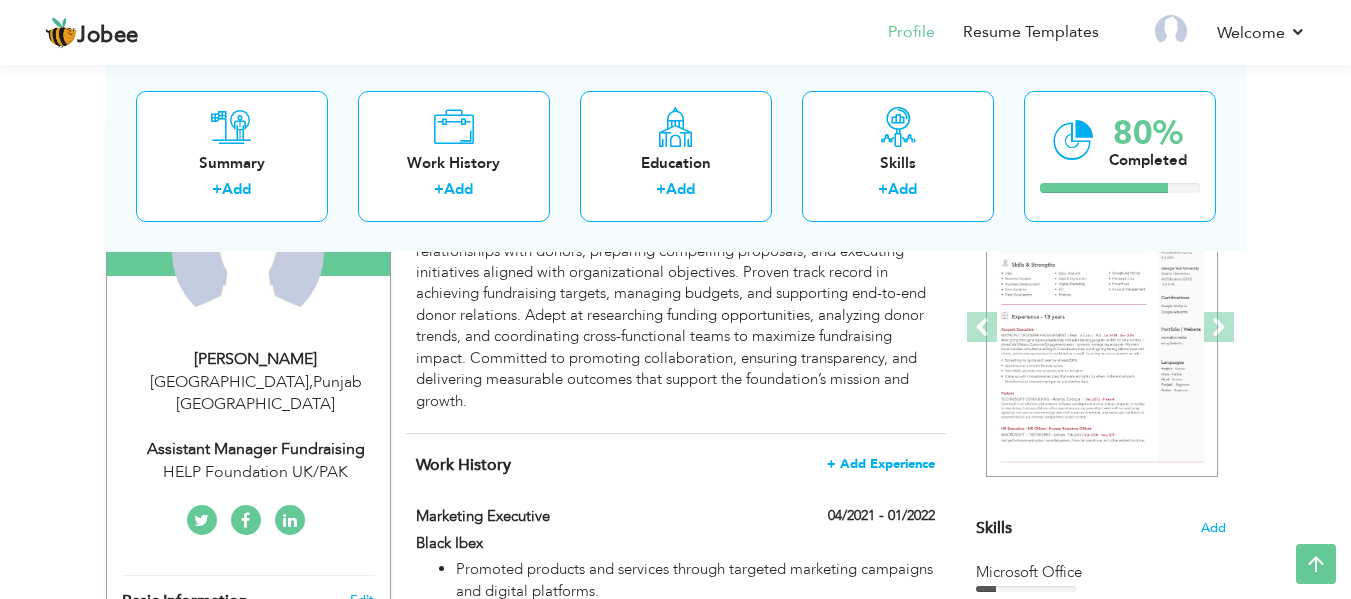 click on "+ Add Experience" at bounding box center [881, 464] 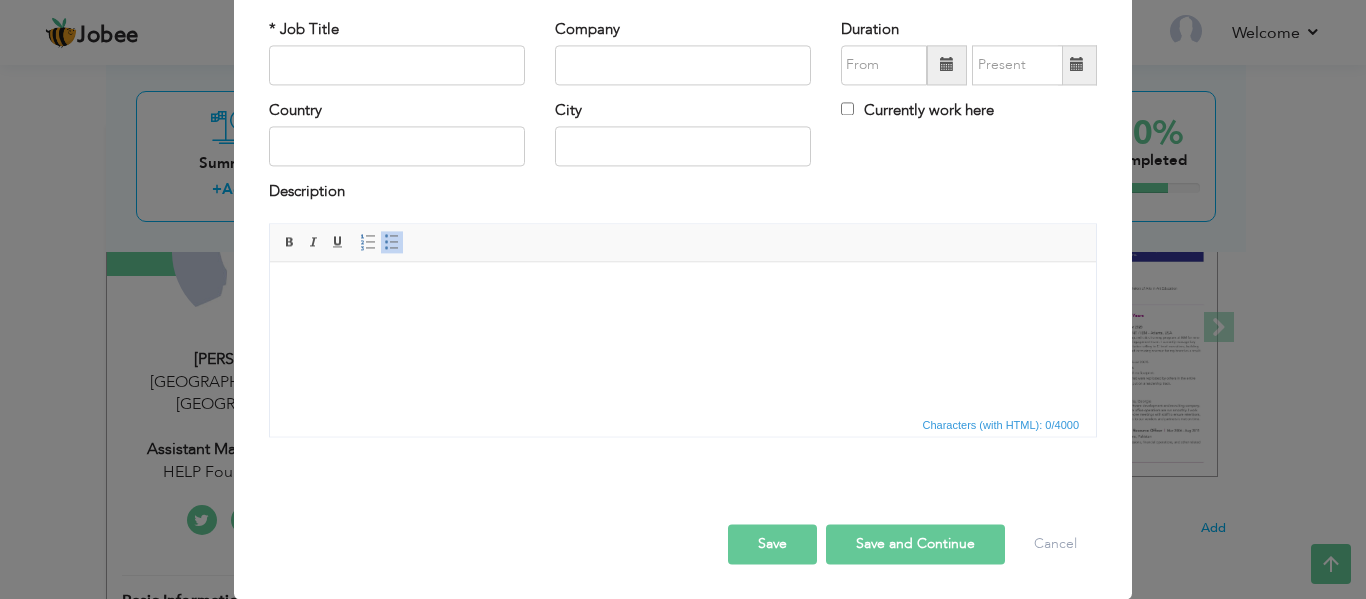scroll, scrollTop: 0, scrollLeft: 0, axis: both 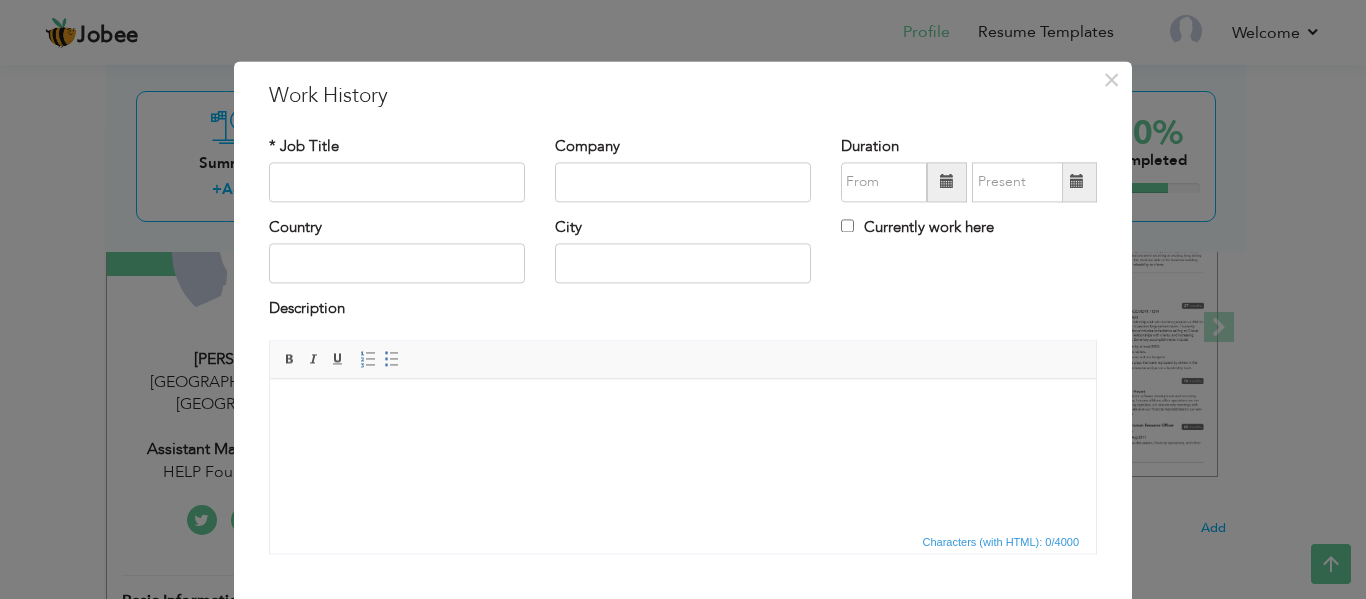 click at bounding box center [683, 409] 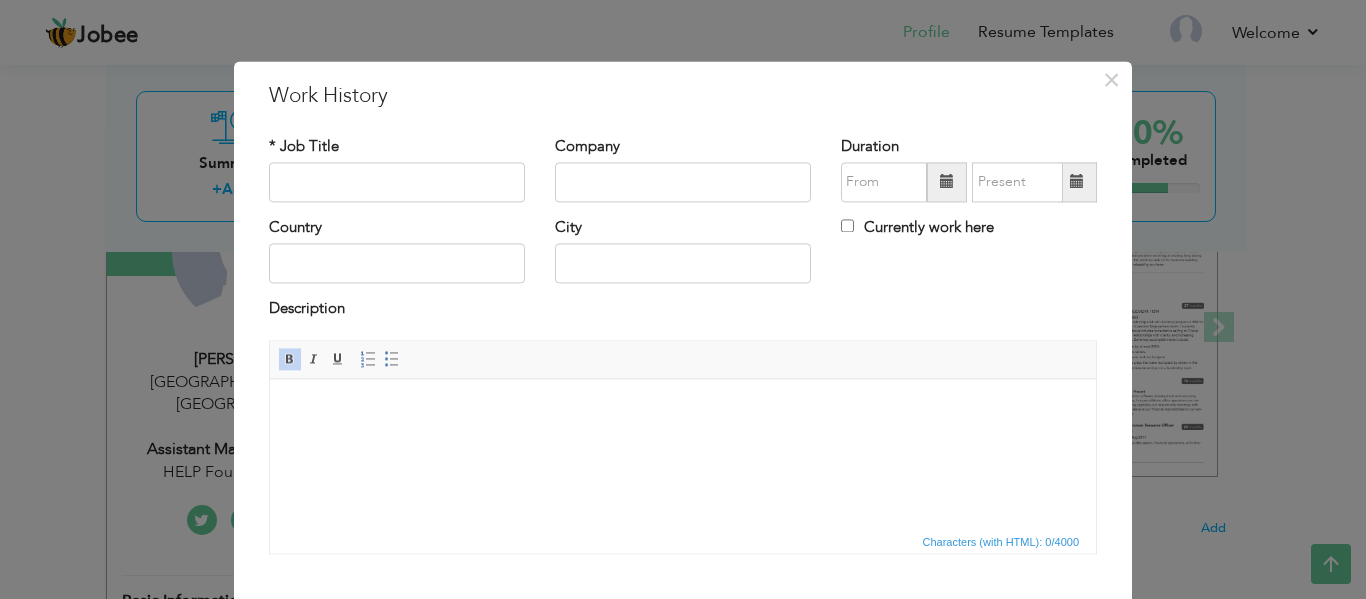 click at bounding box center (683, 409) 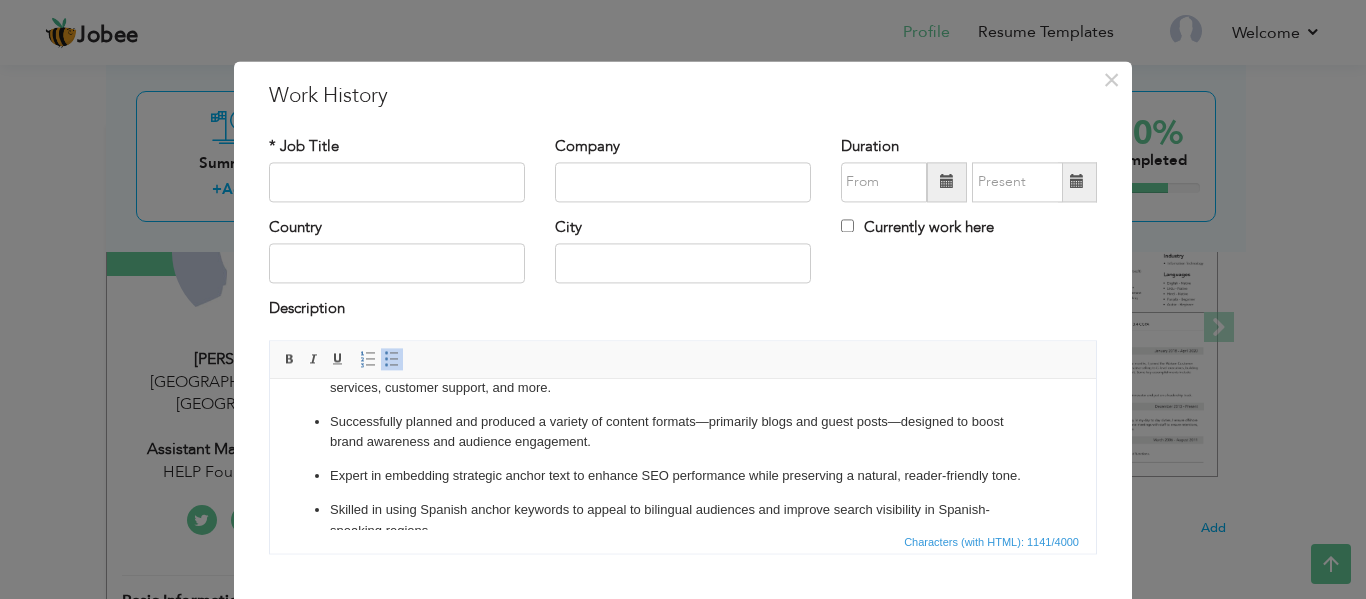 scroll, scrollTop: 22, scrollLeft: 0, axis: vertical 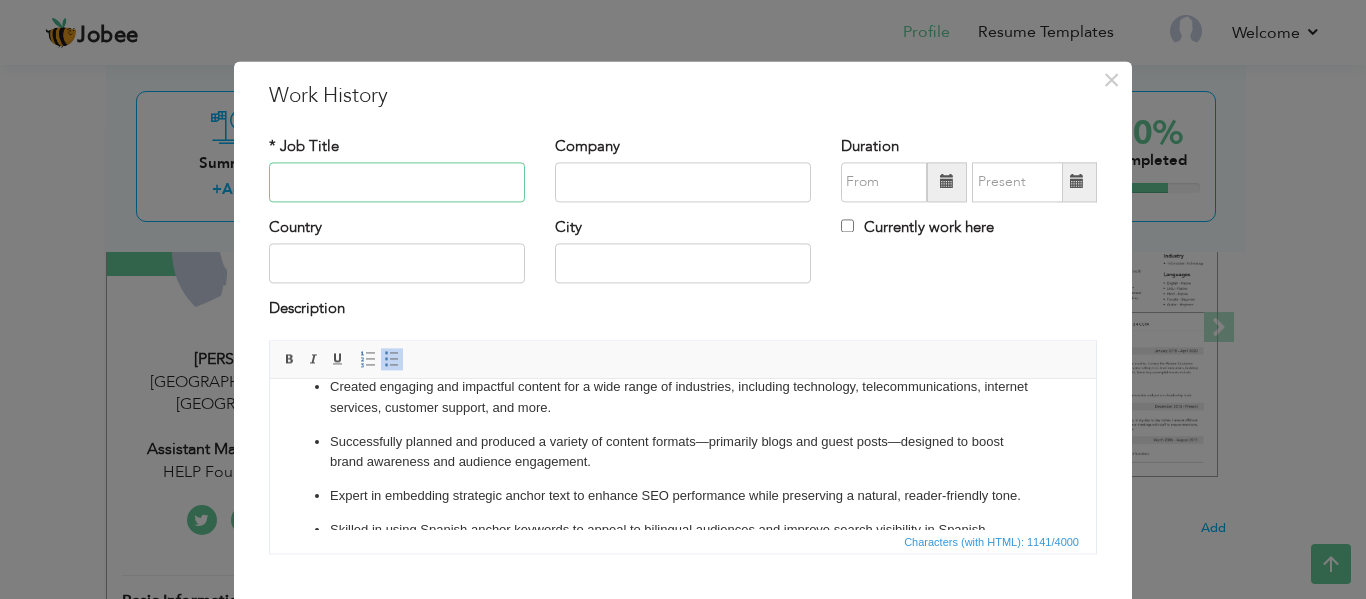 click at bounding box center [397, 182] 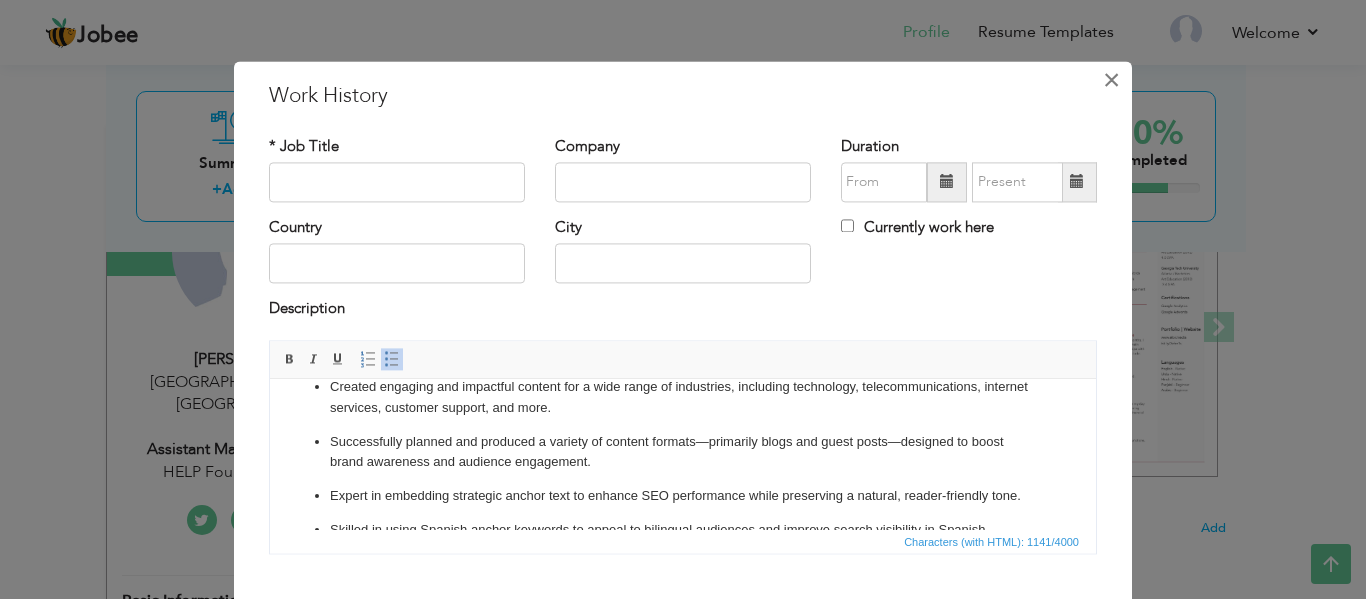 click on "×" at bounding box center (1111, 80) 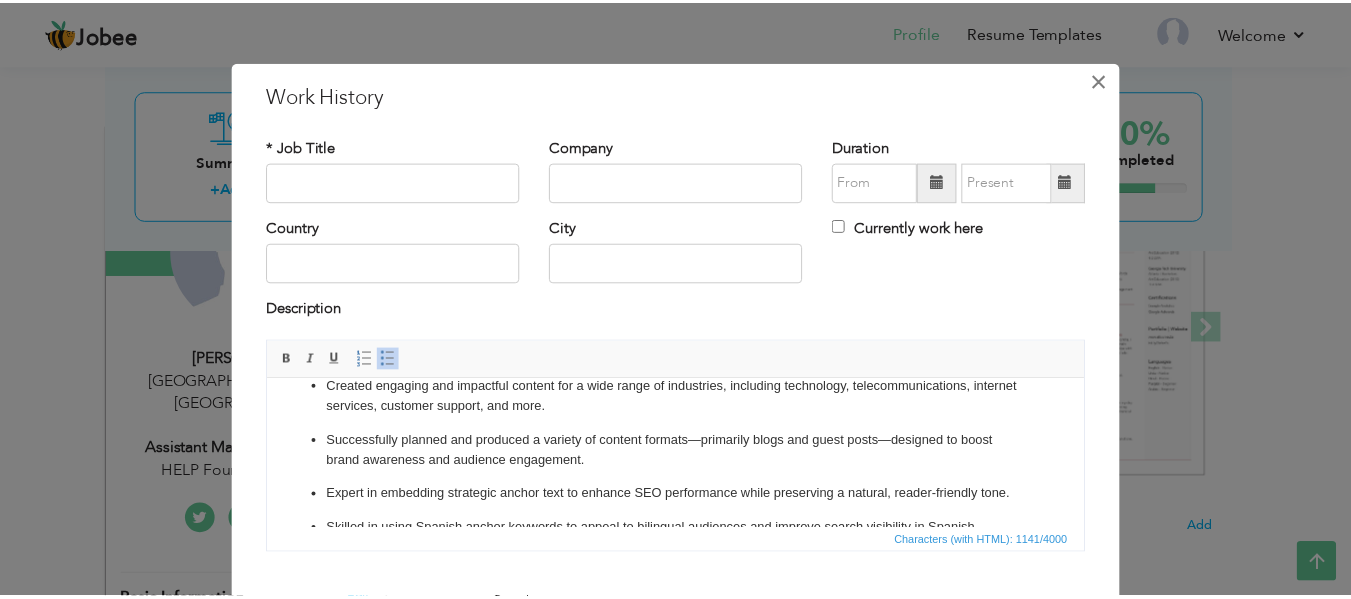 scroll, scrollTop: 0, scrollLeft: 0, axis: both 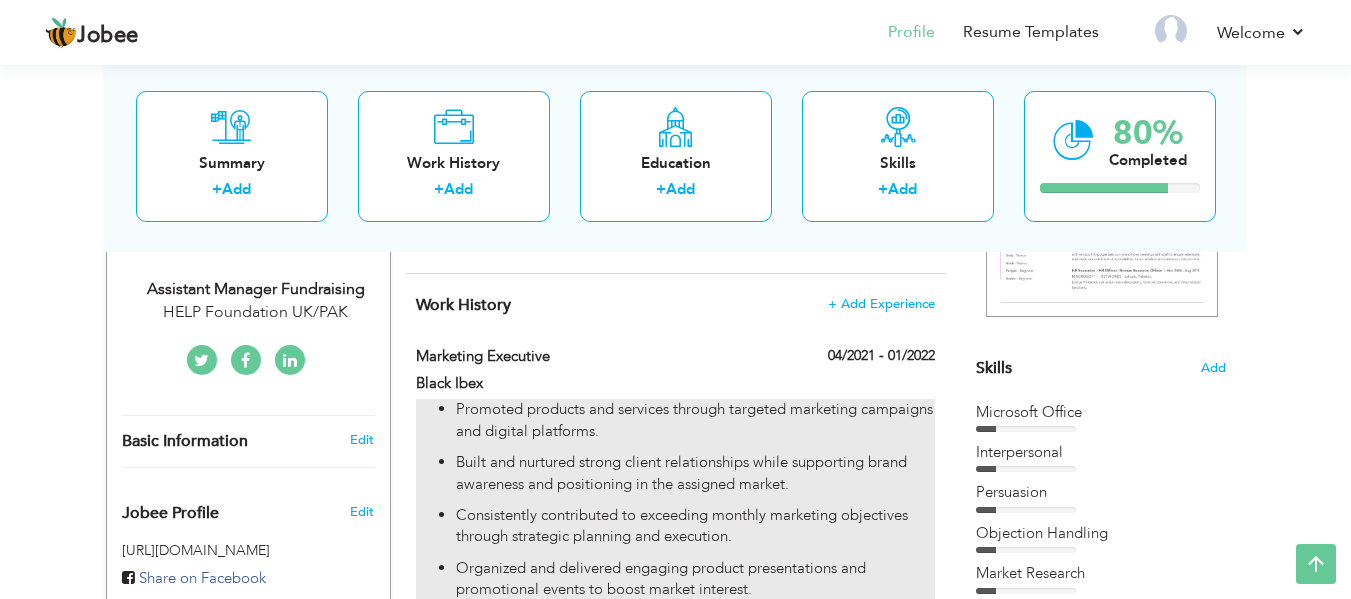 click on "Promoted products and services through targeted marketing campaigns and digital platforms." at bounding box center (695, 420) 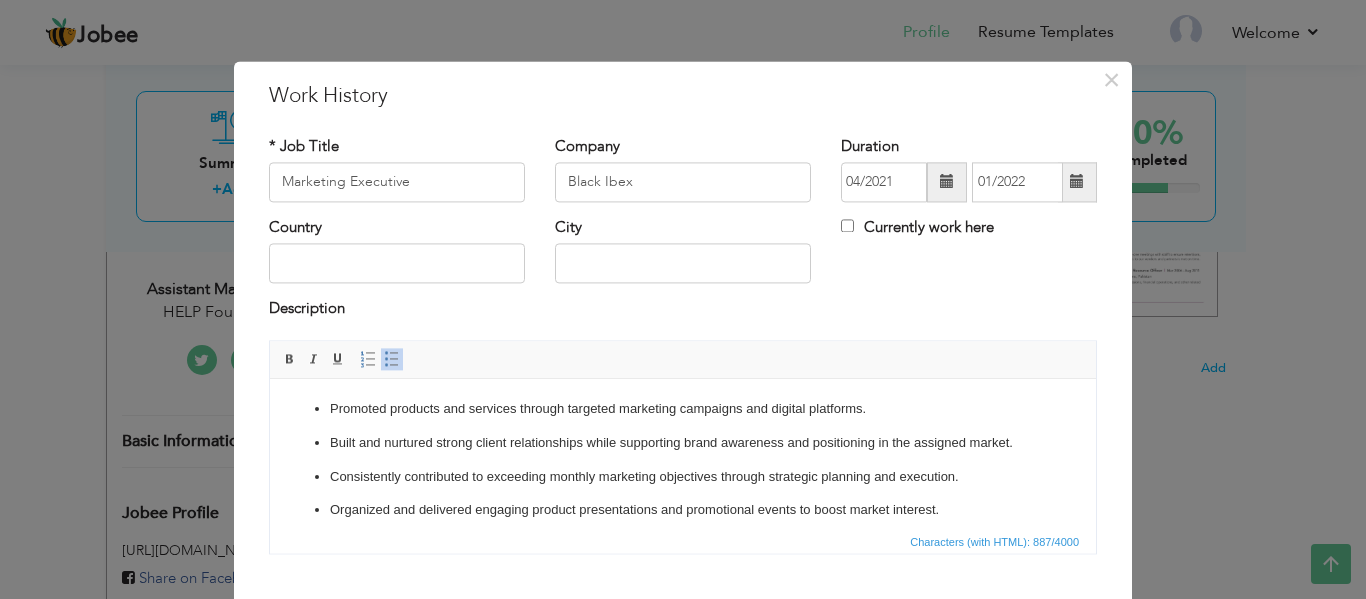 click on "Promoted products and services through targeted marketing campaigns and digital platforms. Built and nurtured strong client relationships while supporting brand awareness and positioning in the assigned market. Consistently contributed to exceeding monthly marketing objectives through strategic planning and execution. Organized and delivered engaging product presentations and promotional events to boost market interest. Developed and maintained business-to-business connections, ensuring alignment with brand goals and customer satisfaction. Achieved marketing KPIs and campaign performance metrics, driving overall brand growth and engagement. Managed and coordinated international marketing projects, ensuring timely execution and consistent branding across markets." at bounding box center [683, 531] 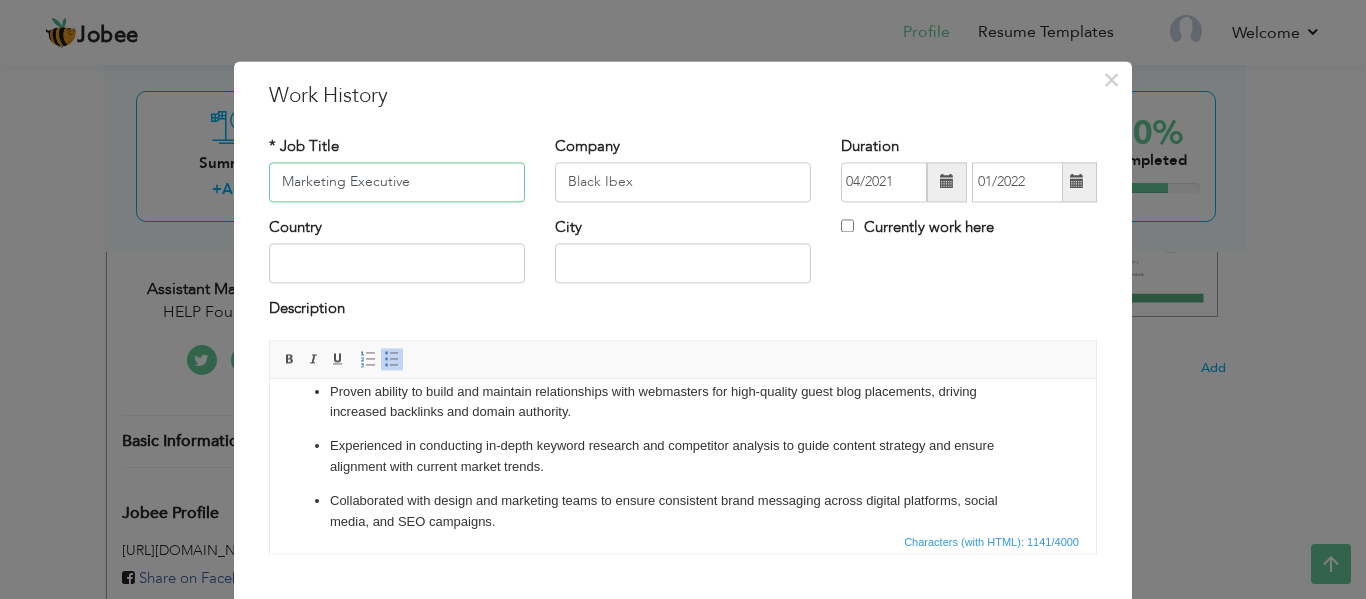 click on "Marketing Executive" at bounding box center [397, 182] 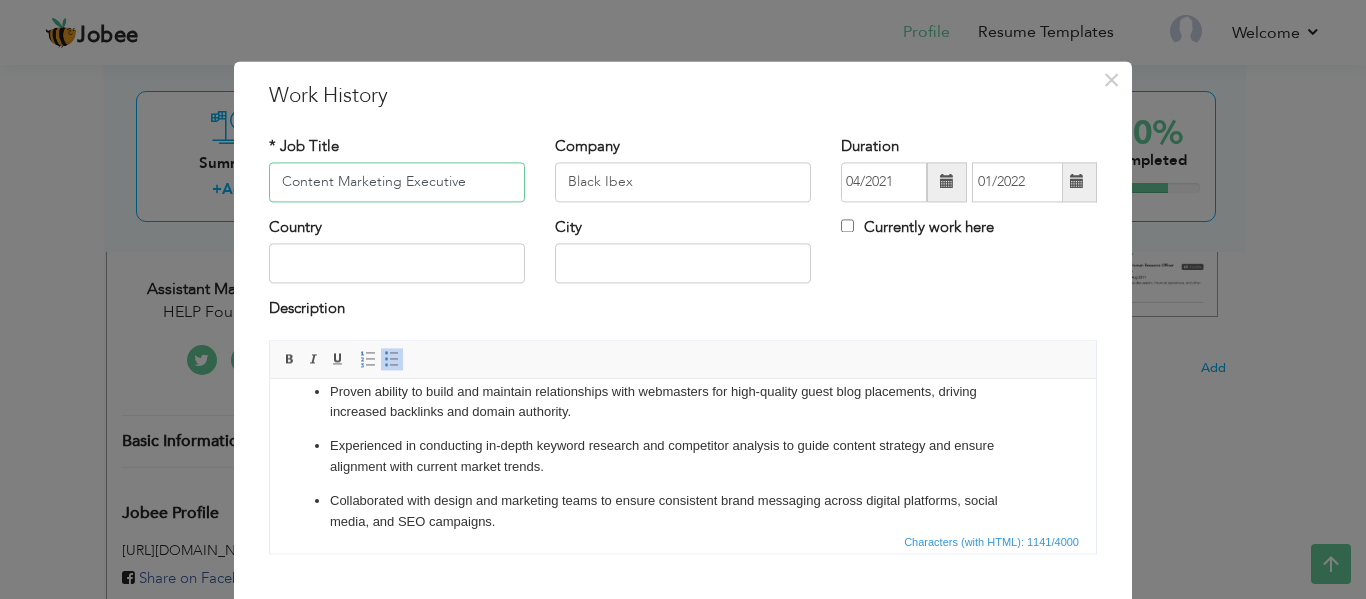 type on "Content Marketing Executive" 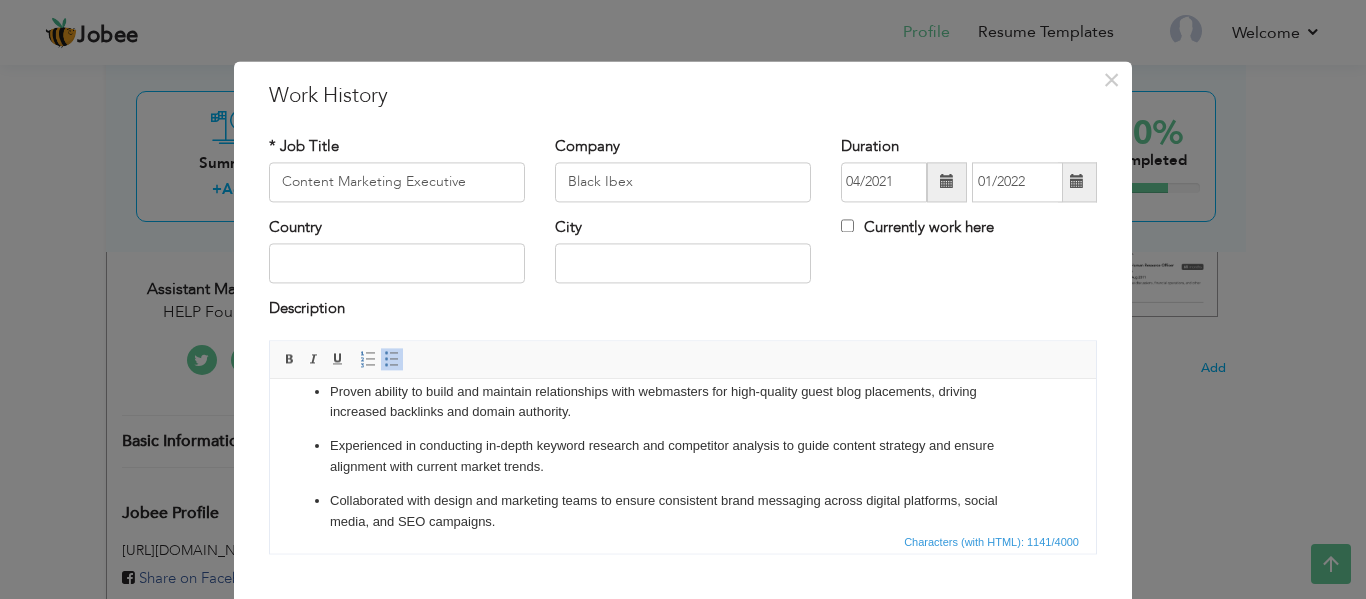 click on "Description" at bounding box center (683, 312) 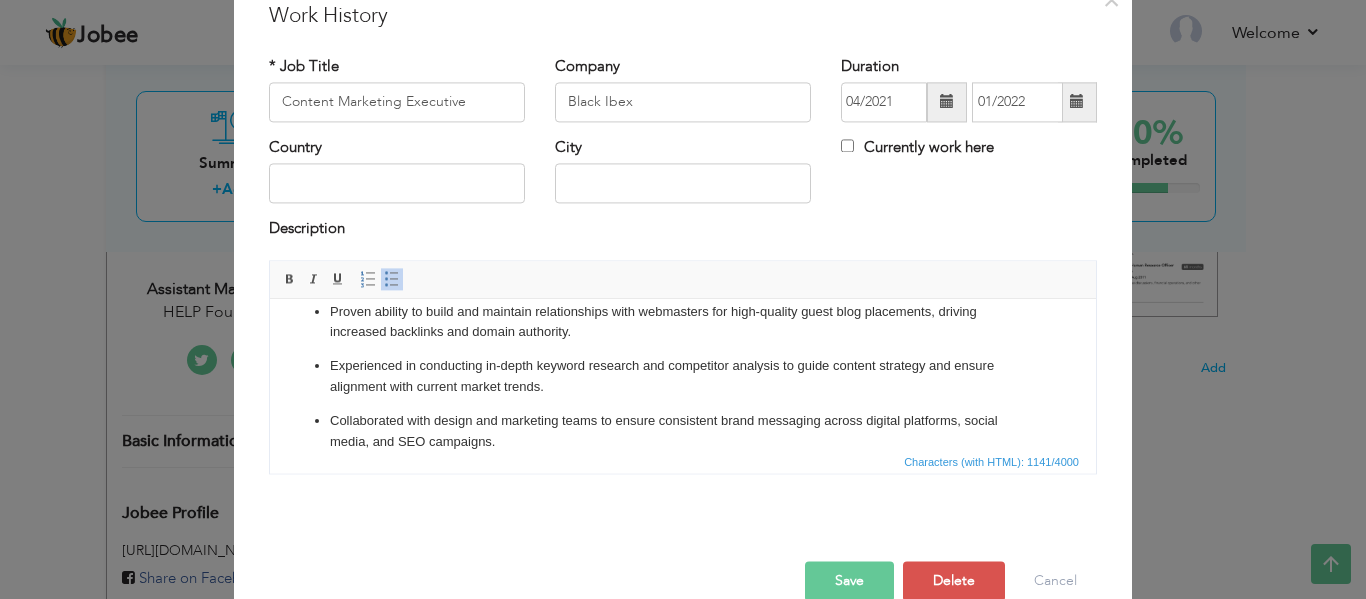 scroll, scrollTop: 117, scrollLeft: 0, axis: vertical 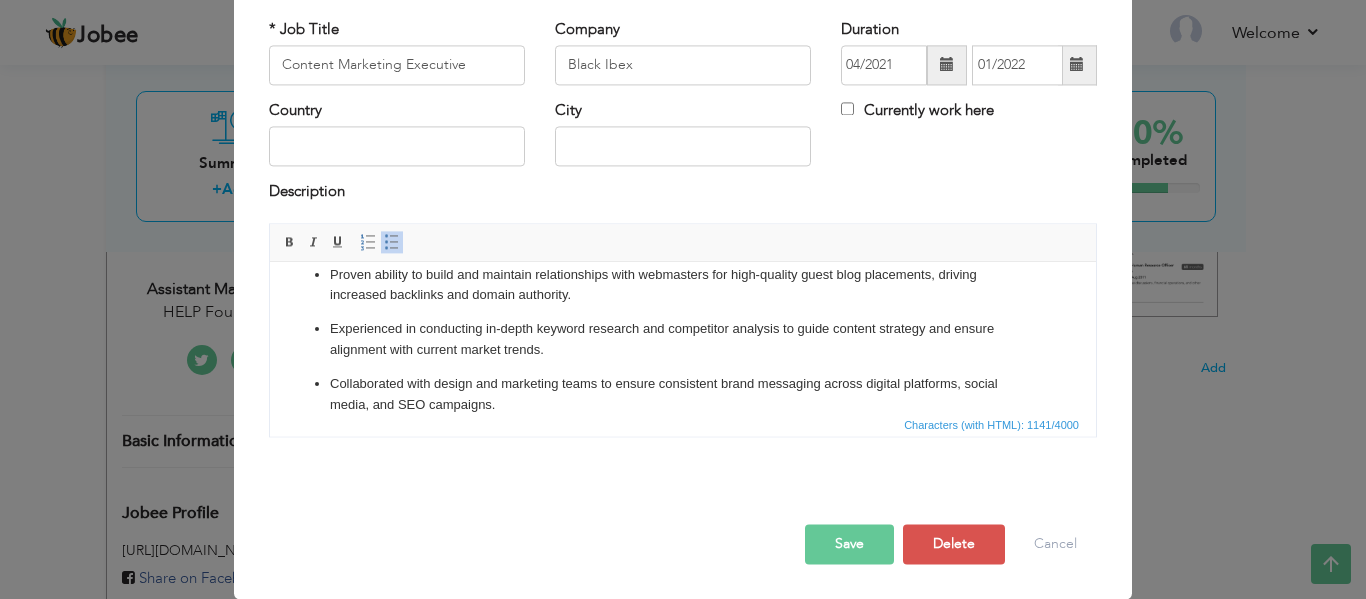 click on "Save" at bounding box center (849, 544) 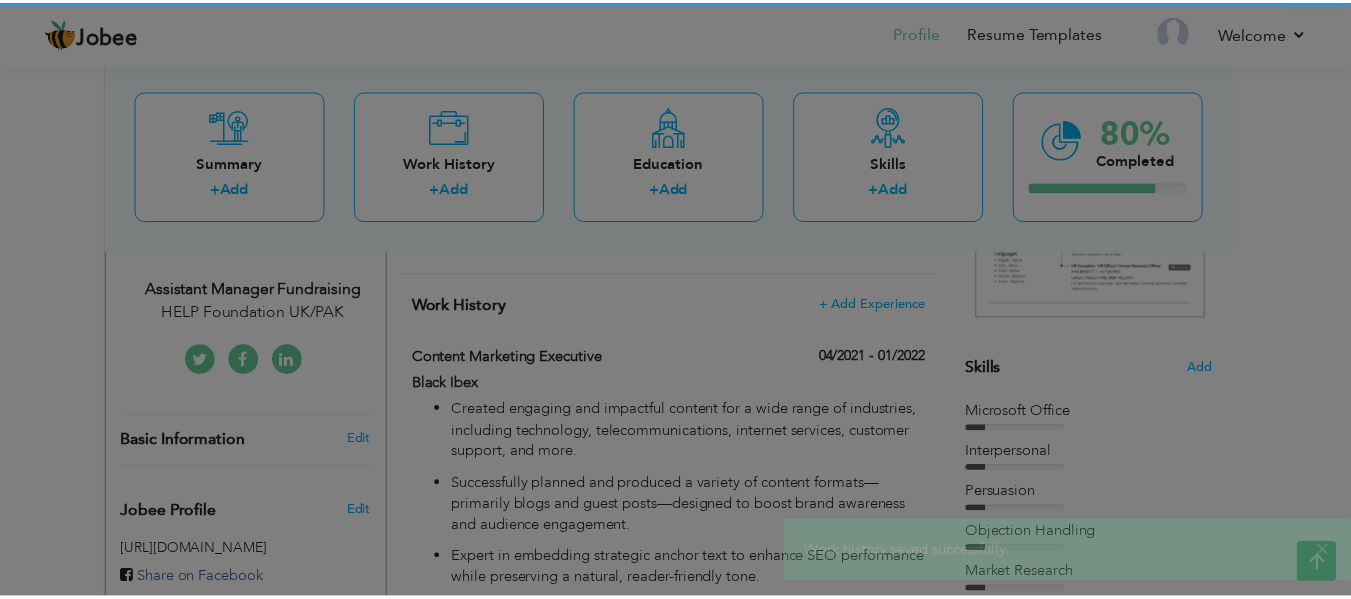 scroll, scrollTop: 0, scrollLeft: 0, axis: both 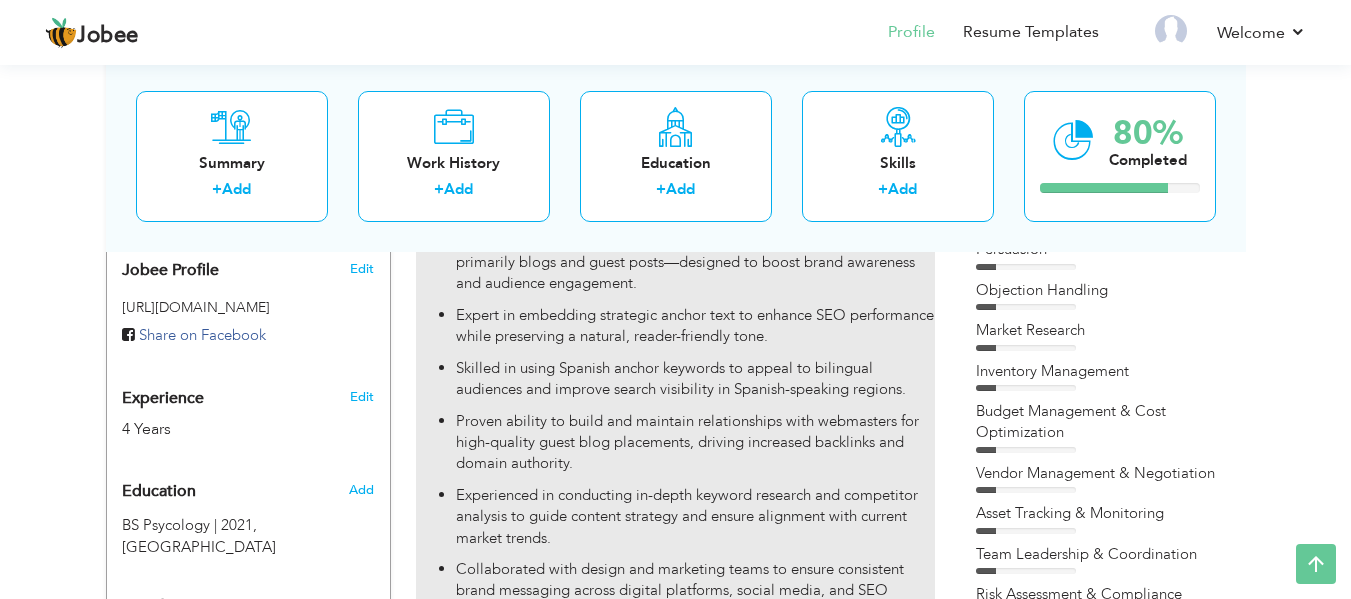 click on "Proven ability to build and maintain relationships with webmasters for high-quality guest blog placements, driving increased backlinks and domain authority." at bounding box center [695, 443] 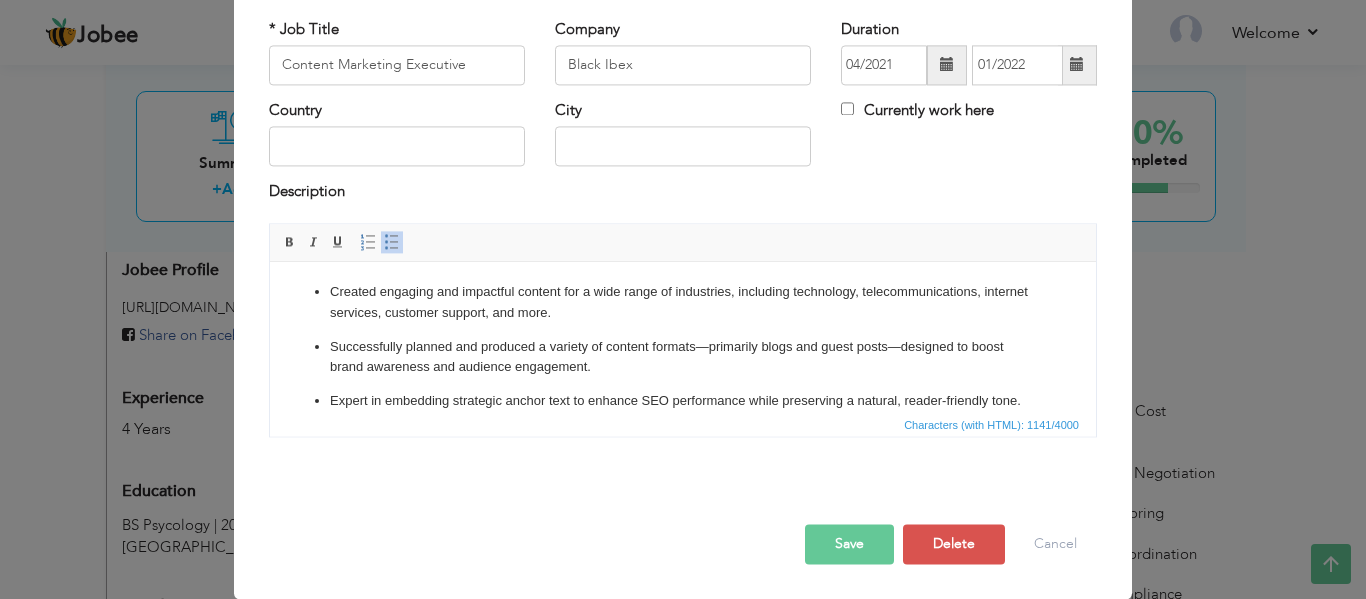 scroll, scrollTop: 0, scrollLeft: 0, axis: both 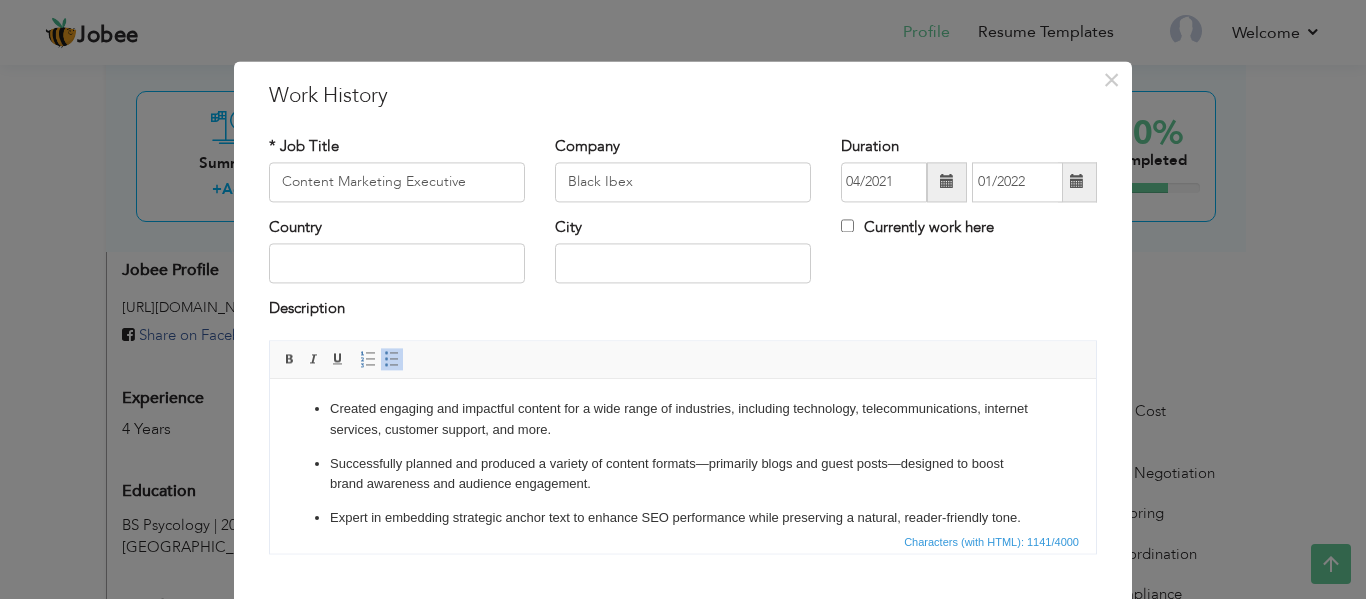 click on "Successfully planned and produced a variety of content formats—primarily blogs and guest posts—designed to boost brand awareness and audience engagement." at bounding box center [683, 475] 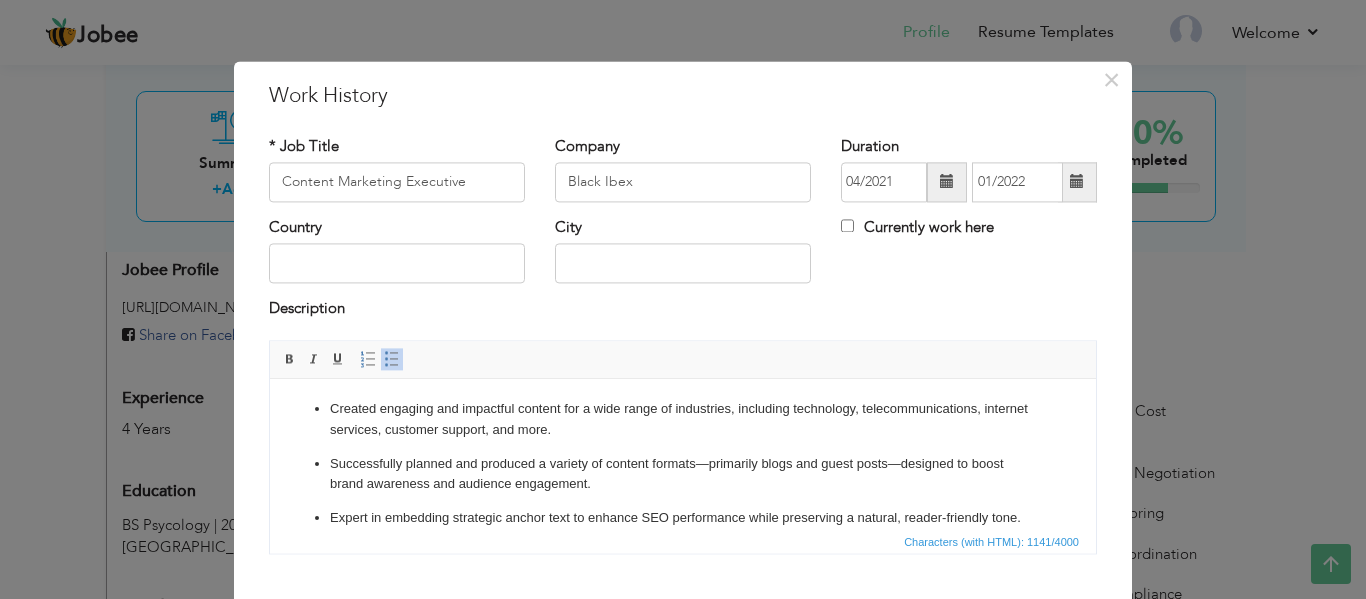 scroll, scrollTop: 30, scrollLeft: 0, axis: vertical 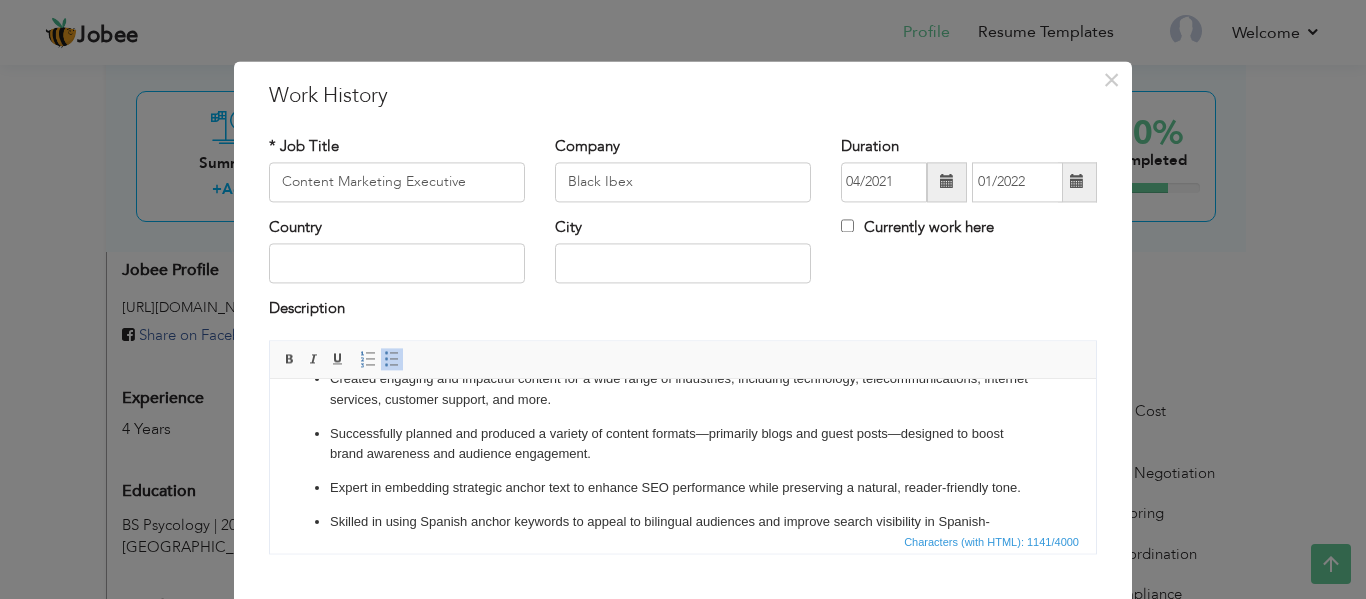 click on "Skilled in using Spanish anchor keywords to appeal to bilingual audiences and improve search visibility in Spanish-speaking regions." at bounding box center [683, 533] 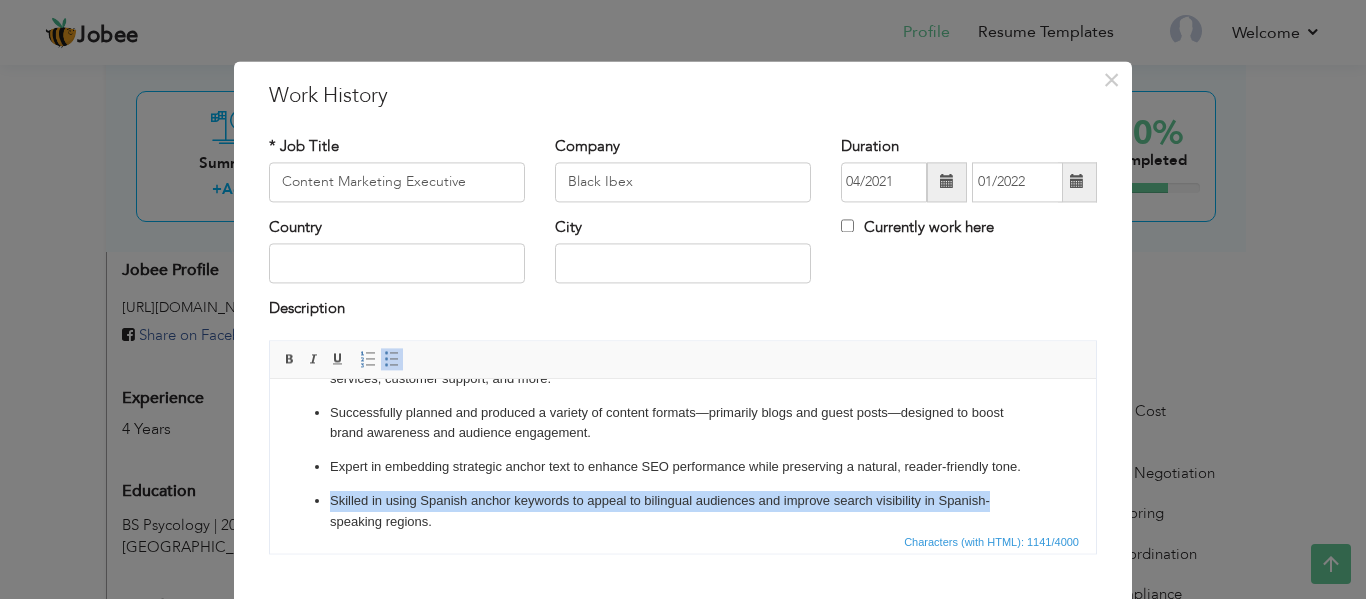 scroll, scrollTop: 85, scrollLeft: 0, axis: vertical 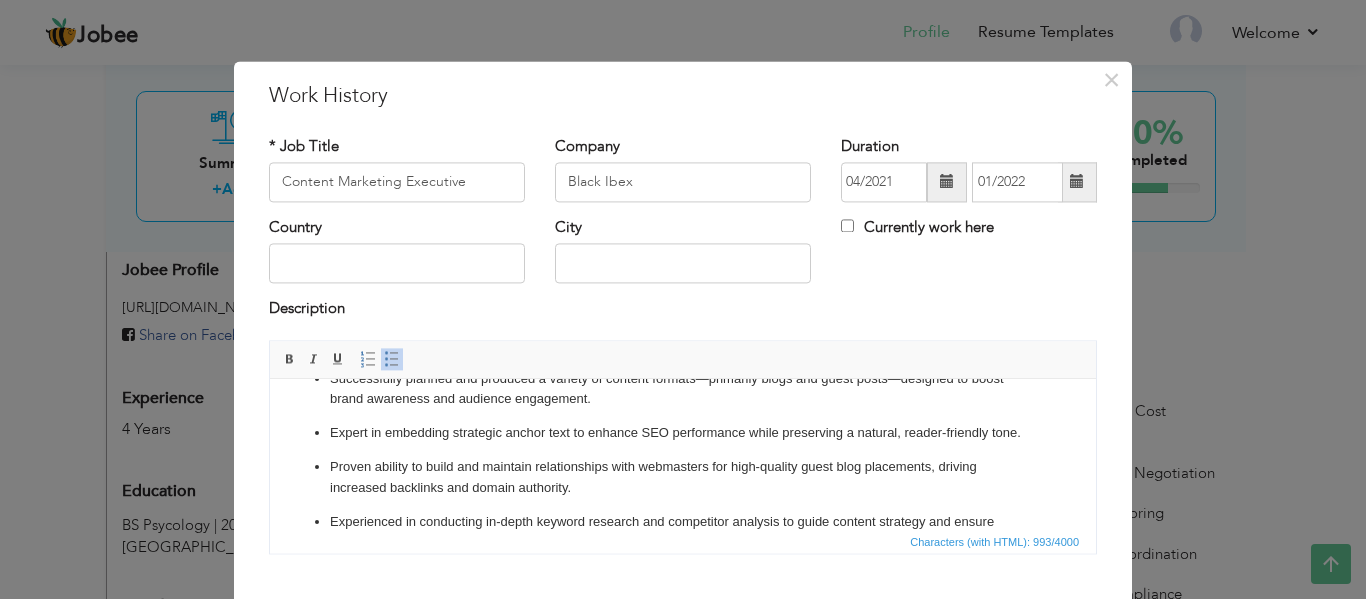 click on "Experienced in conducting in-depth keyword research and competitor analysis to guide content strategy and ensure alignment with current market trends." at bounding box center (683, 533) 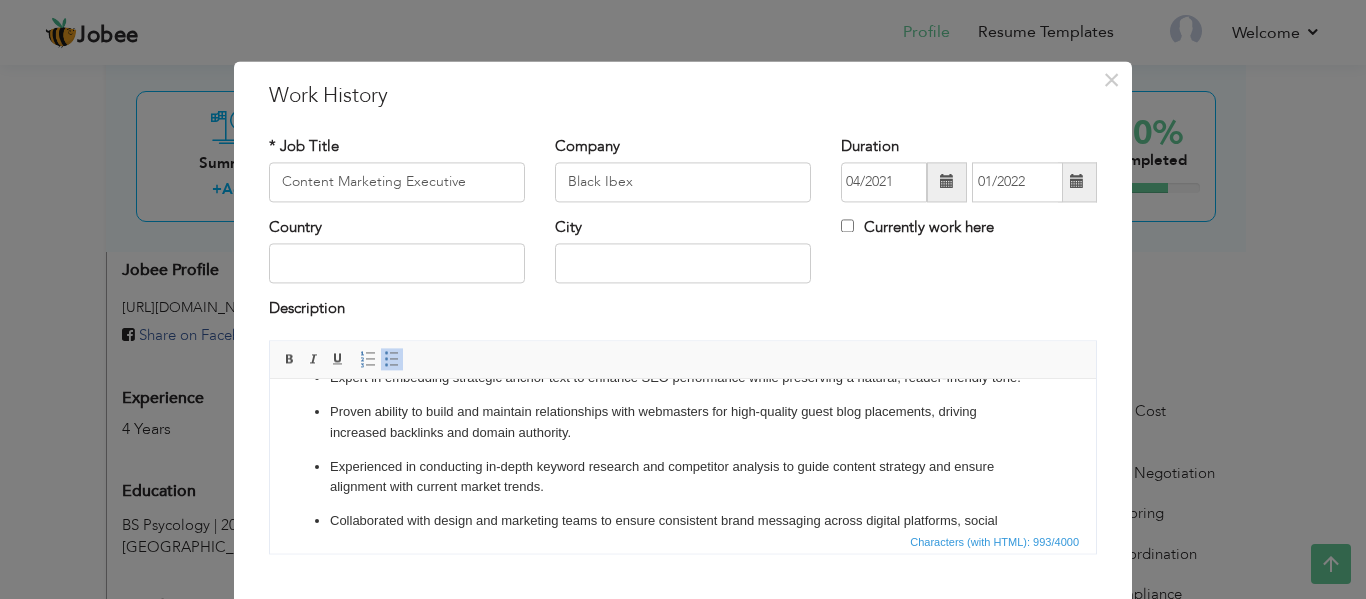scroll, scrollTop: 160, scrollLeft: 0, axis: vertical 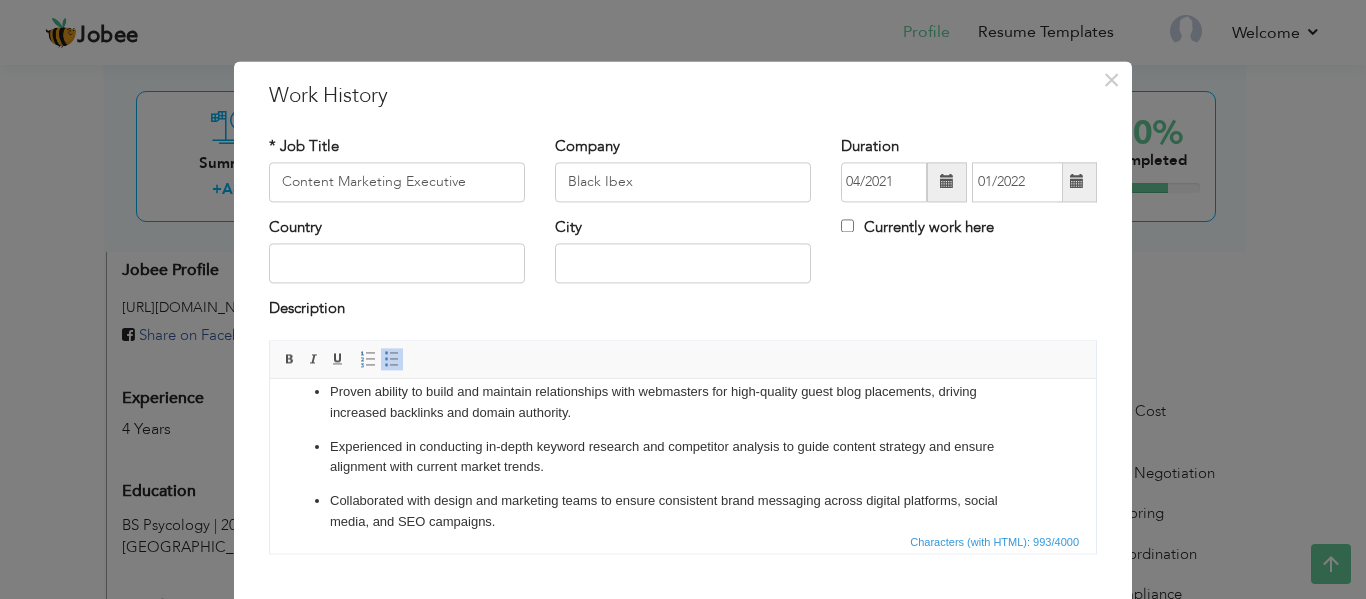 click on "Description" at bounding box center [683, 312] 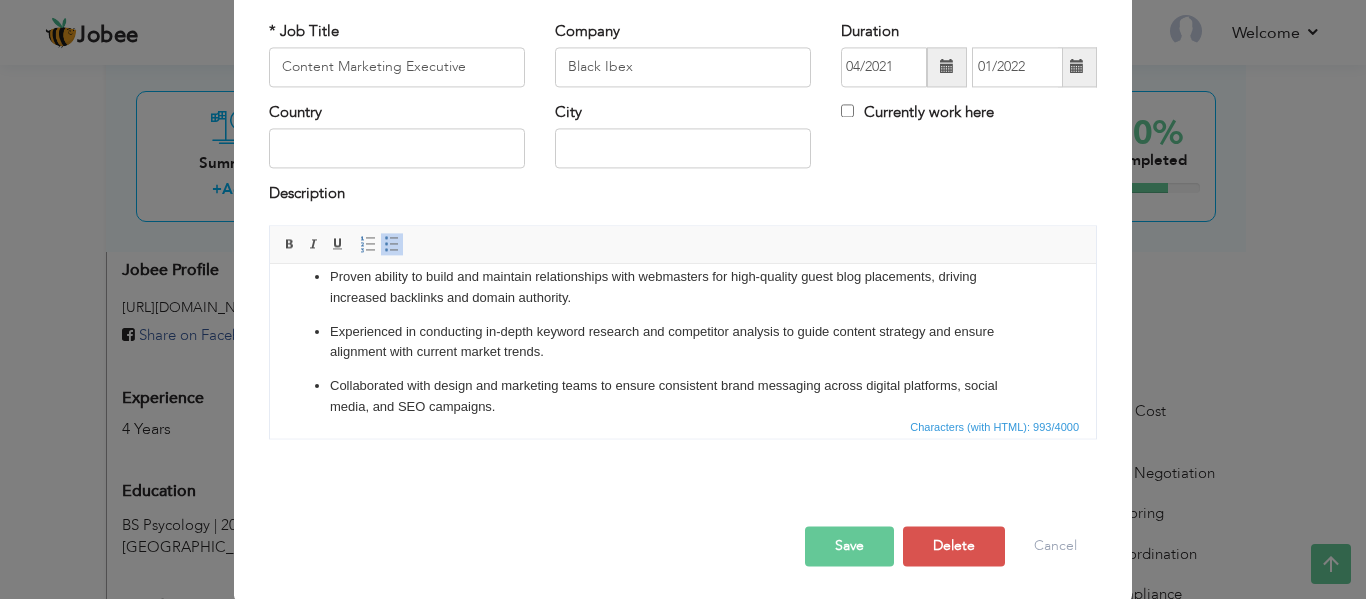 scroll, scrollTop: 117, scrollLeft: 0, axis: vertical 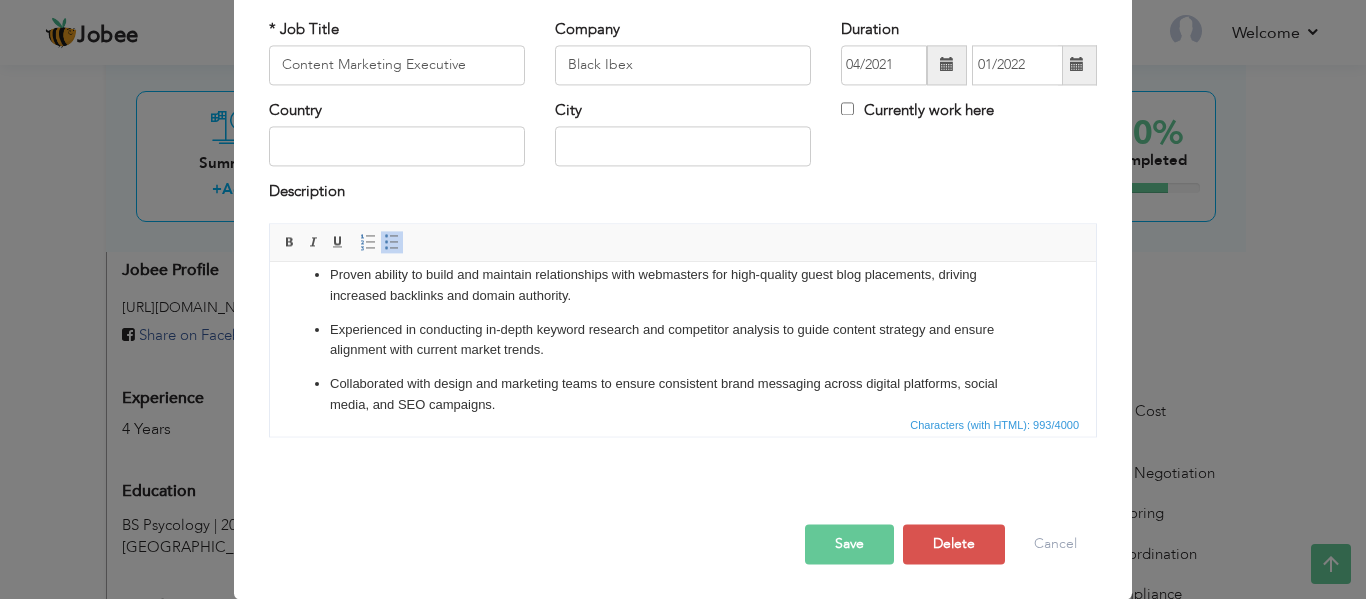 click on "Save" at bounding box center (849, 544) 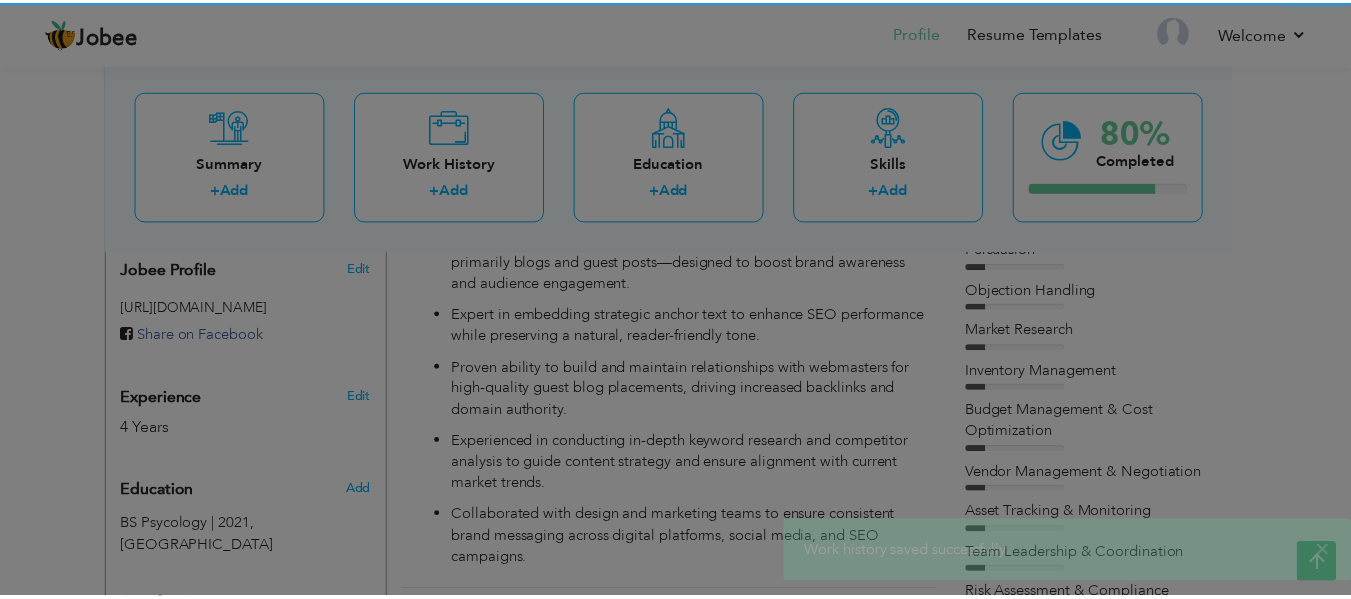 scroll, scrollTop: 0, scrollLeft: 0, axis: both 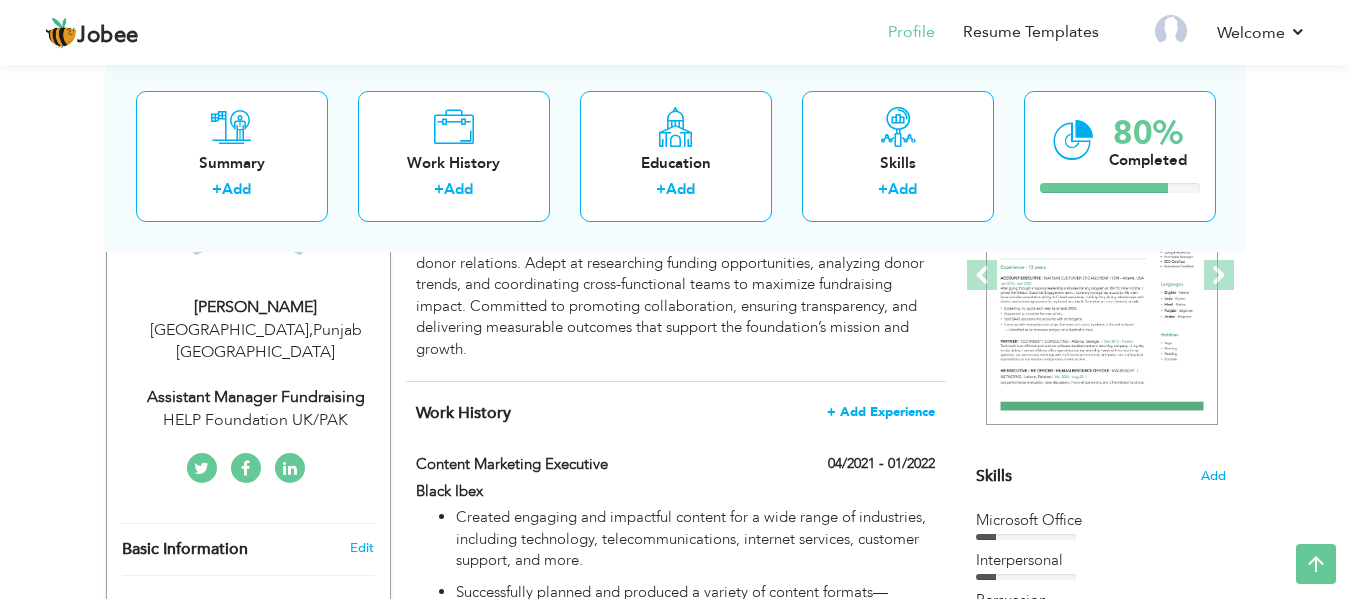 click on "+ Add Experience" at bounding box center [881, 412] 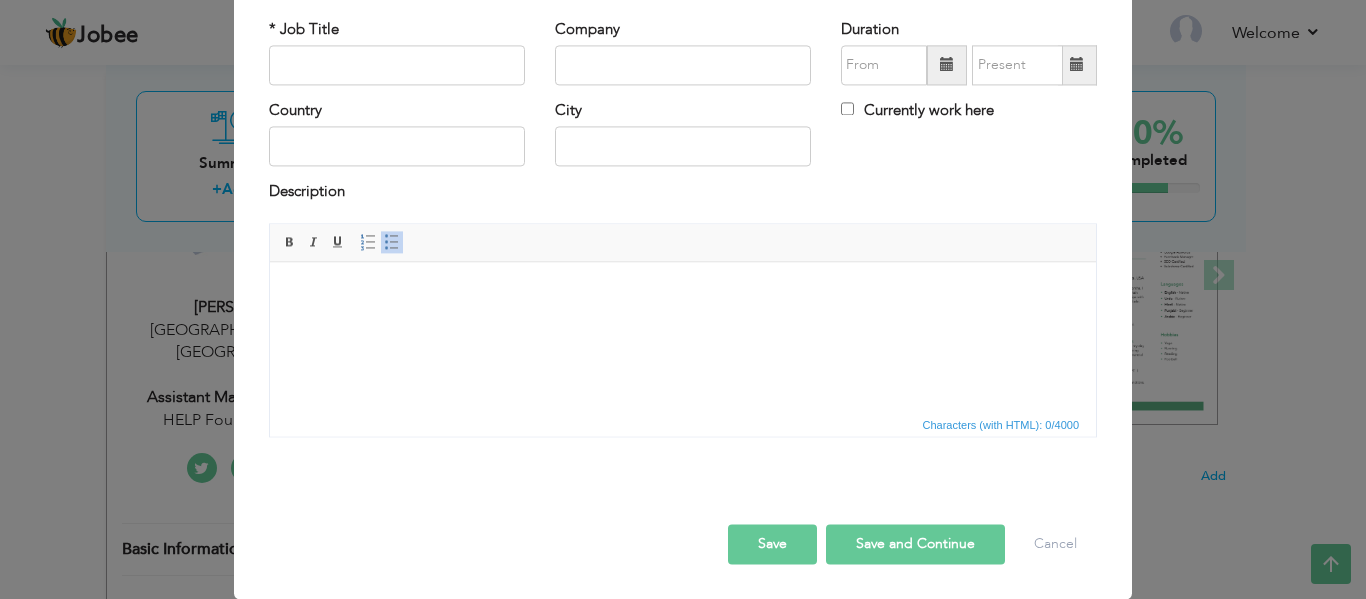 scroll, scrollTop: 0, scrollLeft: 0, axis: both 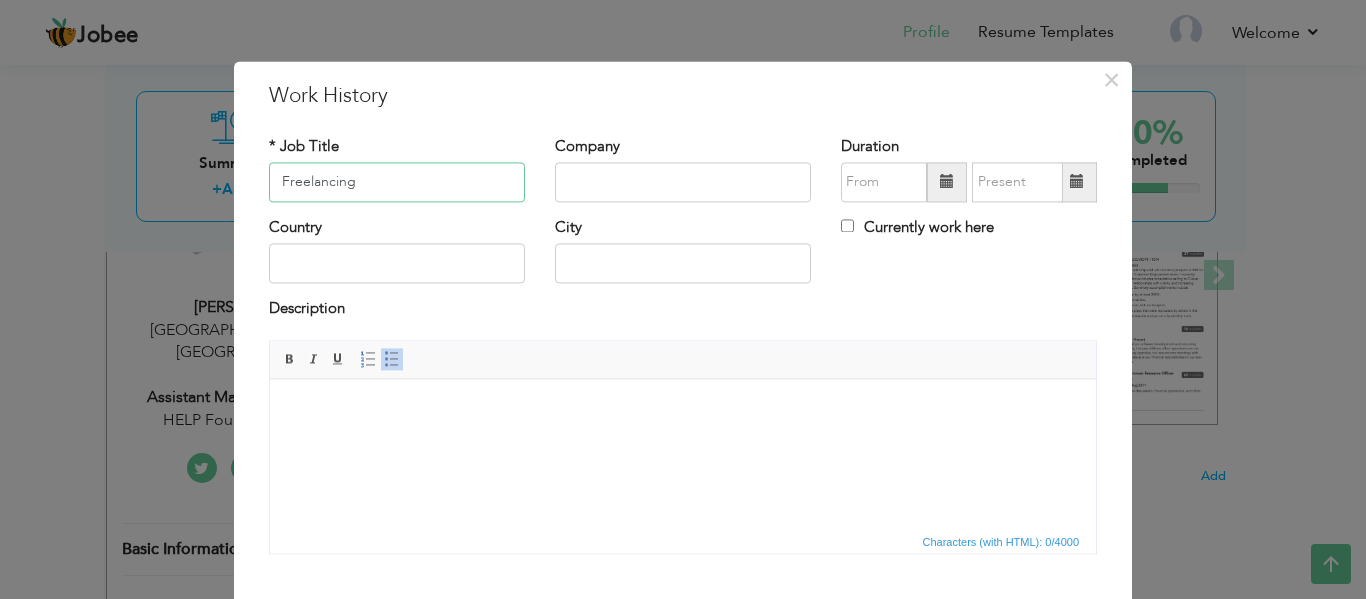 type on "Freelancing" 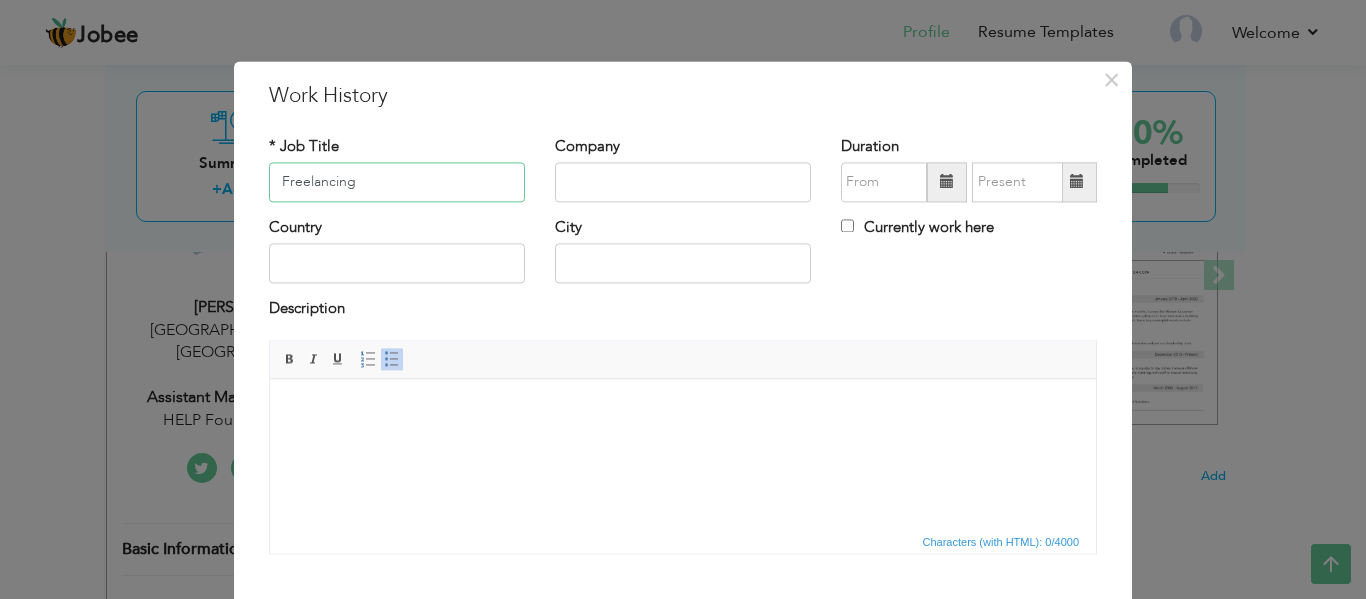 type 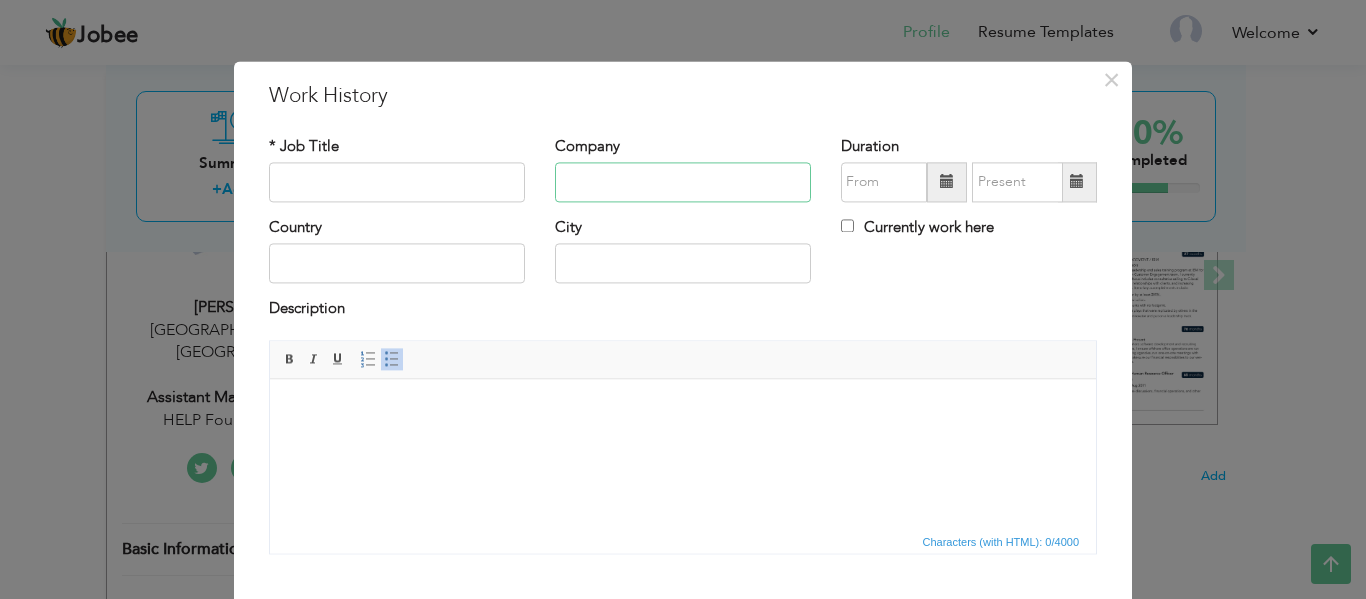 click at bounding box center [683, 182] 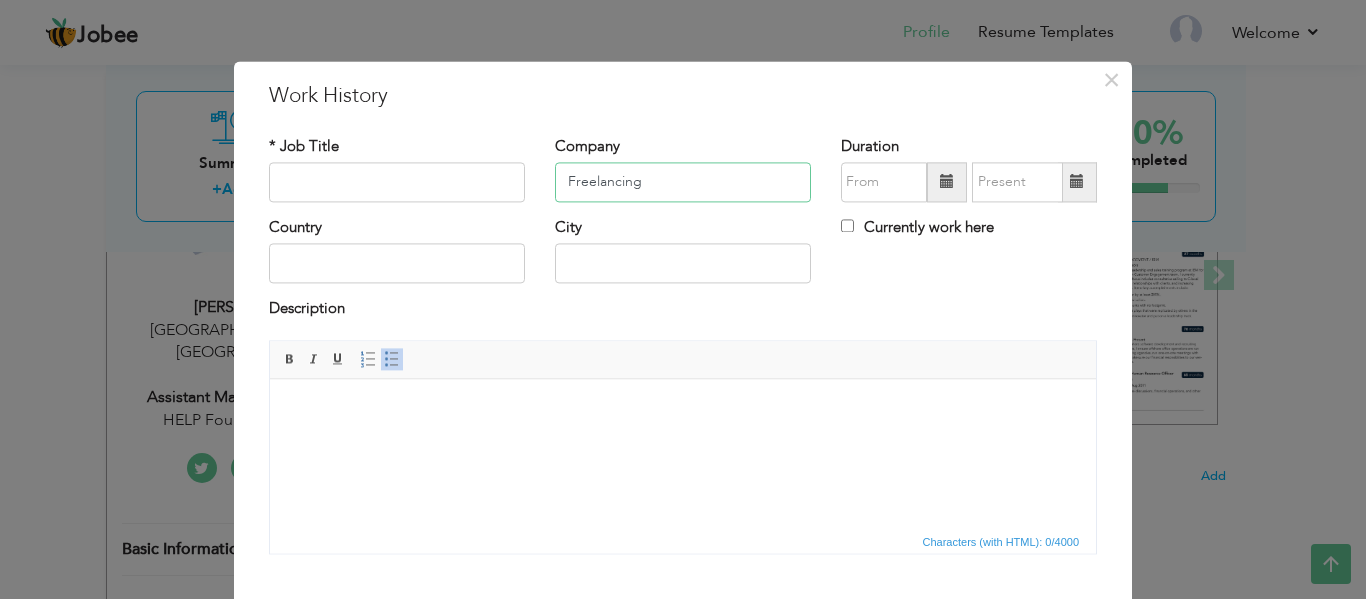 type on "Freelancing" 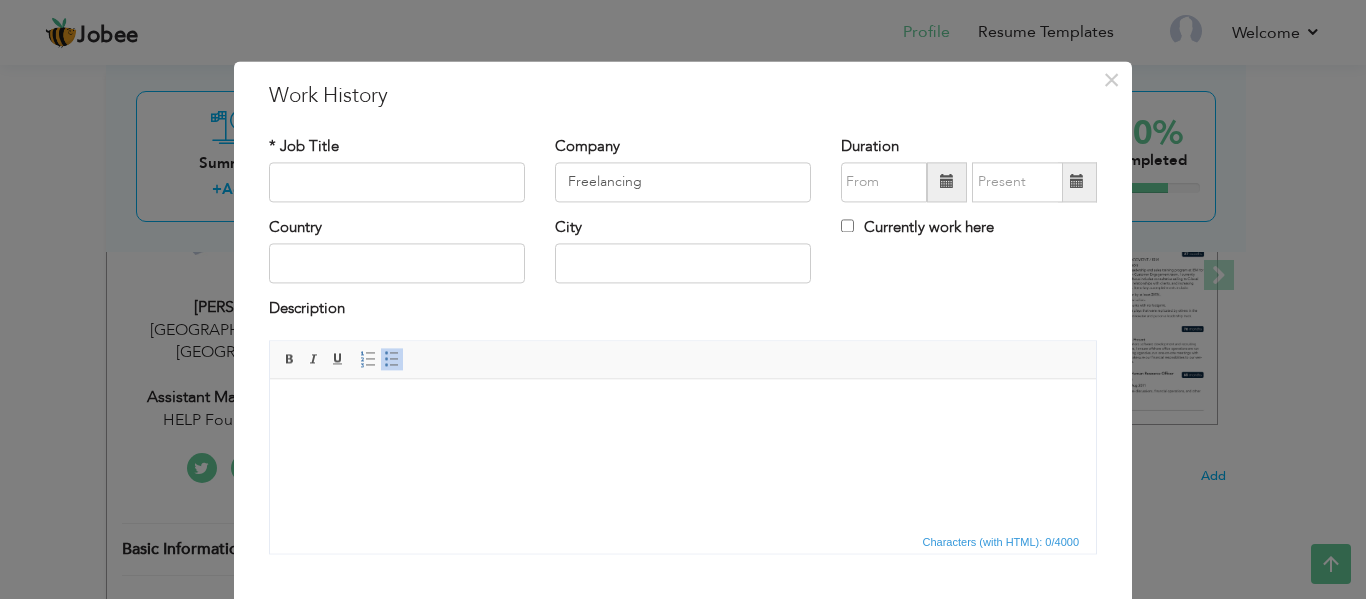click on "* Job Title" at bounding box center (397, 169) 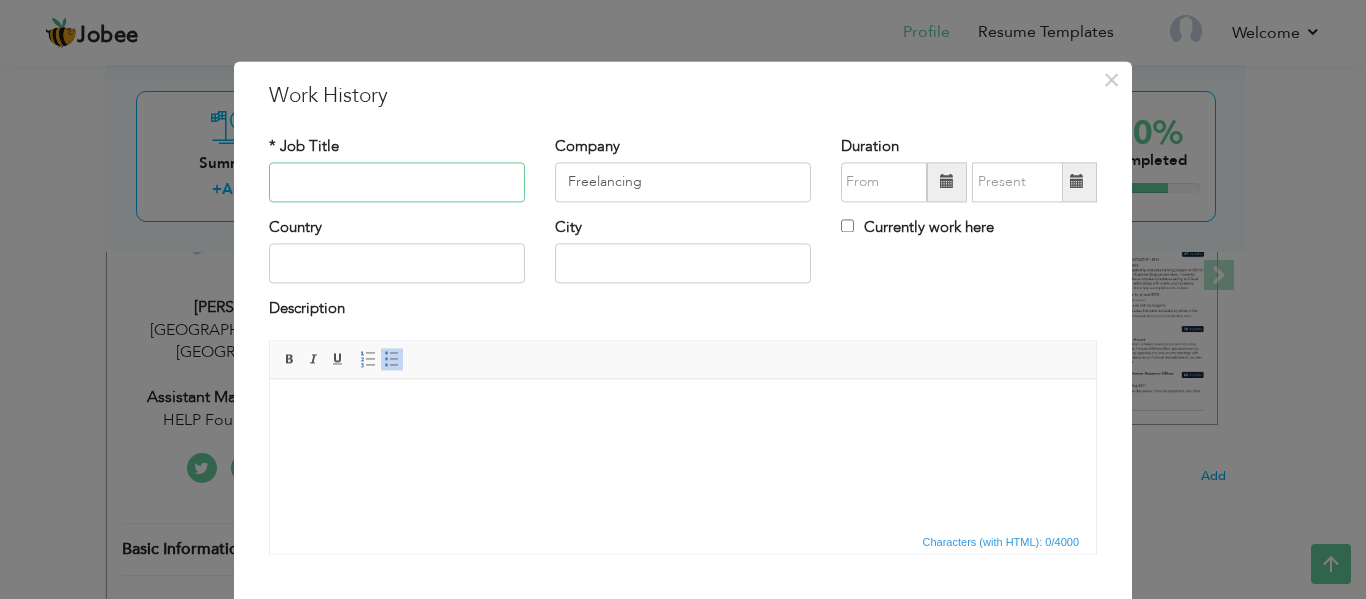 click at bounding box center [397, 182] 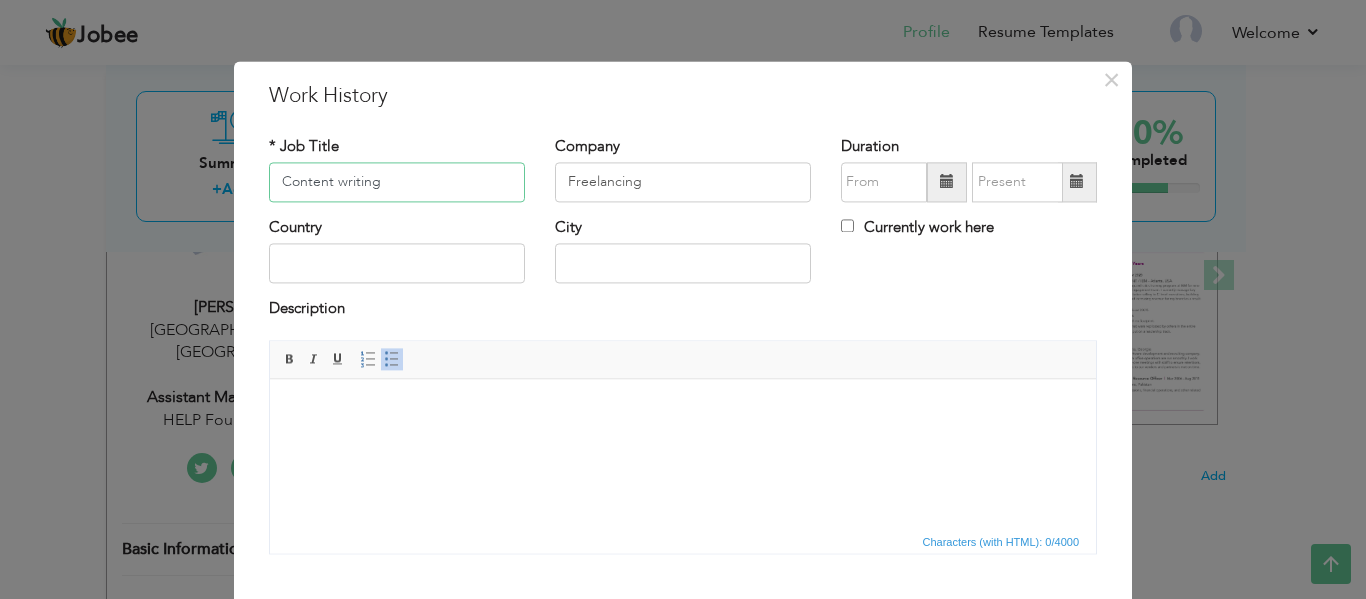 type on "Content writing" 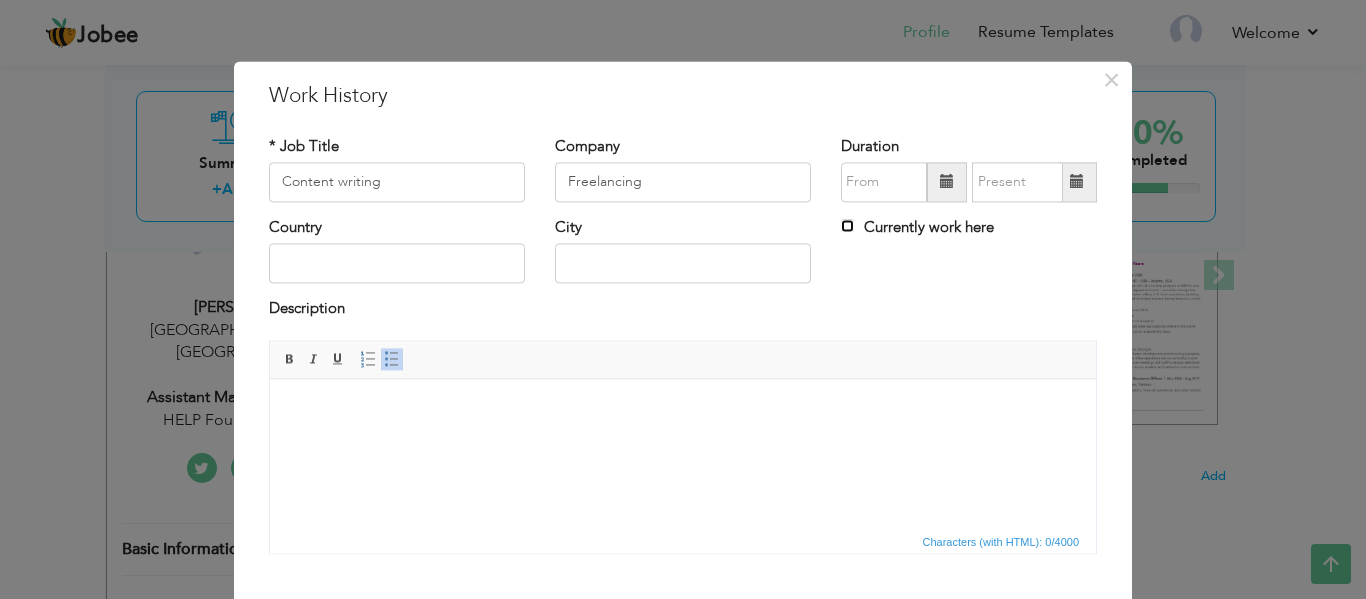 click on "Currently work here" at bounding box center [847, 225] 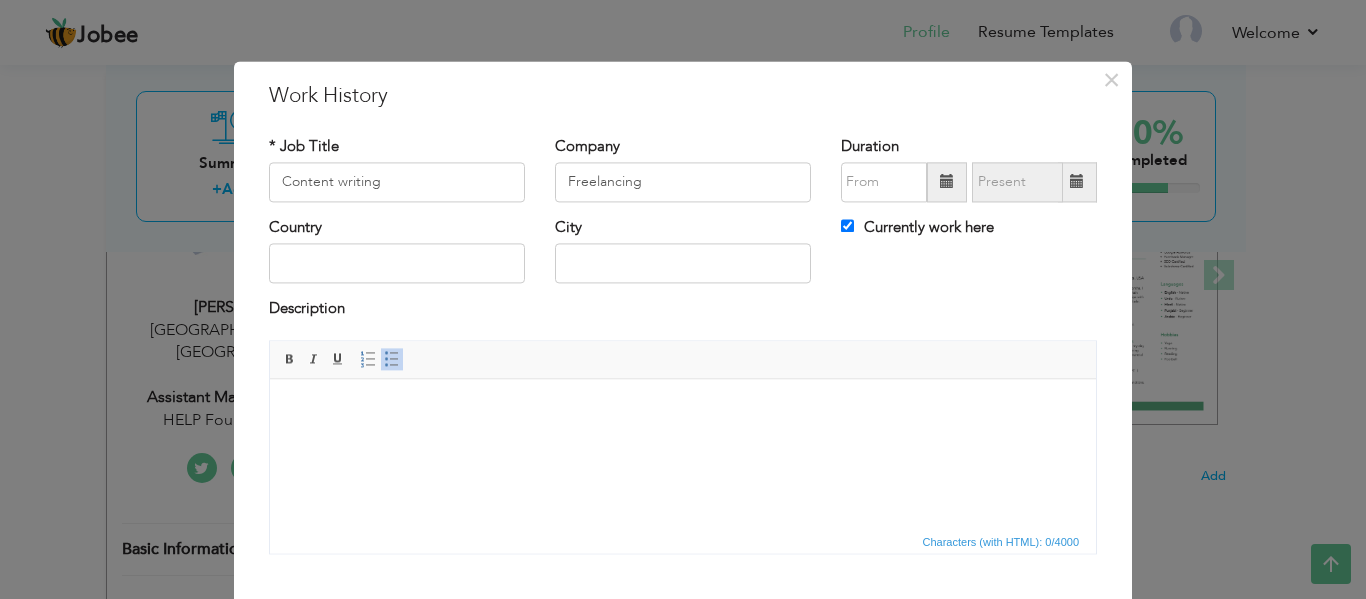 click at bounding box center [947, 182] 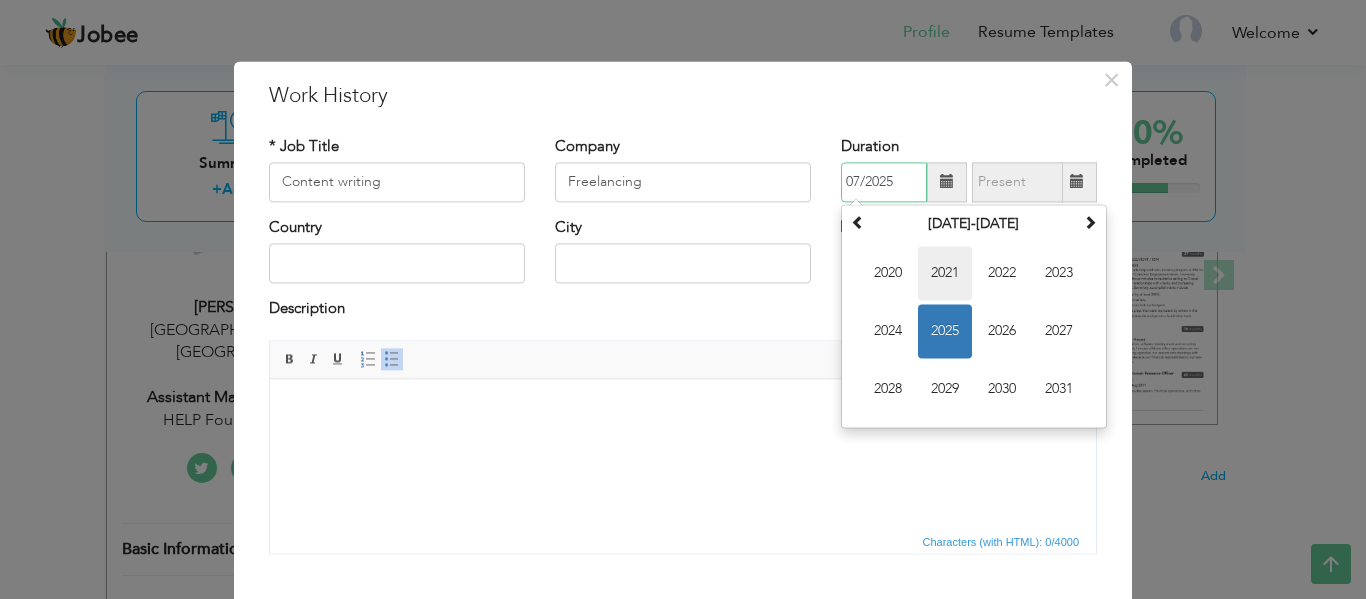 click on "2021" at bounding box center (945, 273) 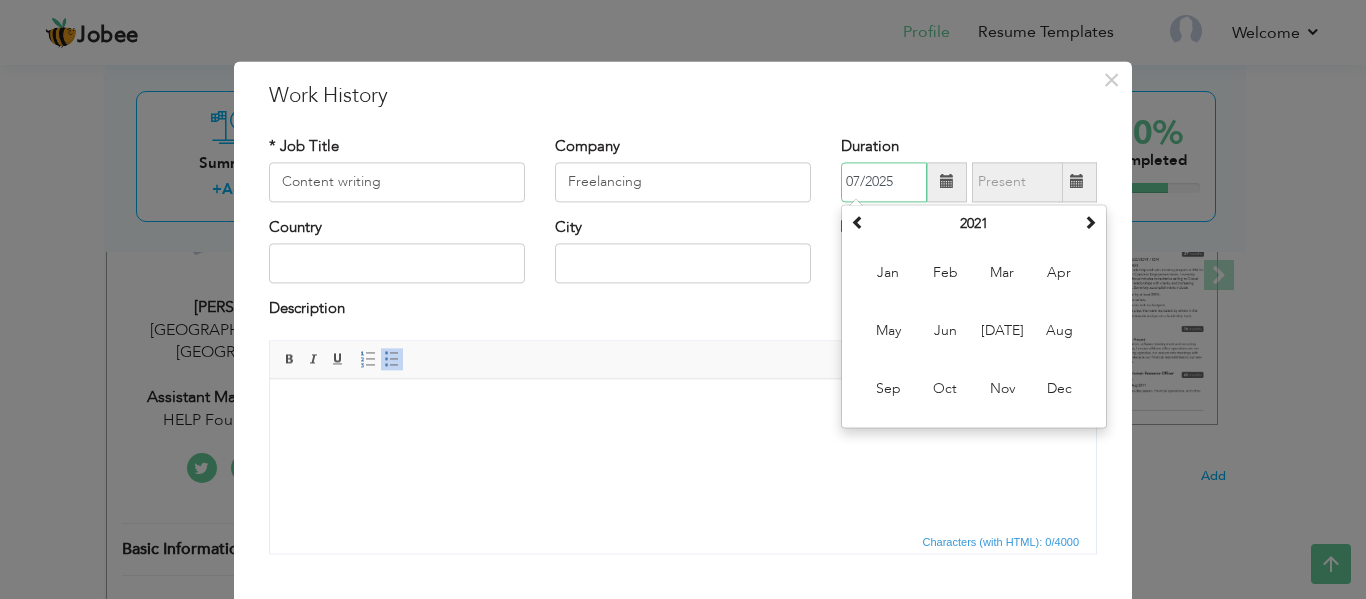 click on "Feb" at bounding box center (945, 273) 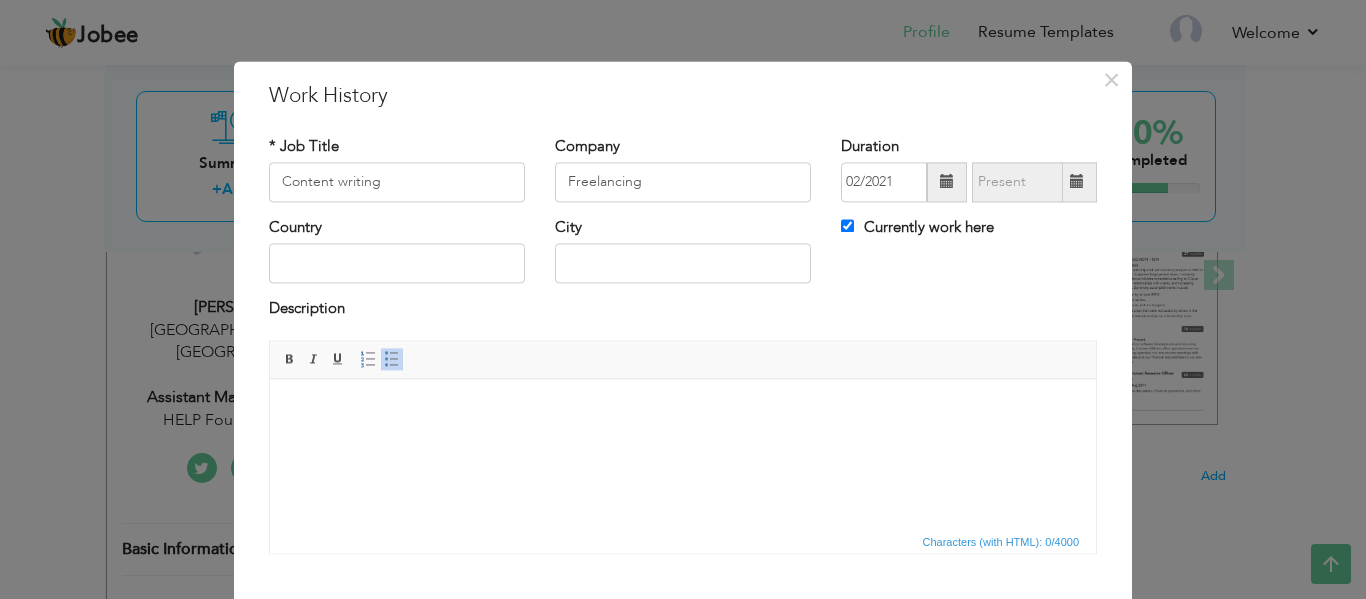click on "Country
City
Currently work here" at bounding box center [683, 257] 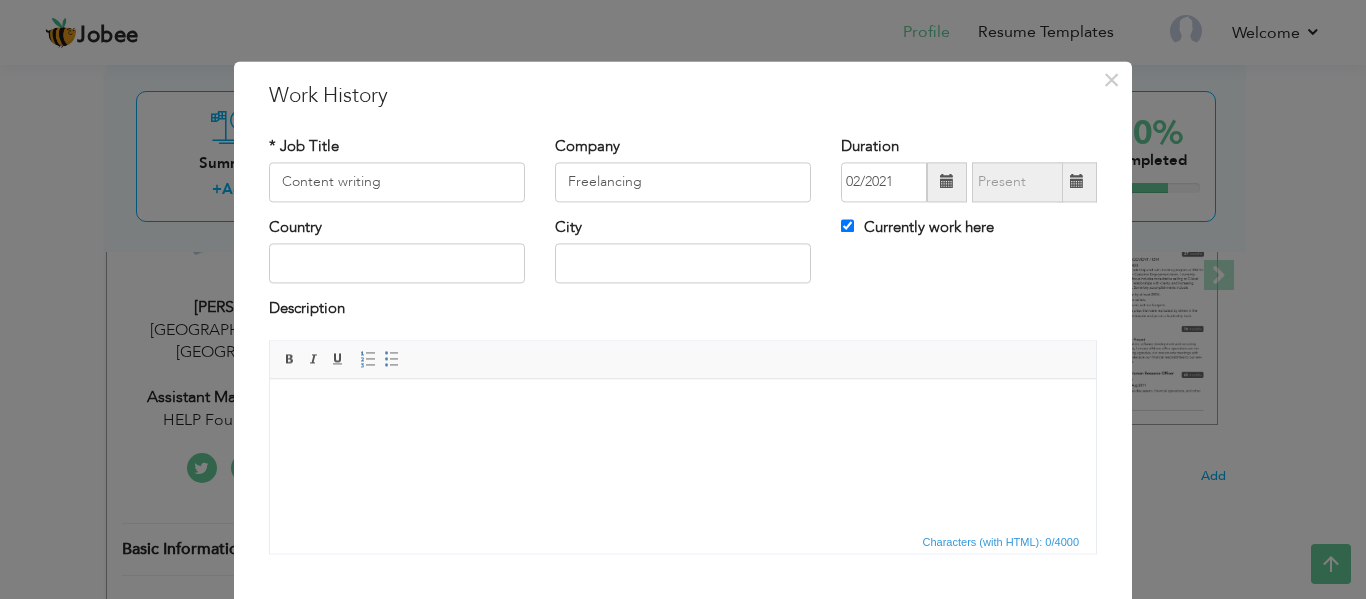 click at bounding box center [683, 409] 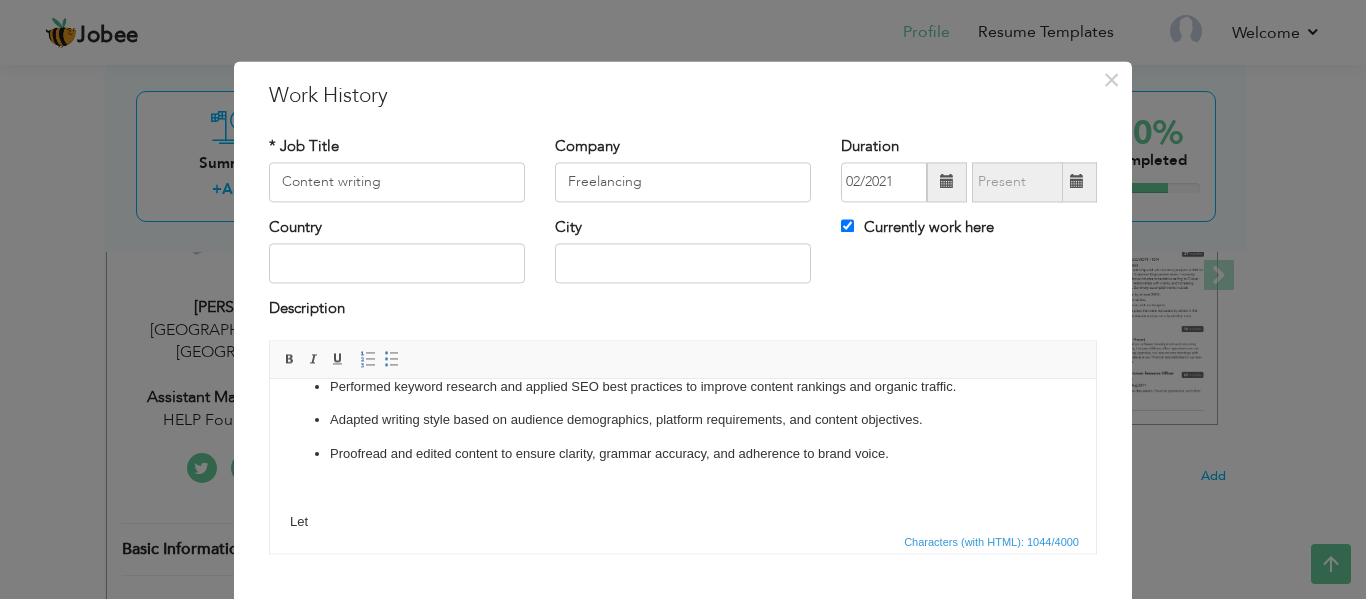 click on "Country
City
Currently work here" at bounding box center (683, 257) 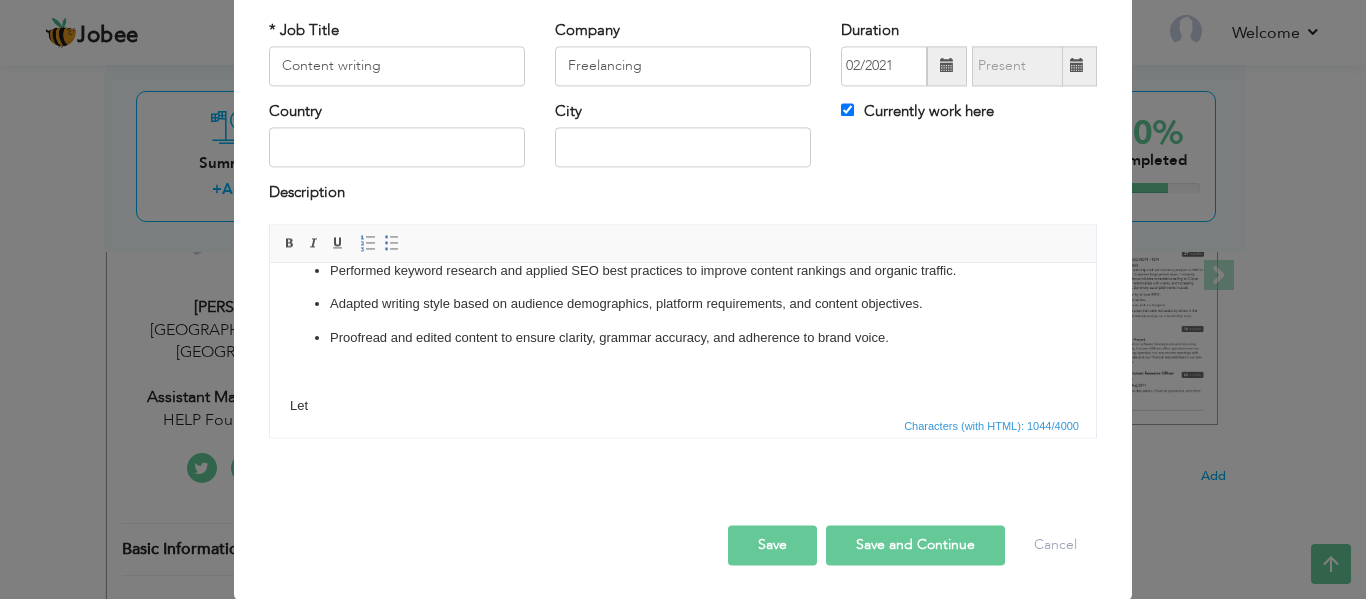 scroll, scrollTop: 117, scrollLeft: 0, axis: vertical 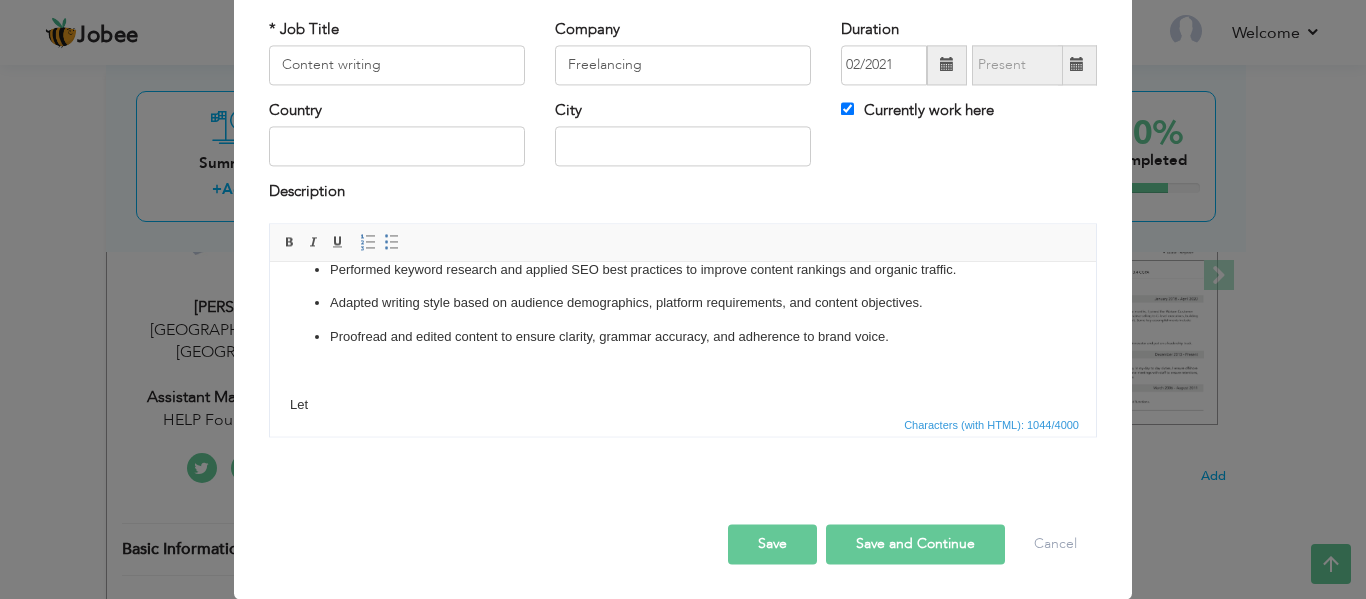 click on "Save" at bounding box center [772, 544] 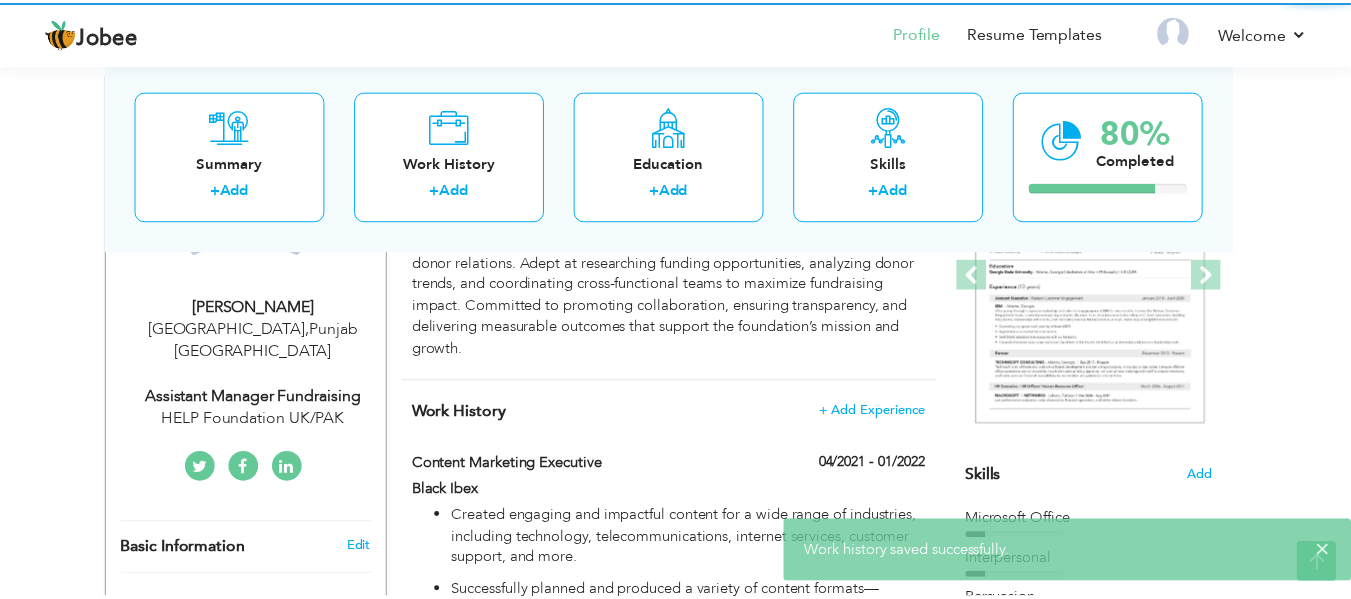 scroll, scrollTop: 0, scrollLeft: 0, axis: both 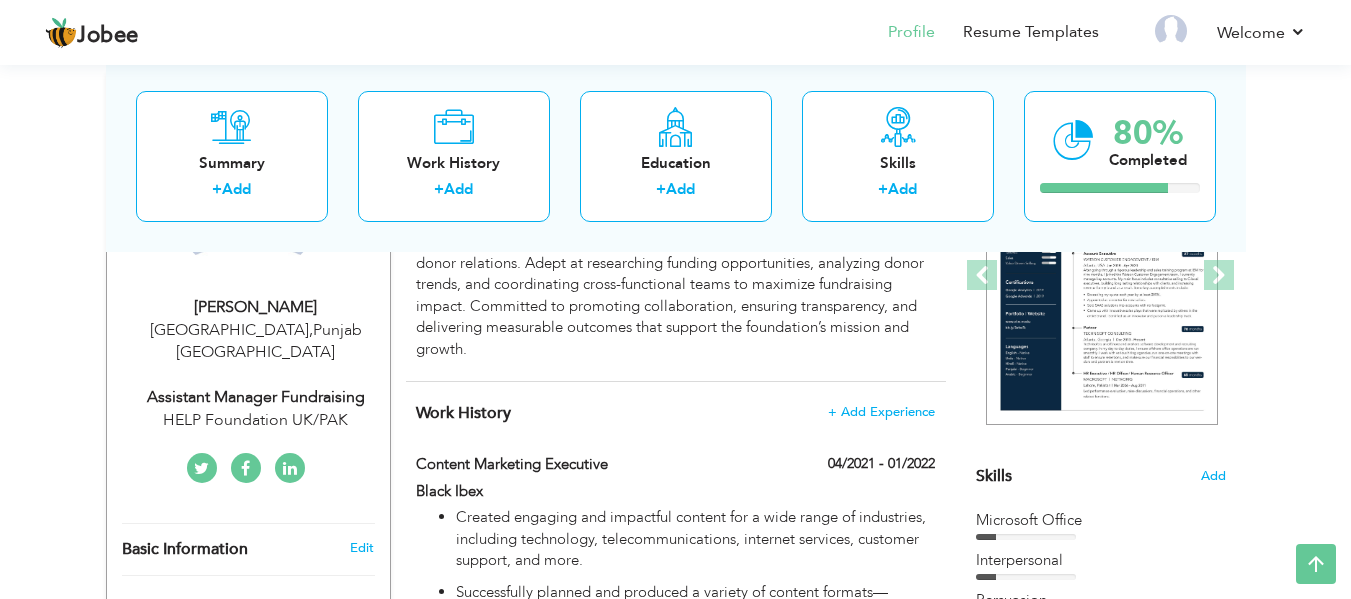 click on "View Resume
Export PDF
Profile
Summary
Public Link
Experience
Education
Awards
Work Histroy
Projects
Certifications
Skills
Preferred Job City" at bounding box center (675, 1179) 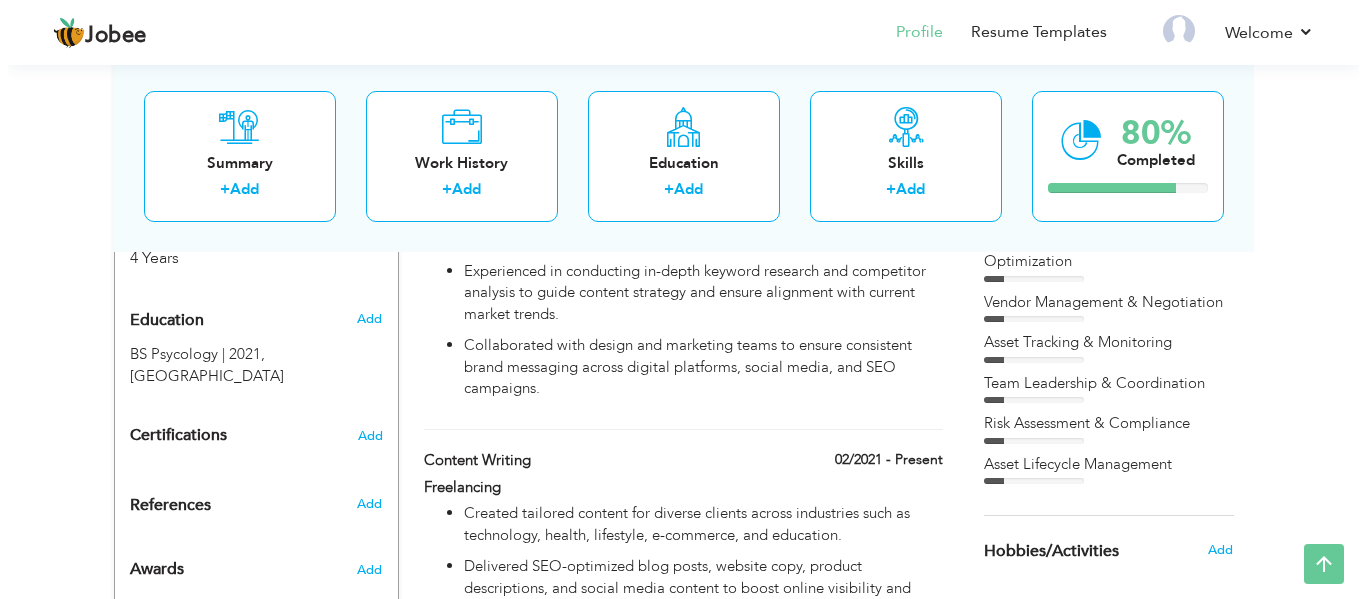 scroll, scrollTop: 864, scrollLeft: 0, axis: vertical 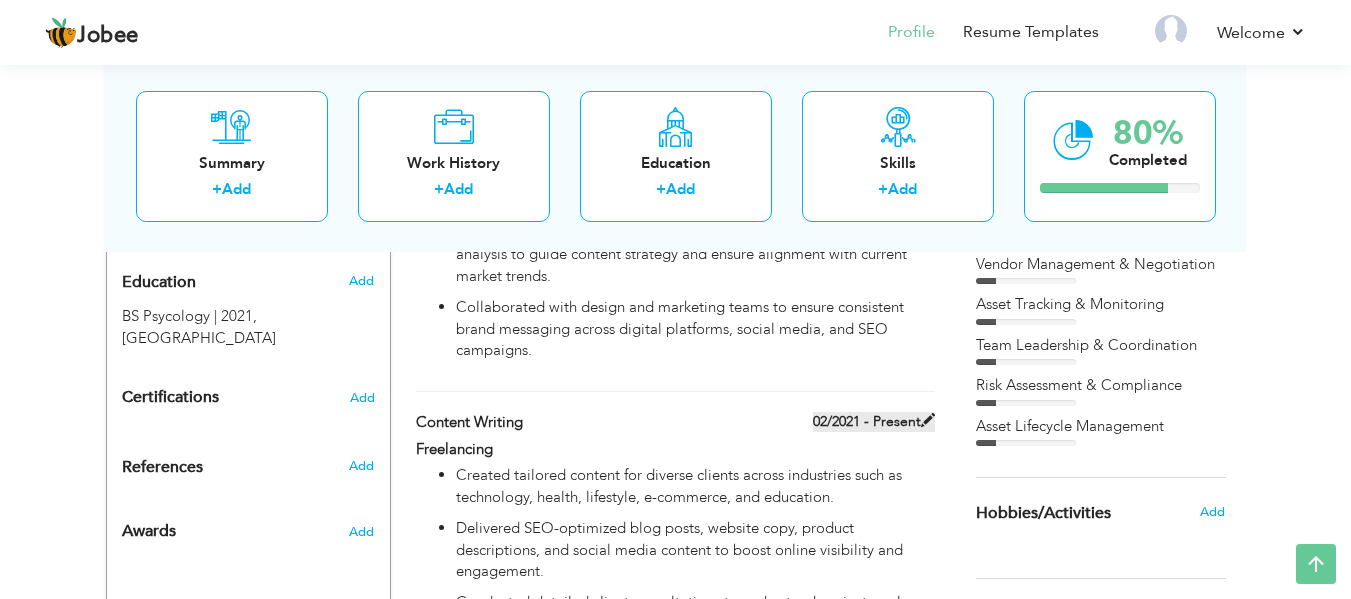 click on "02/2021 - Present" at bounding box center [874, 422] 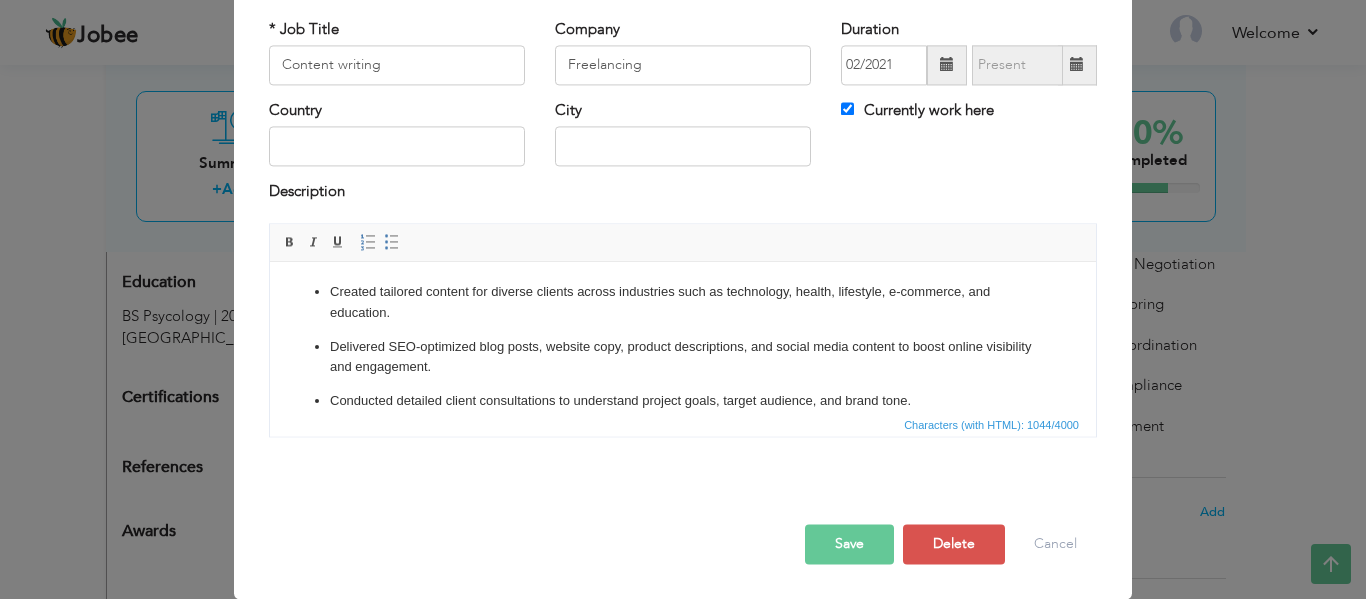 scroll, scrollTop: 0, scrollLeft: 0, axis: both 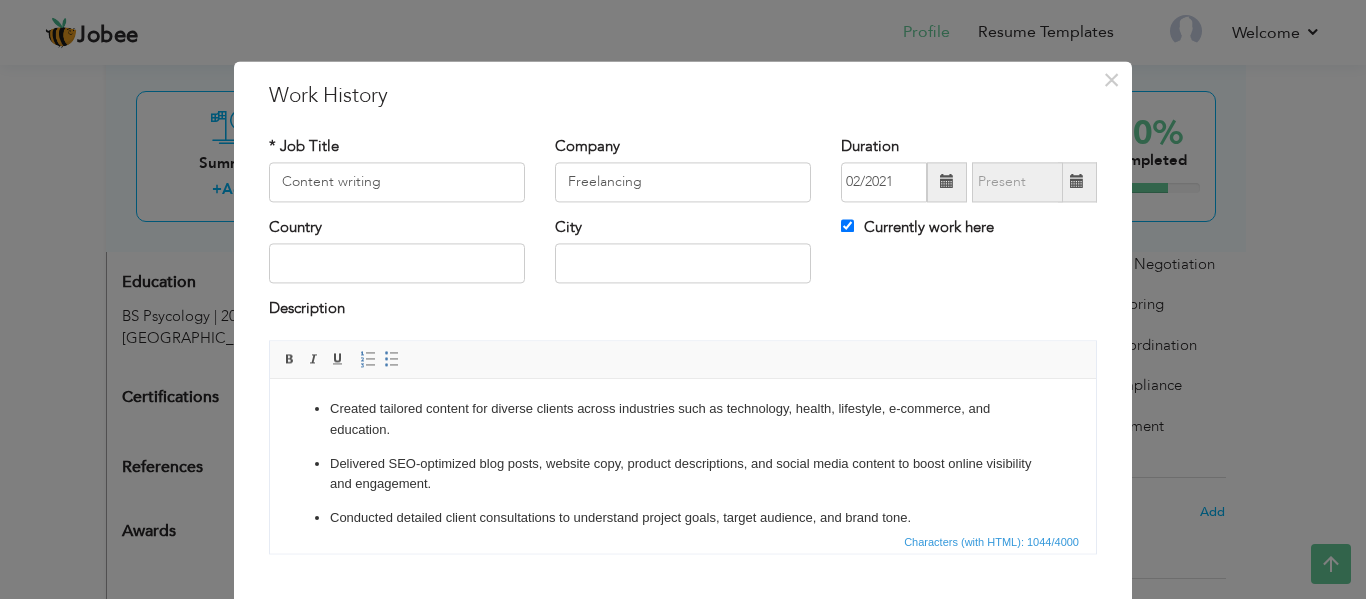 click at bounding box center (947, 182) 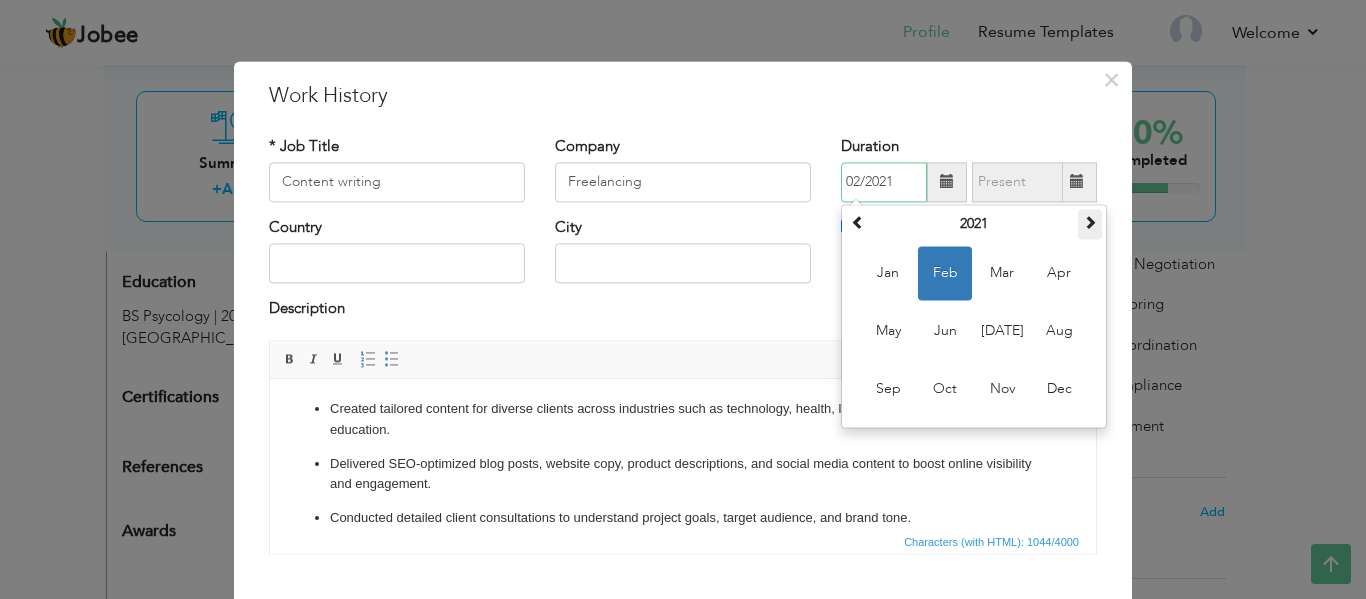 click at bounding box center [1090, 222] 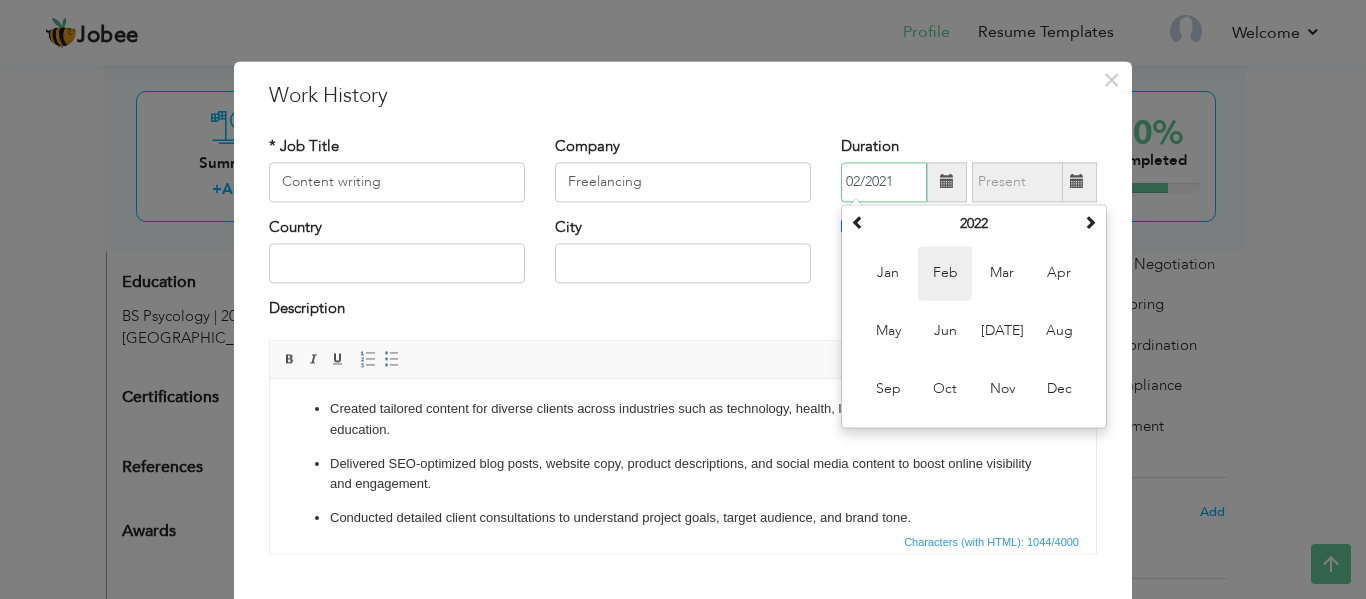 click on "Feb" at bounding box center (945, 273) 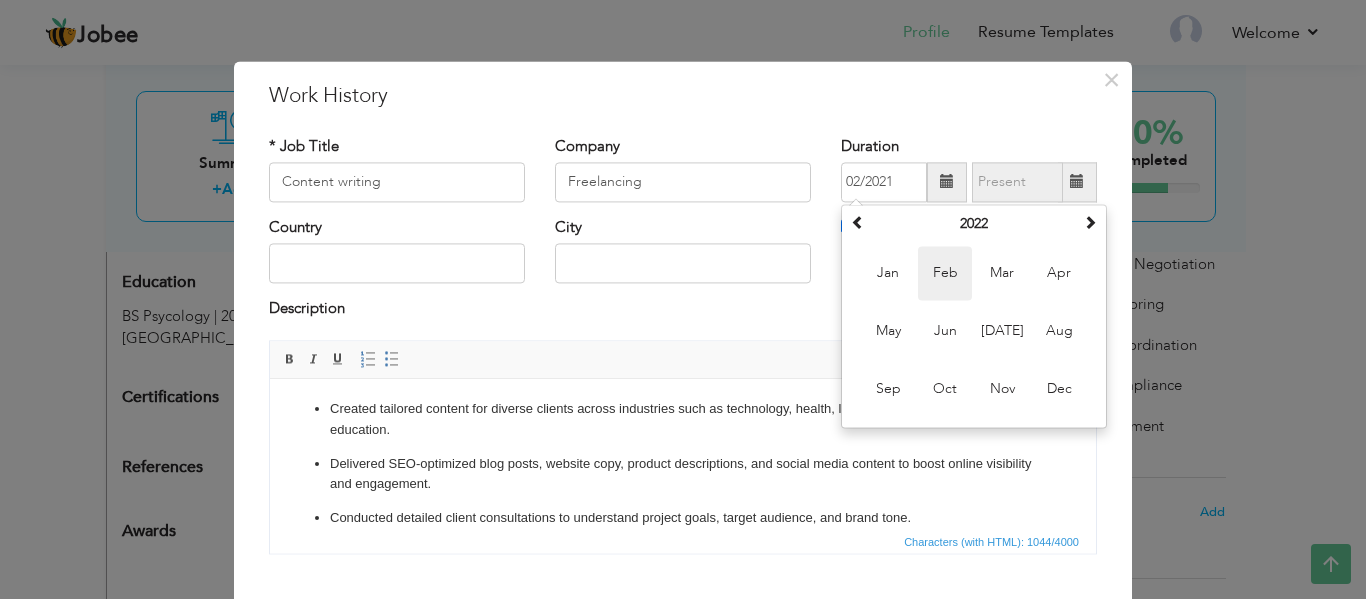 type on "02/2022" 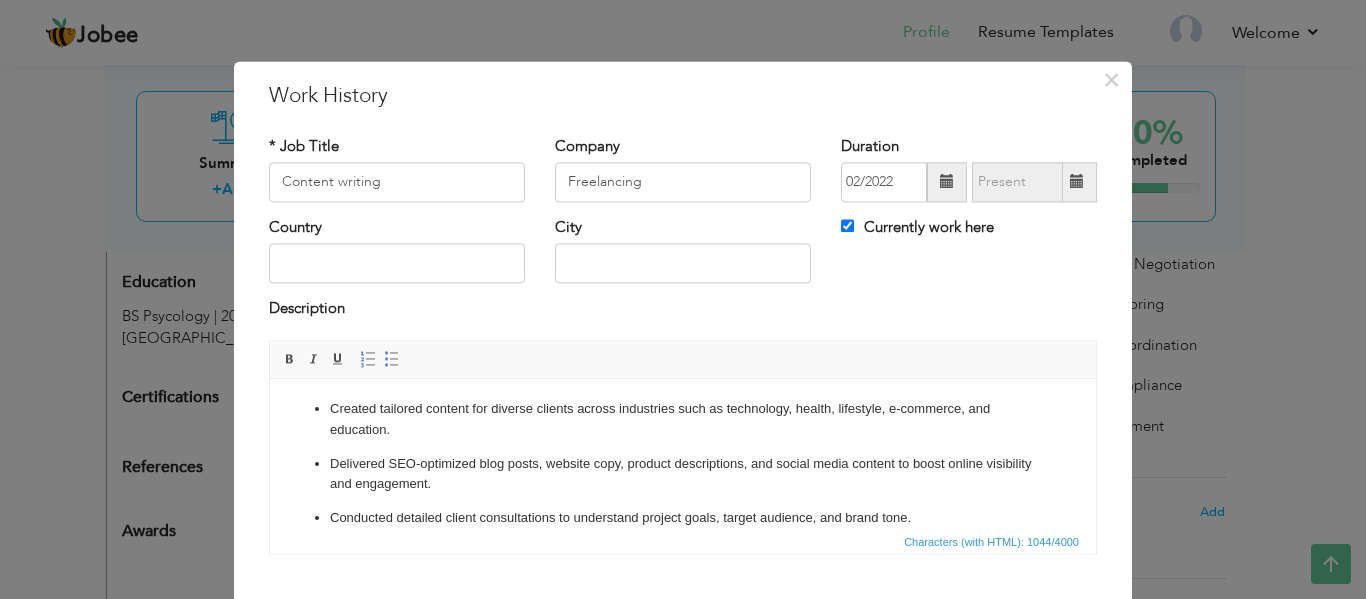 click on "Description" at bounding box center [683, 312] 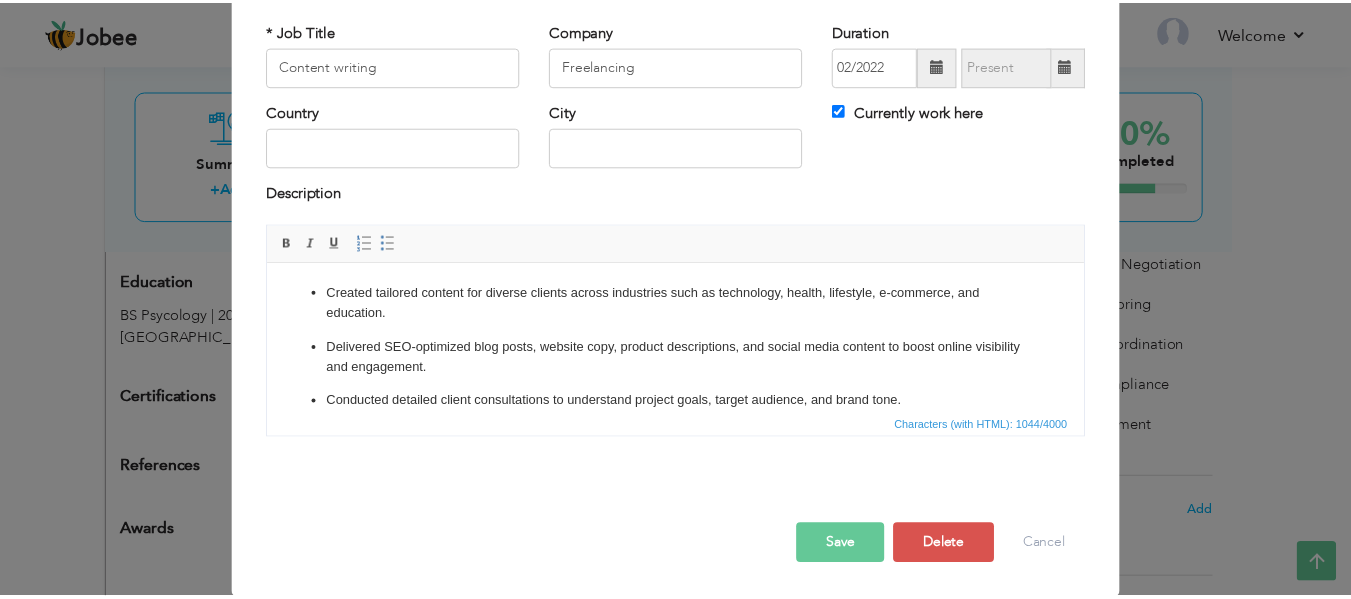 scroll, scrollTop: 117, scrollLeft: 0, axis: vertical 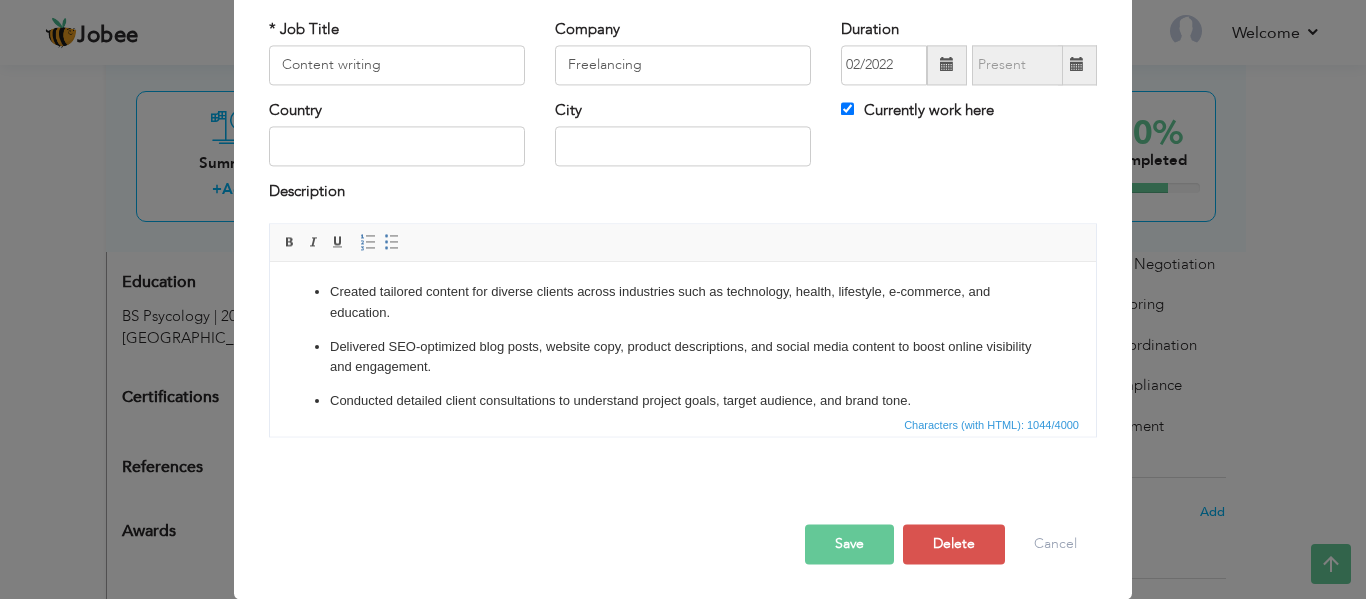 click on "Save" at bounding box center [849, 544] 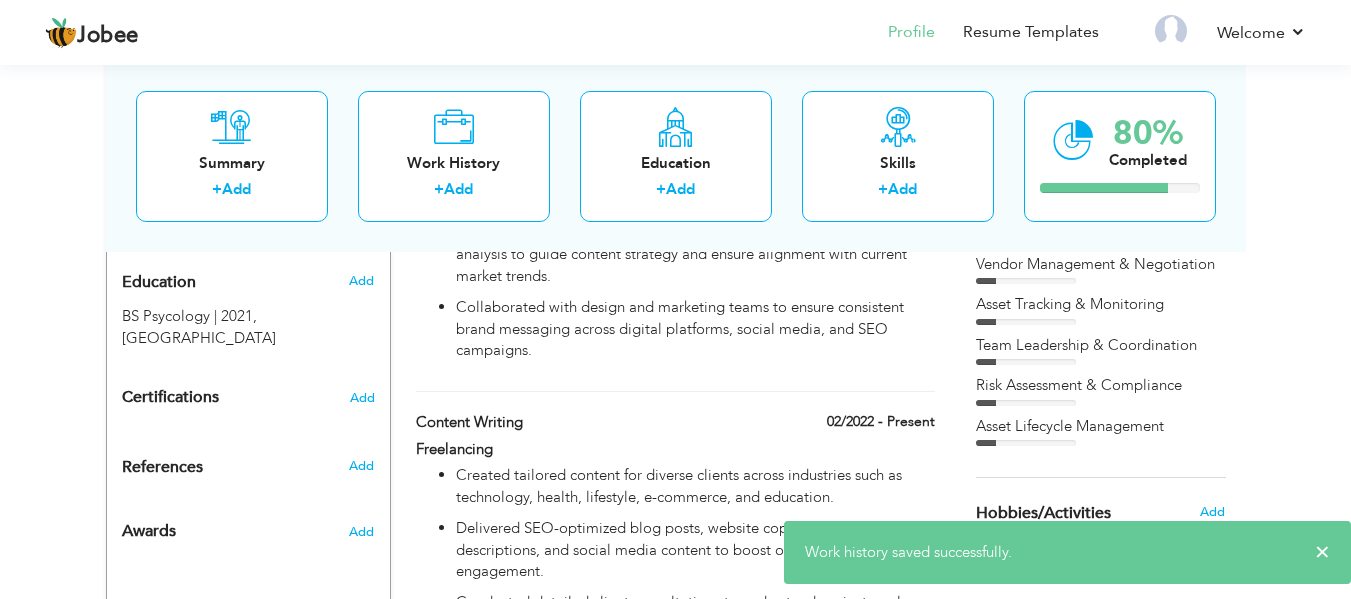 click on "Work History
+ Add Experience
Content Marketing Executive
04/2021 - 01/2022
Content Marketing Executive
04/2021 - 01/2022" at bounding box center [676, 397] 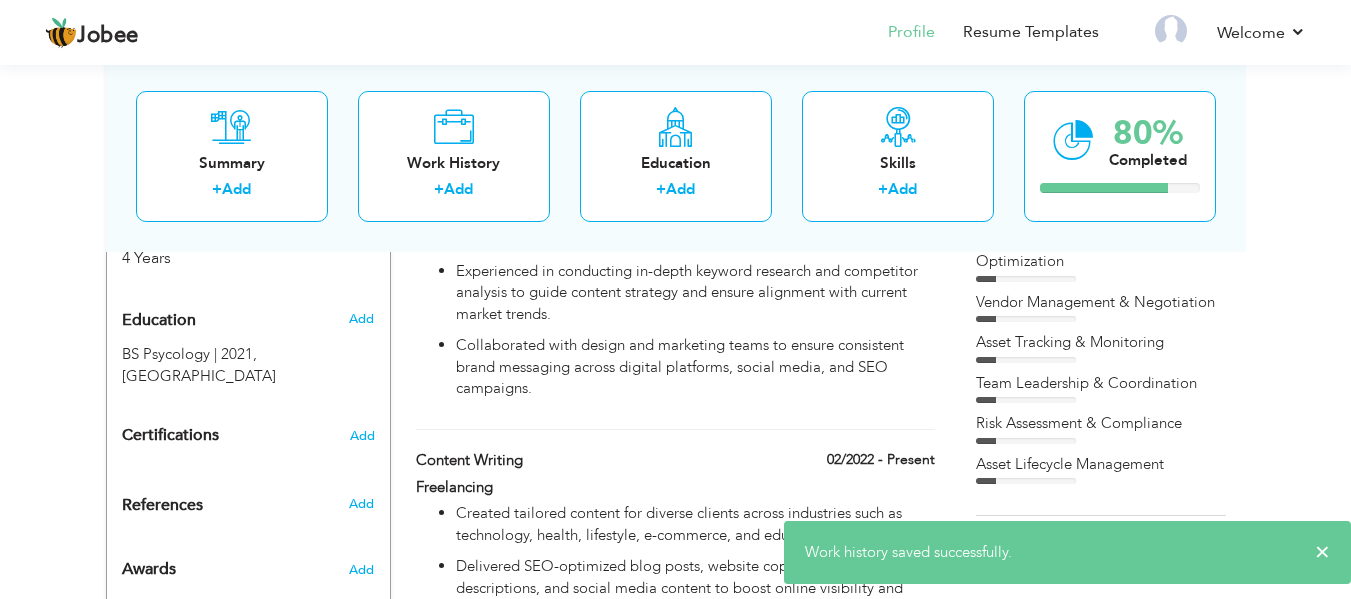 click on "Work History
+ Add Experience
Content Marketing Executive
04/2021 - 01/2022
Content Marketing Executive
04/2021 - 01/2022" at bounding box center (676, 435) 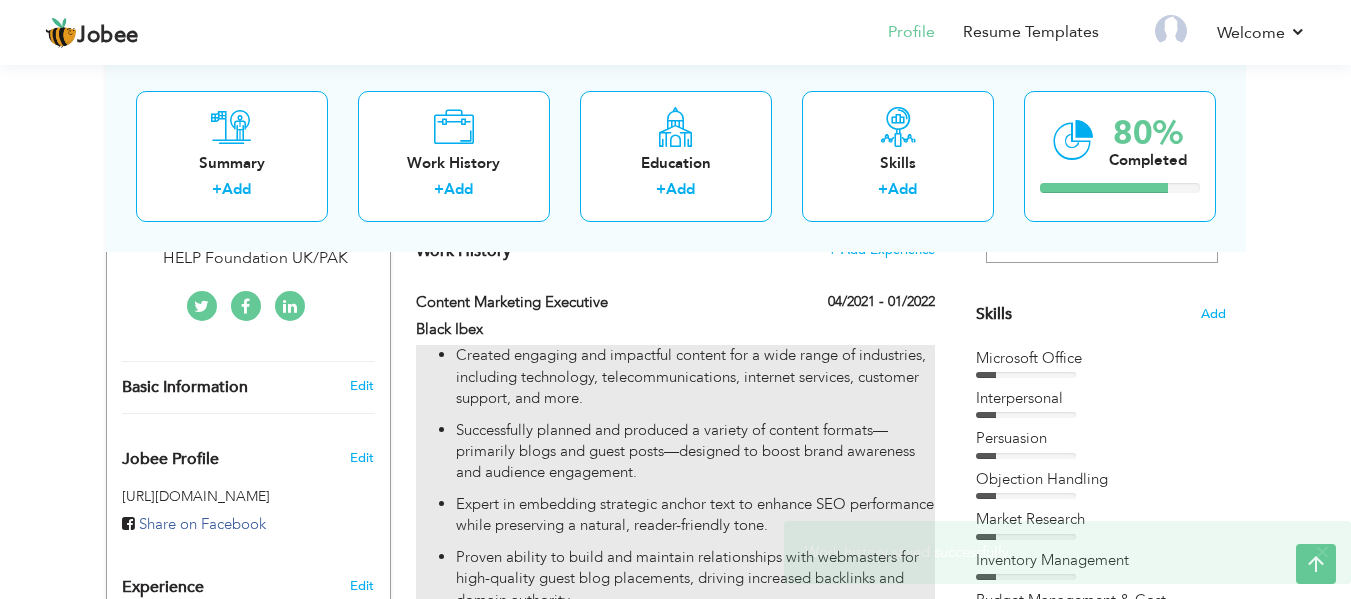 scroll, scrollTop: 464, scrollLeft: 0, axis: vertical 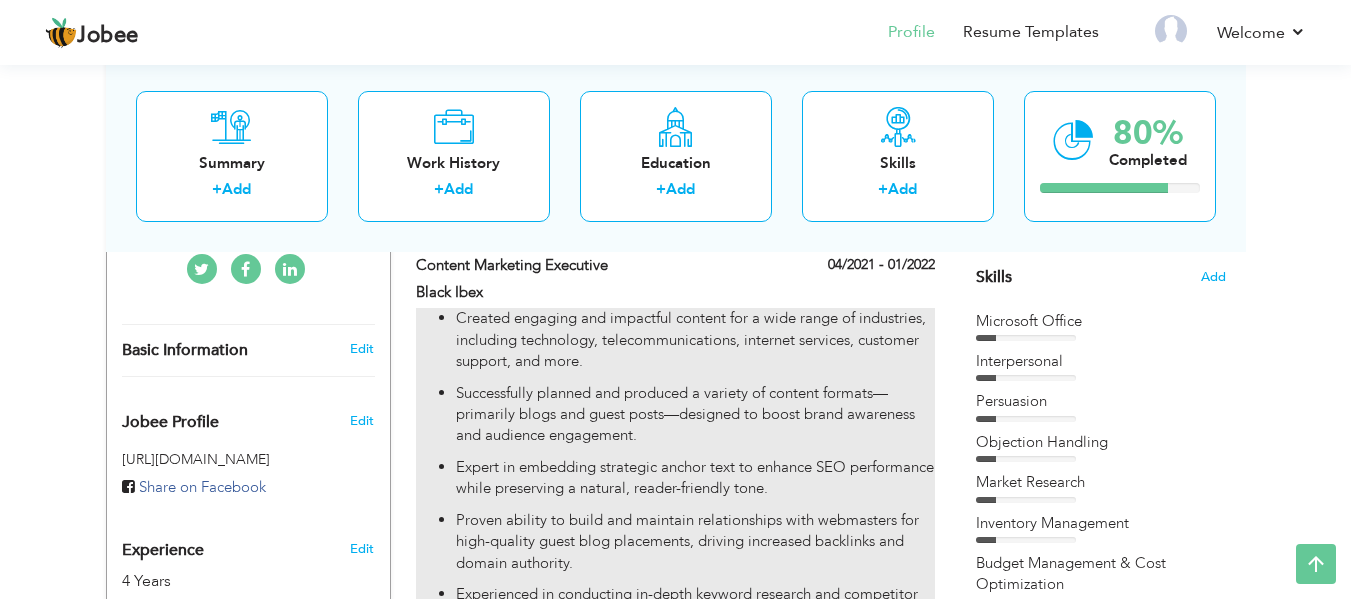click on "Created engaging and impactful content for a wide range of industries, including technology, telecommunications, internet services, customer support, and more.
Successfully planned and produced a variety of content formats—primarily blogs and guest posts—designed to boost brand awareness and audience engagement.
Expert in embedding strategic anchor text to enhance SEO performance while preserving a natural, reader-friendly tone.
Proven ability to build and maintain relationships with webmasters for high-quality guest blog placements, driving increased backlinks and domain authority.
Experienced in conducting in-depth keyword research and competitor analysis to guide content strategy and ensure alignment with current market trends.
Collaborated with design and marketing teams to ensure consistent brand messaging across digital platforms, social media, and SEO campaigns." at bounding box center [675, 515] 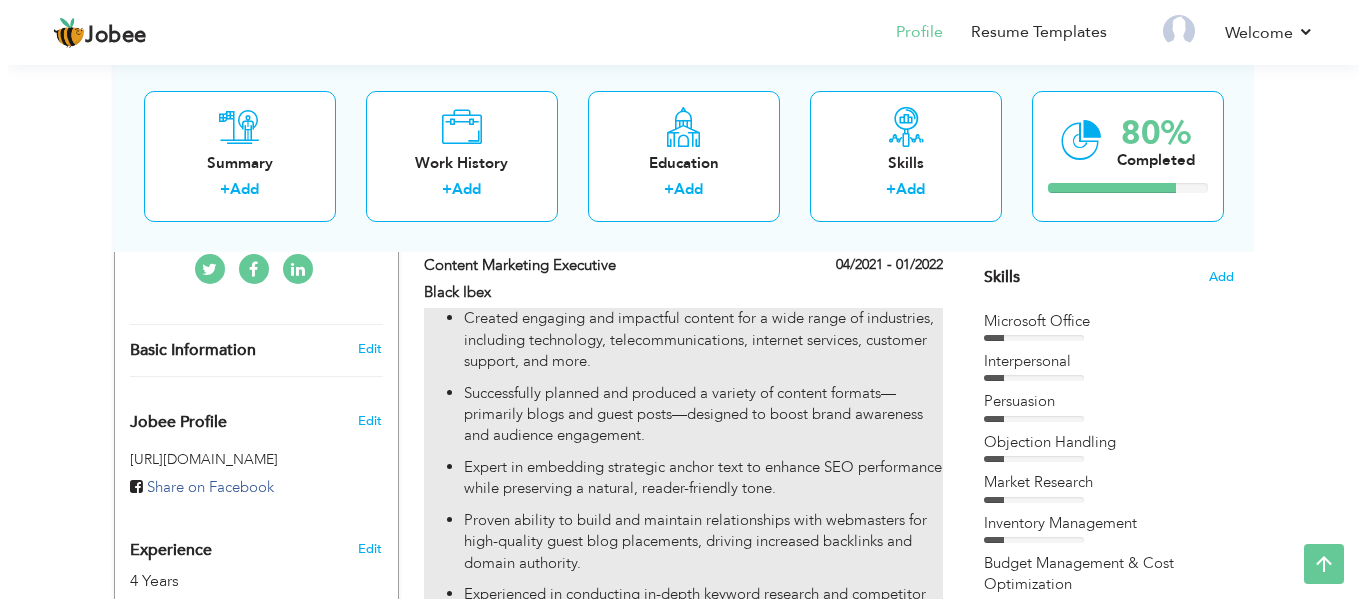 scroll, scrollTop: 504, scrollLeft: 0, axis: vertical 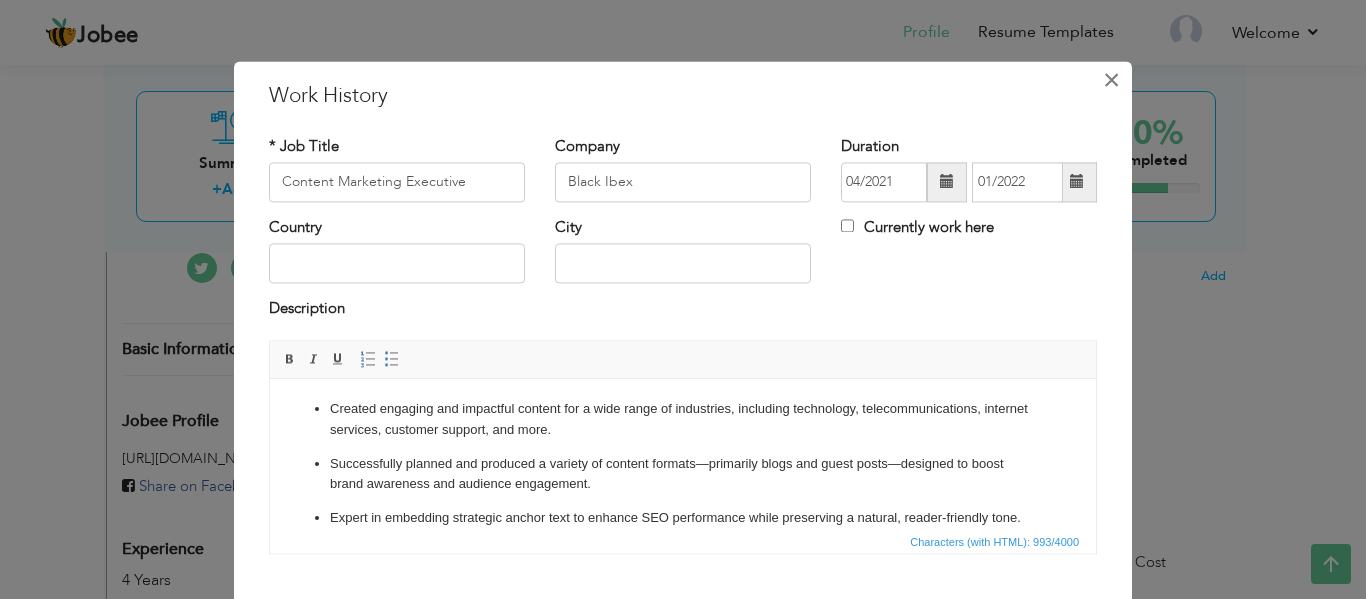 click on "×" at bounding box center [1111, 80] 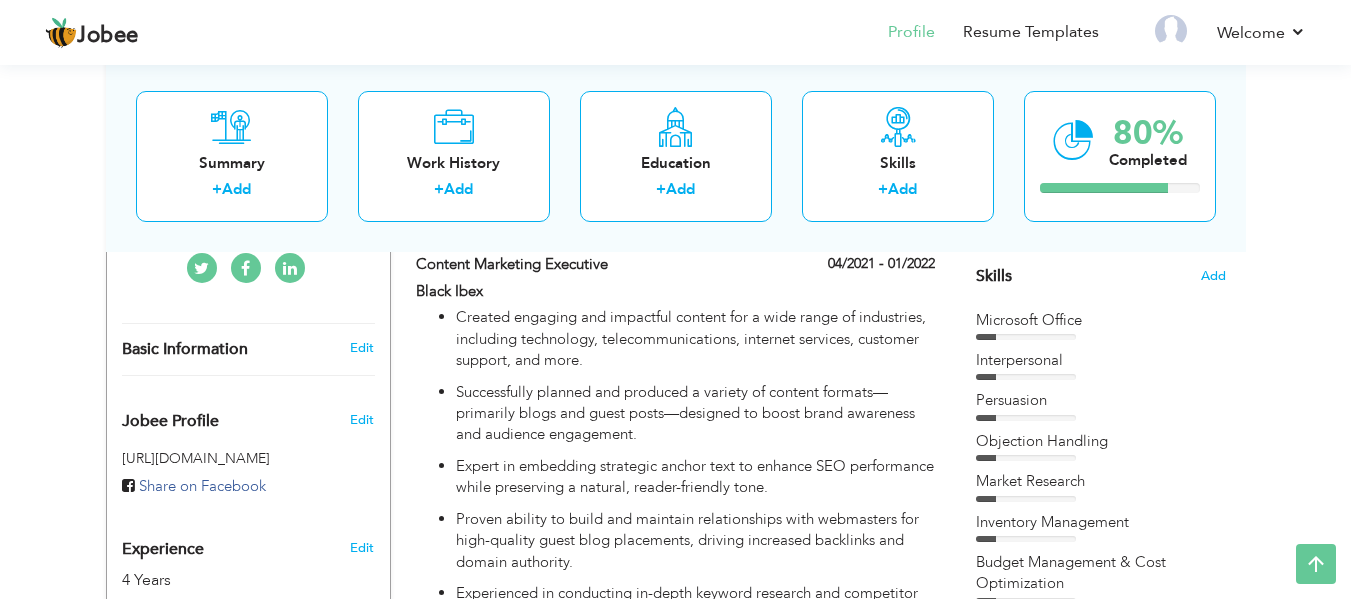click on "Interpersonal" at bounding box center (1101, 360) 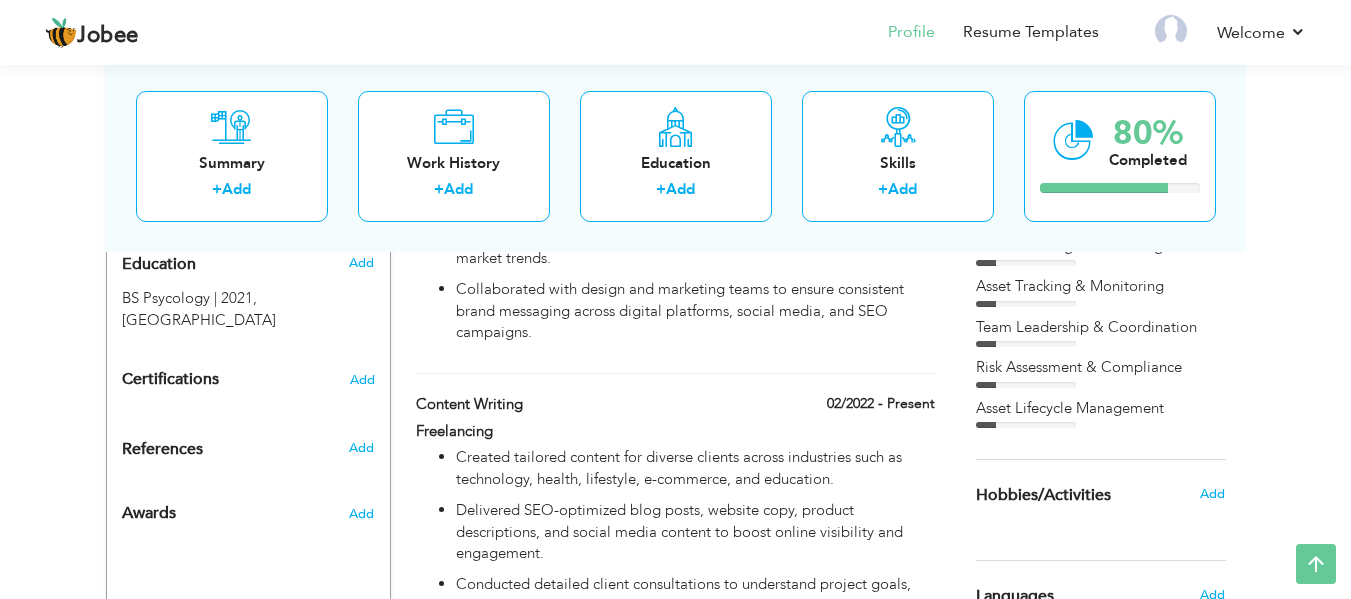 scroll, scrollTop: 904, scrollLeft: 0, axis: vertical 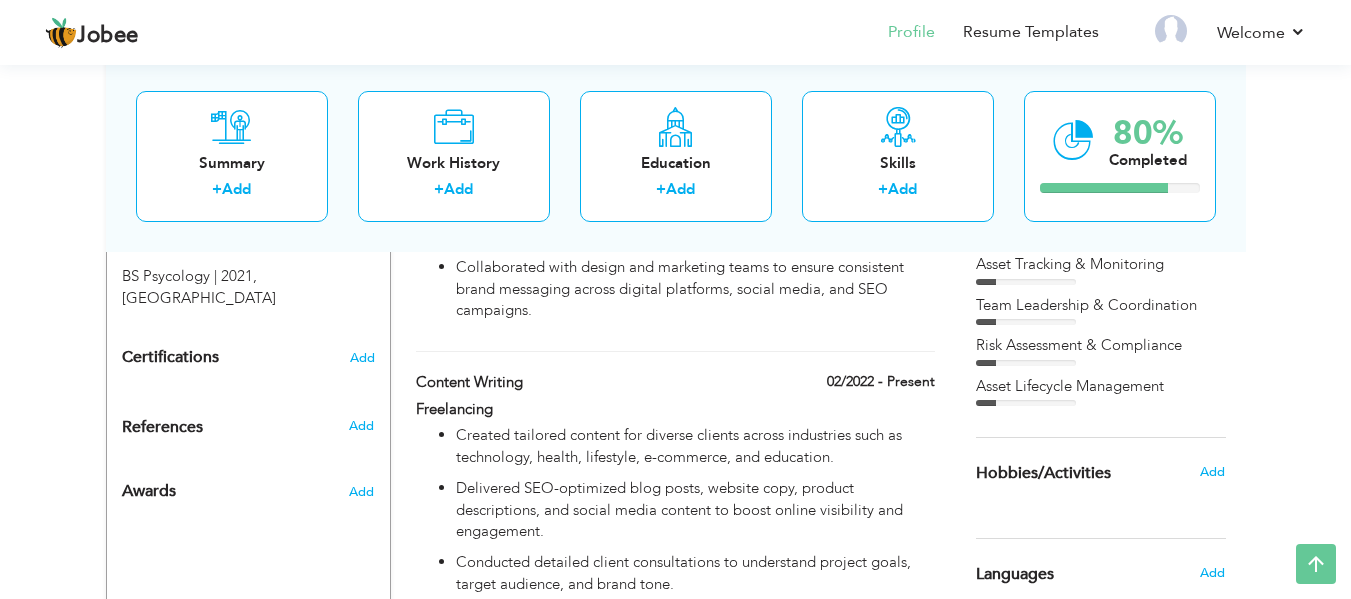 click on "Risk Assessment & Compliance" at bounding box center [1101, 345] 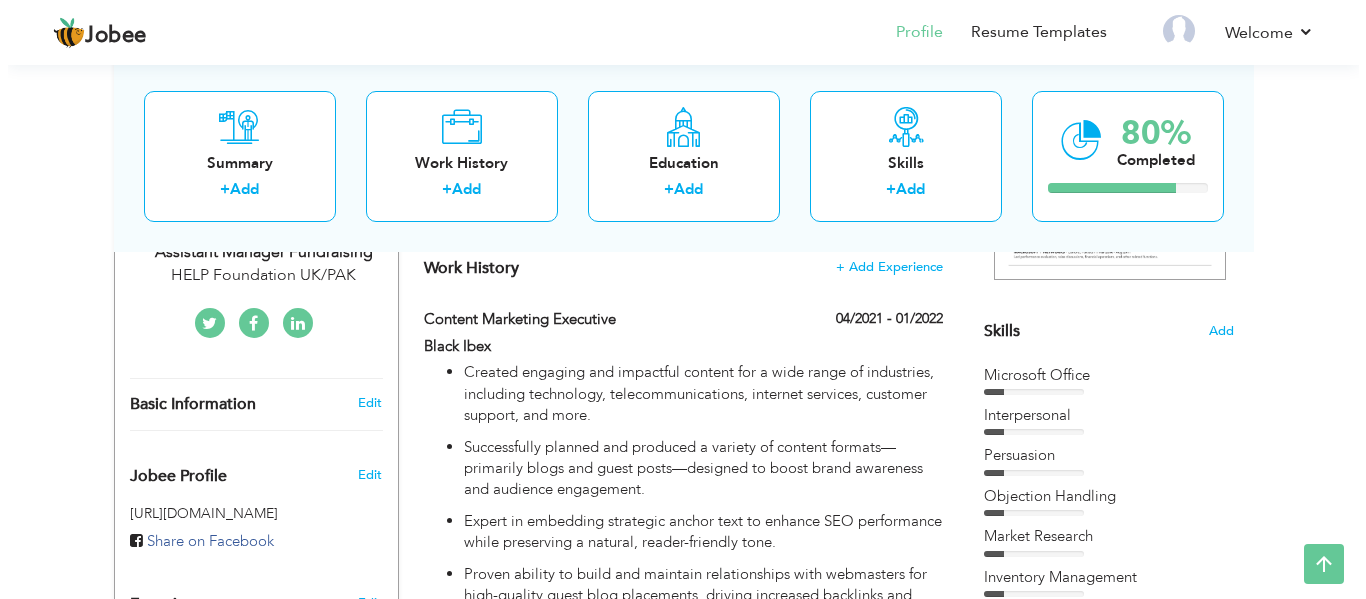 scroll, scrollTop: 424, scrollLeft: 0, axis: vertical 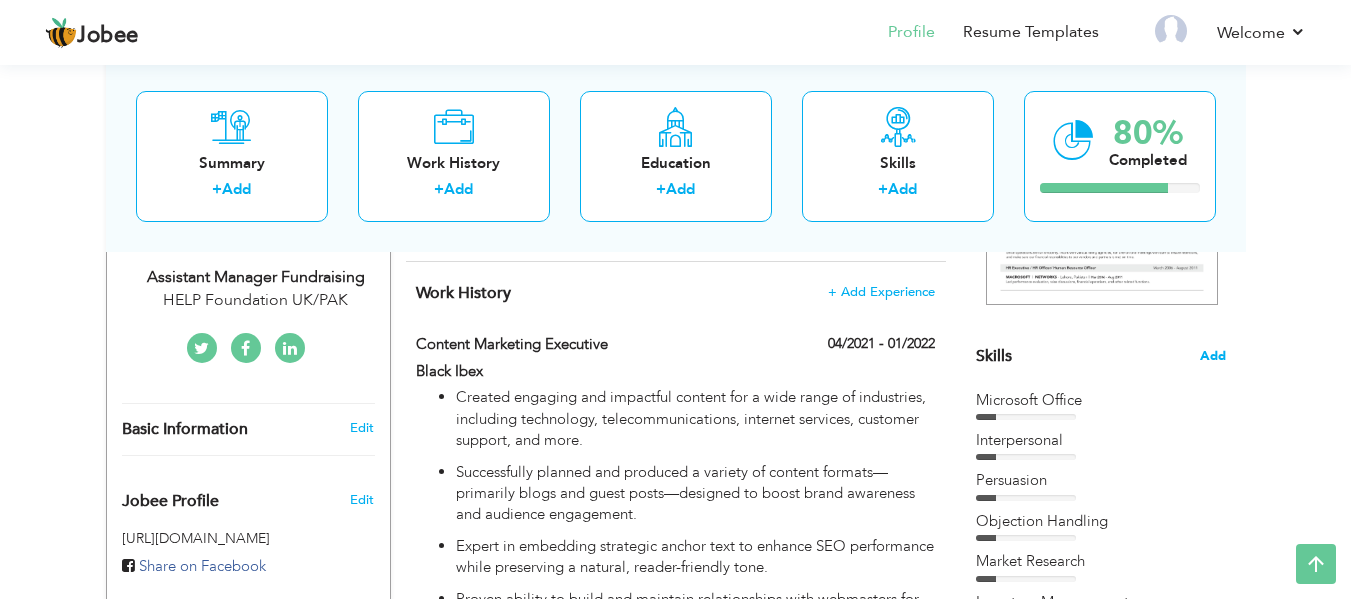 click on "Add" at bounding box center [1213, 356] 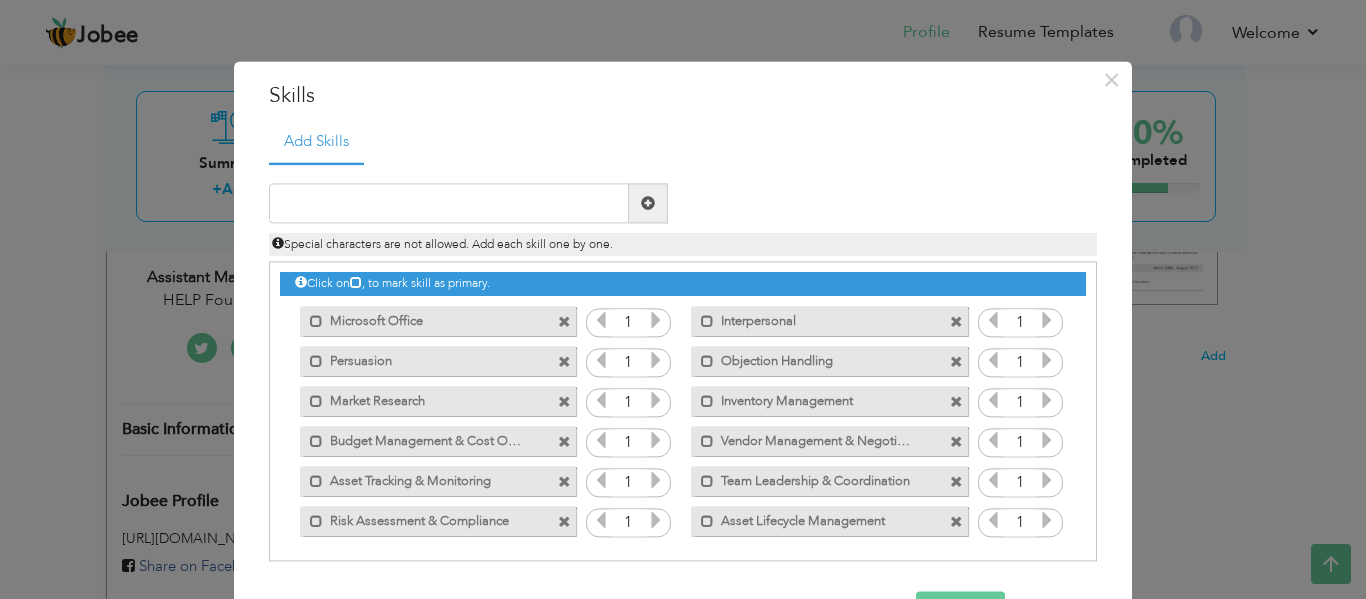 click at bounding box center (564, 362) 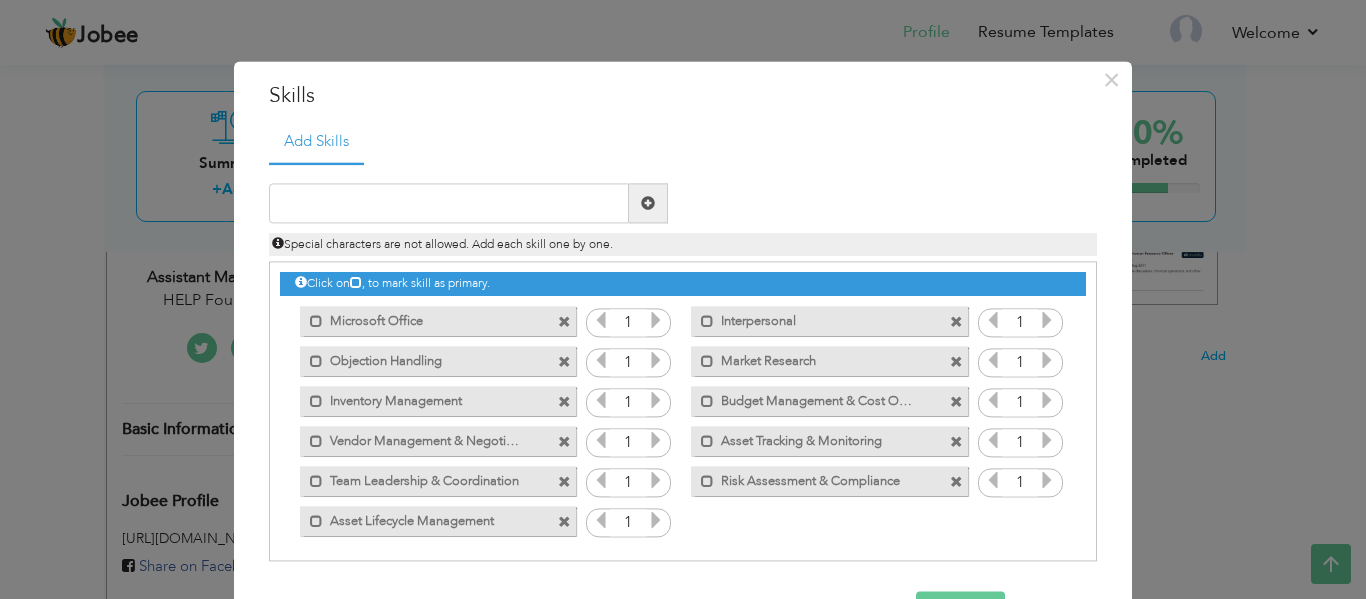 click at bounding box center (564, 362) 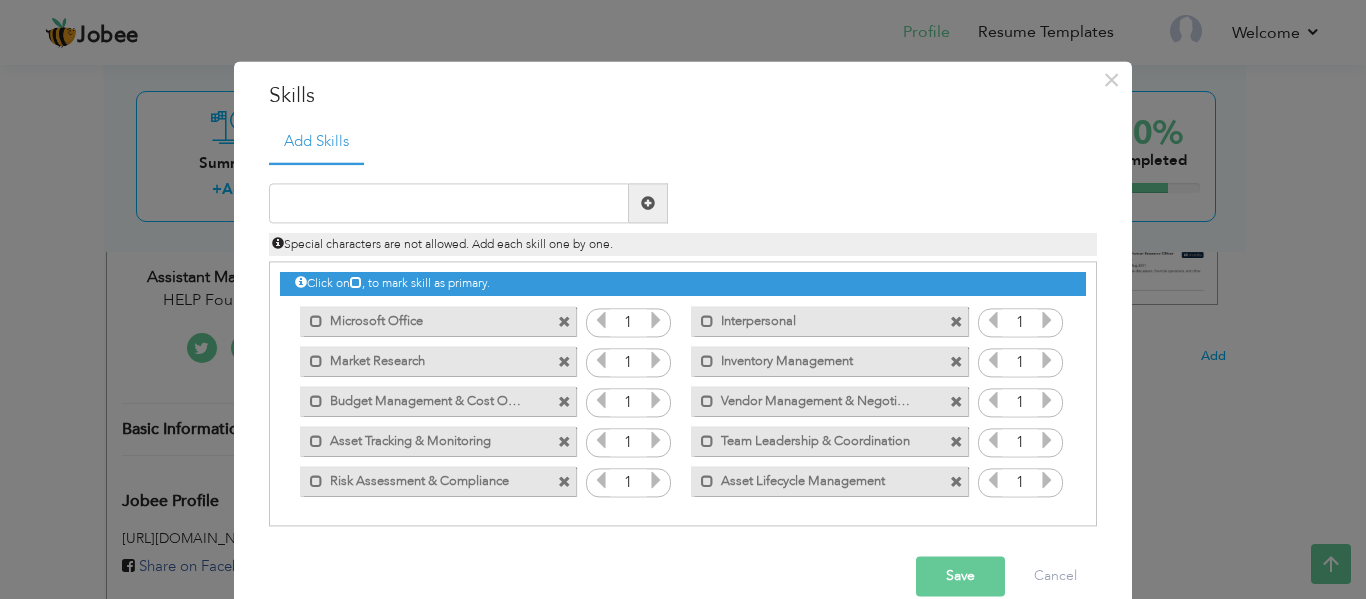 click at bounding box center [564, 402] 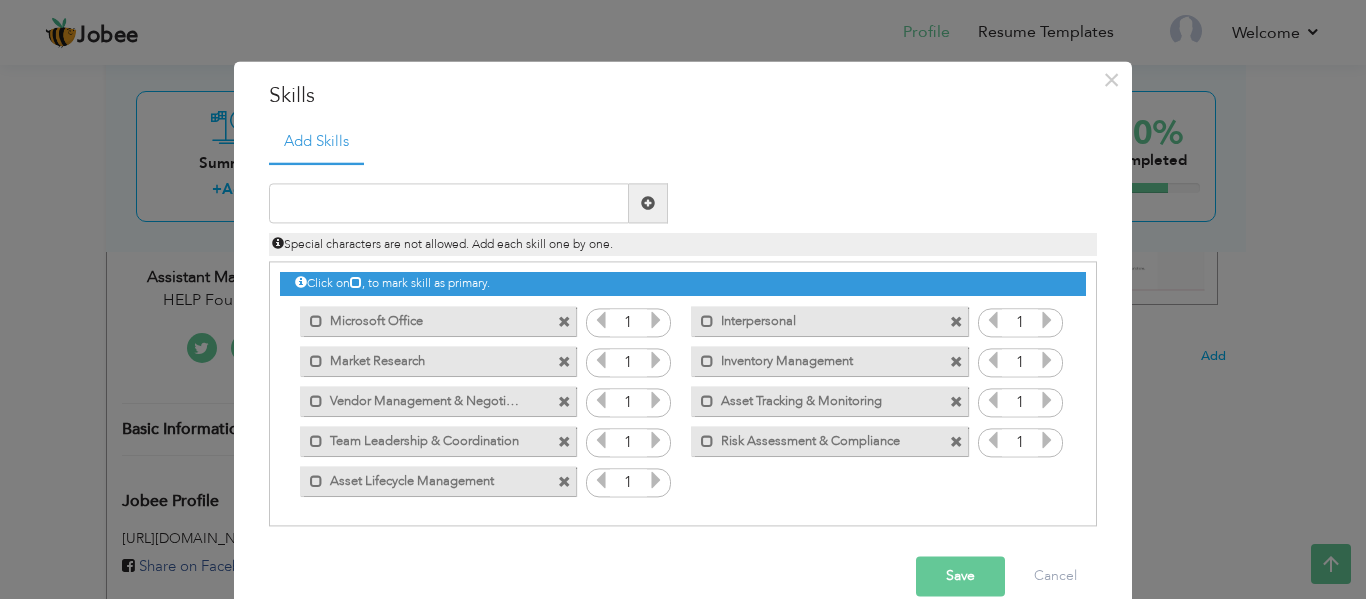 click at bounding box center (564, 402) 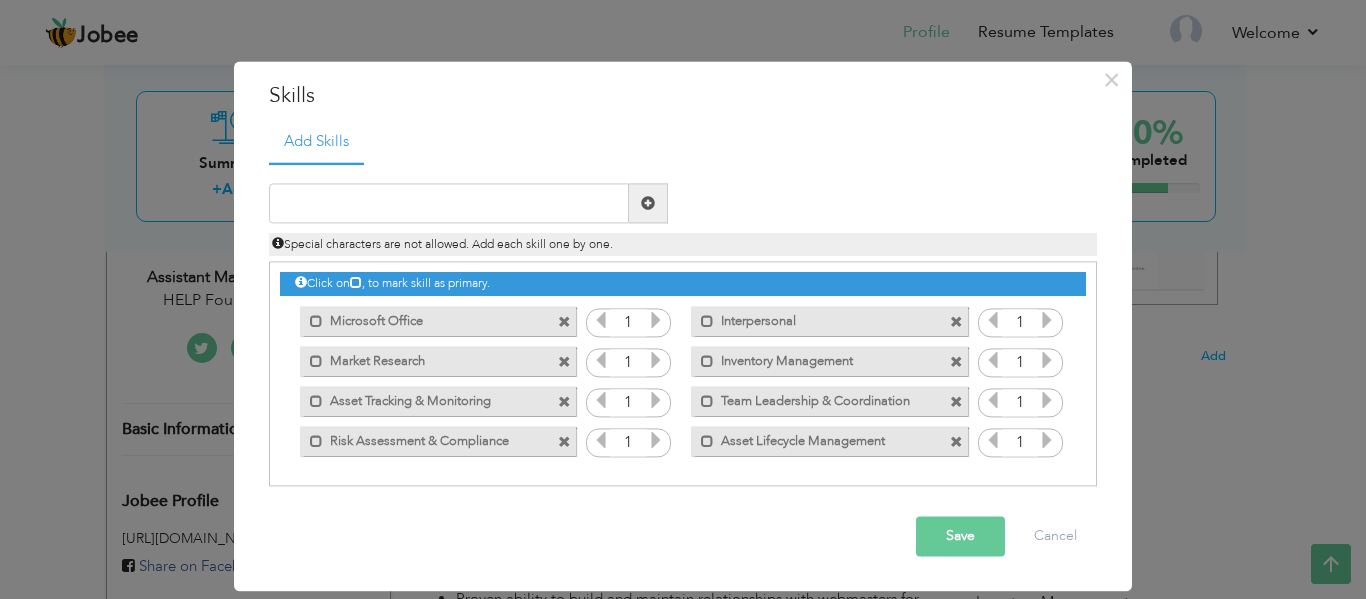 click at bounding box center (564, 402) 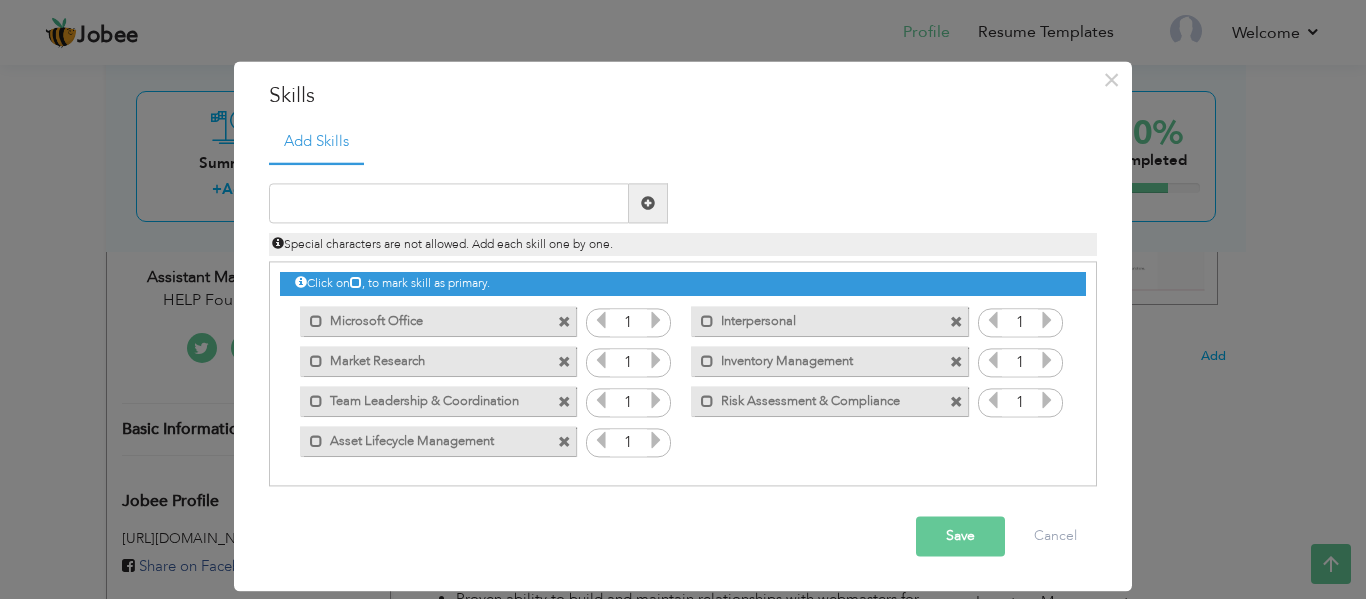click at bounding box center [564, 402] 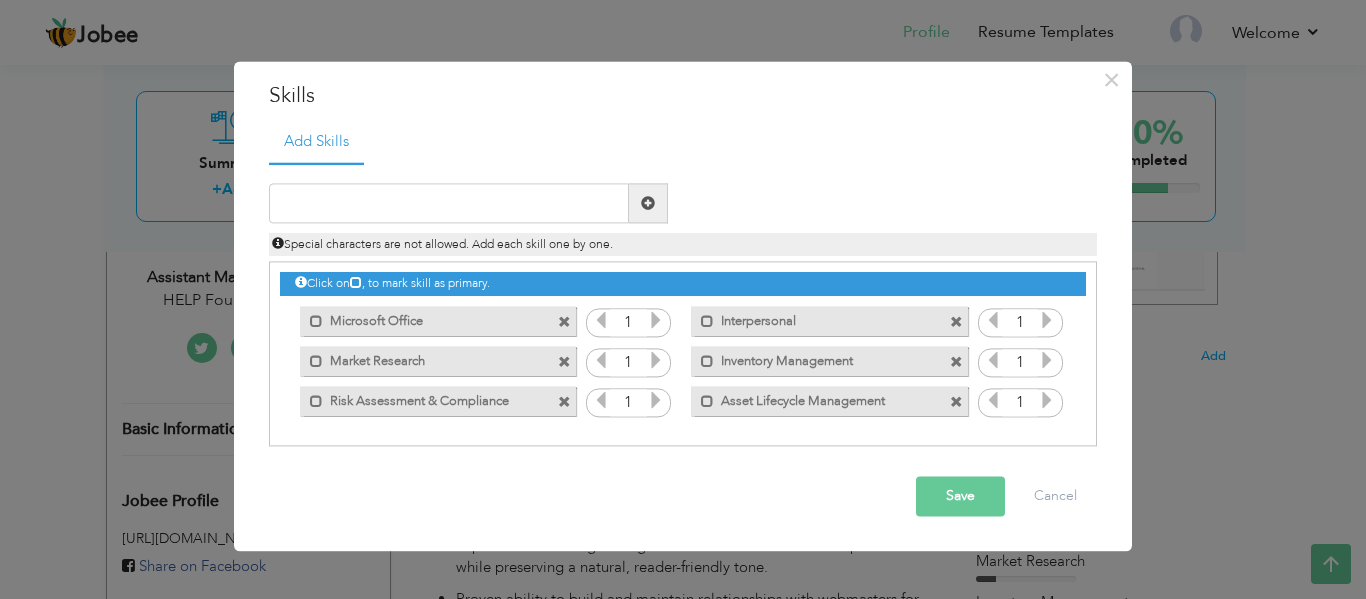 click at bounding box center (564, 402) 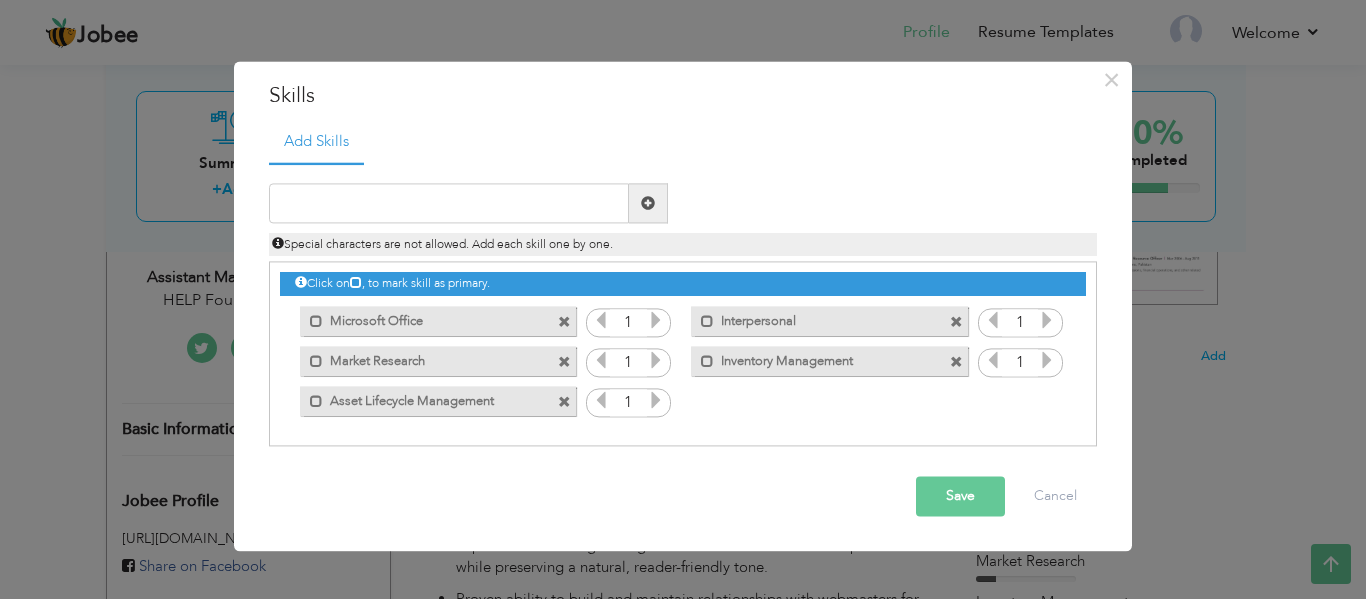 click at bounding box center [956, 322] 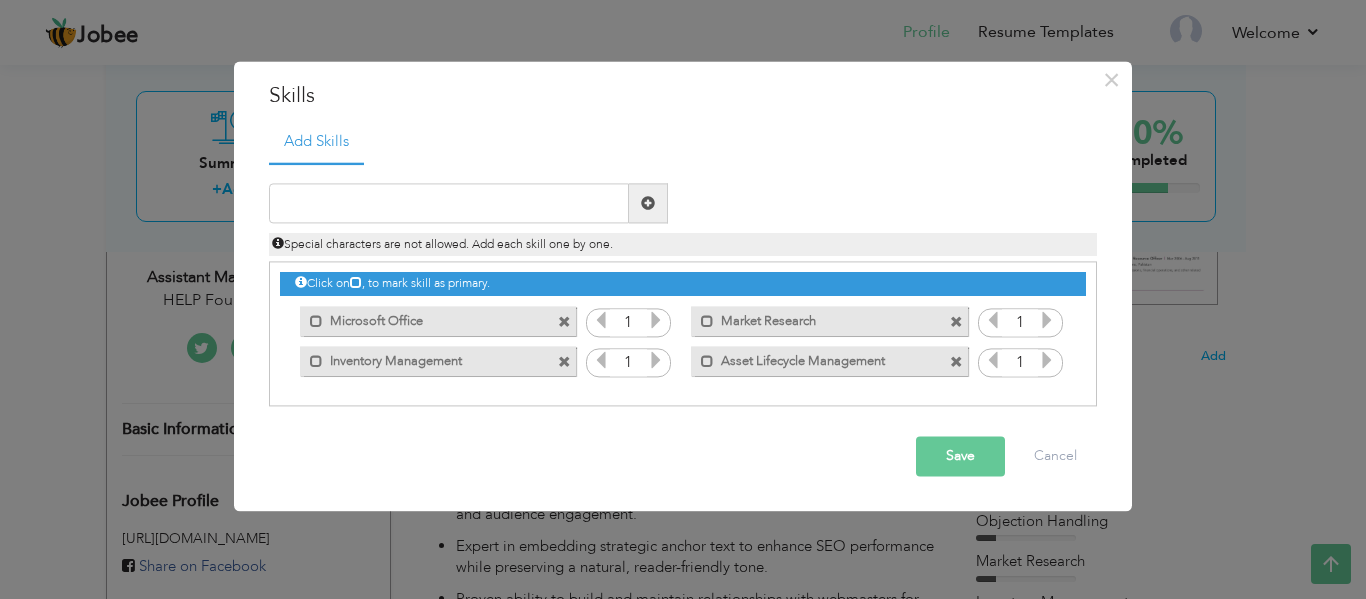 click at bounding box center (956, 362) 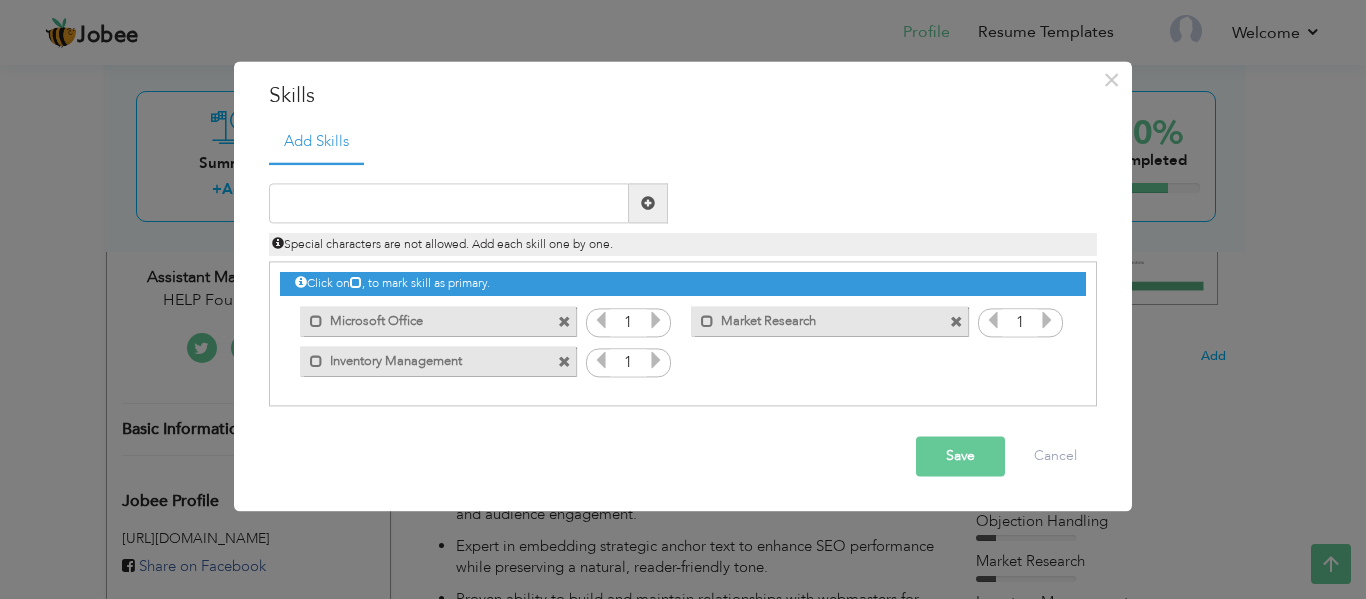click at bounding box center (564, 362) 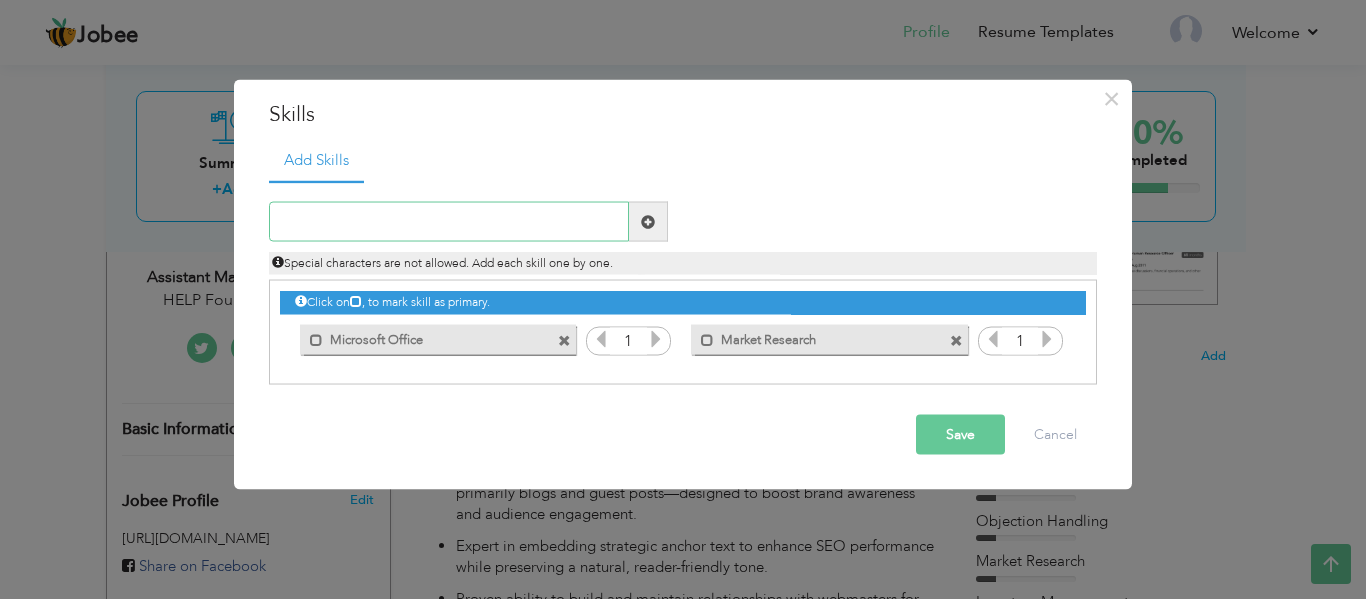 click at bounding box center [449, 222] 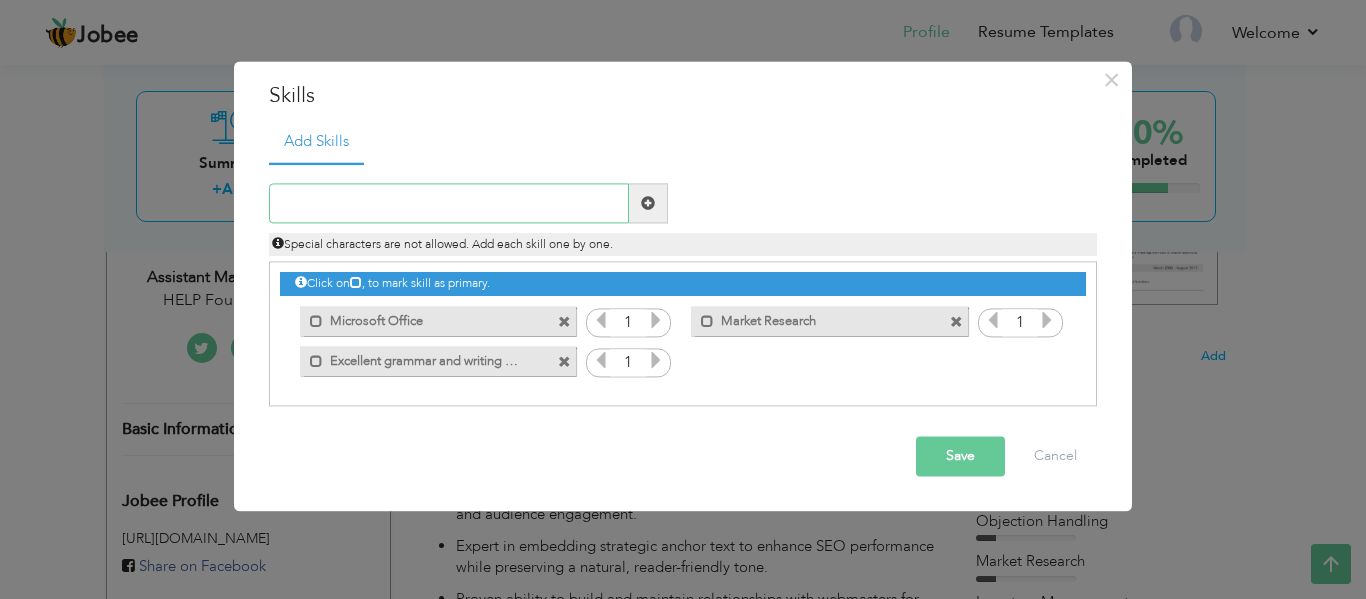 paste on "Creative and engaging storytelling" 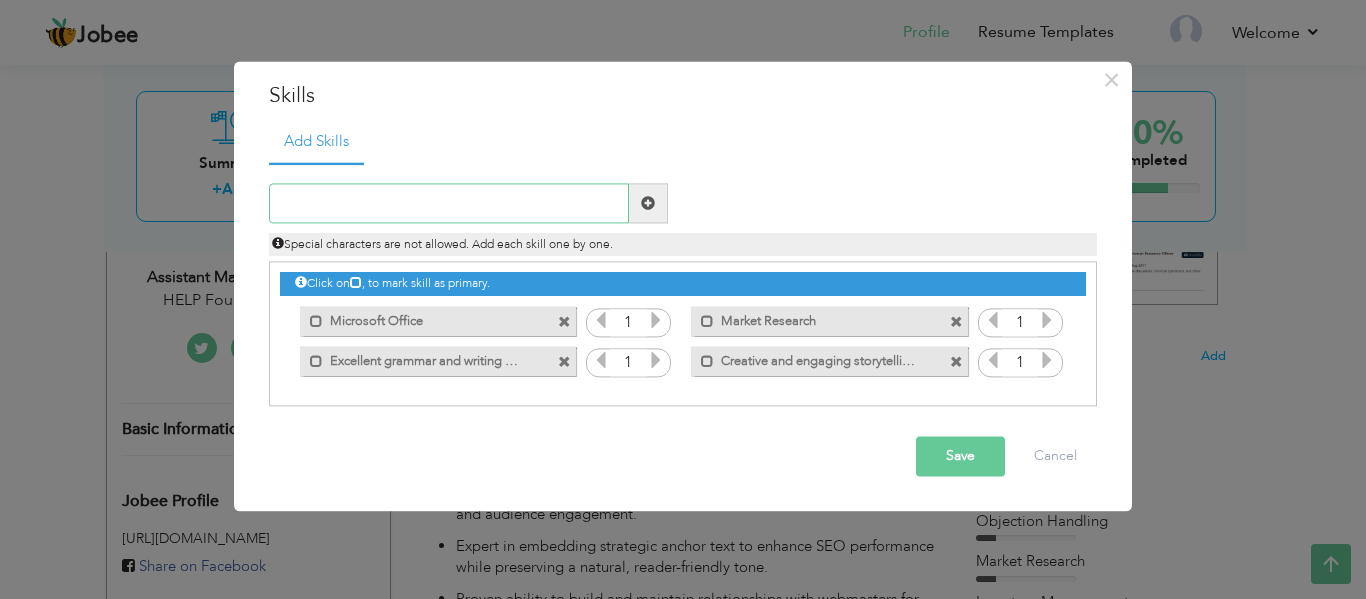 paste on "Adaptability in tone and style" 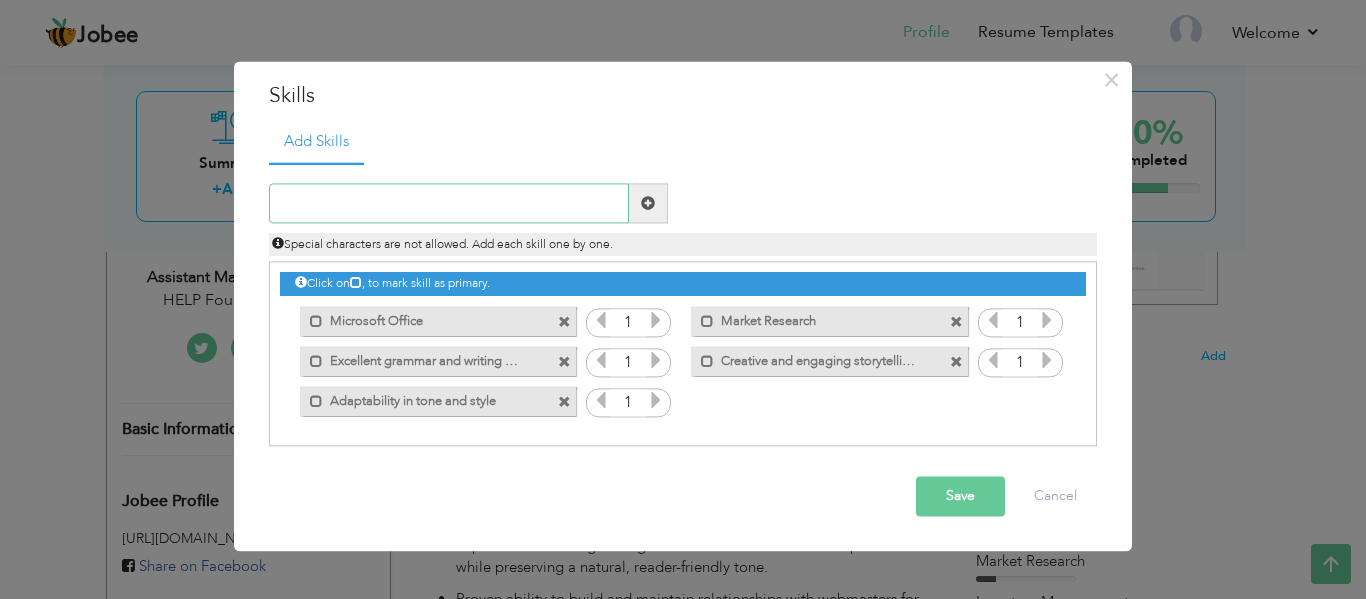 paste on "Proofreading and editing" 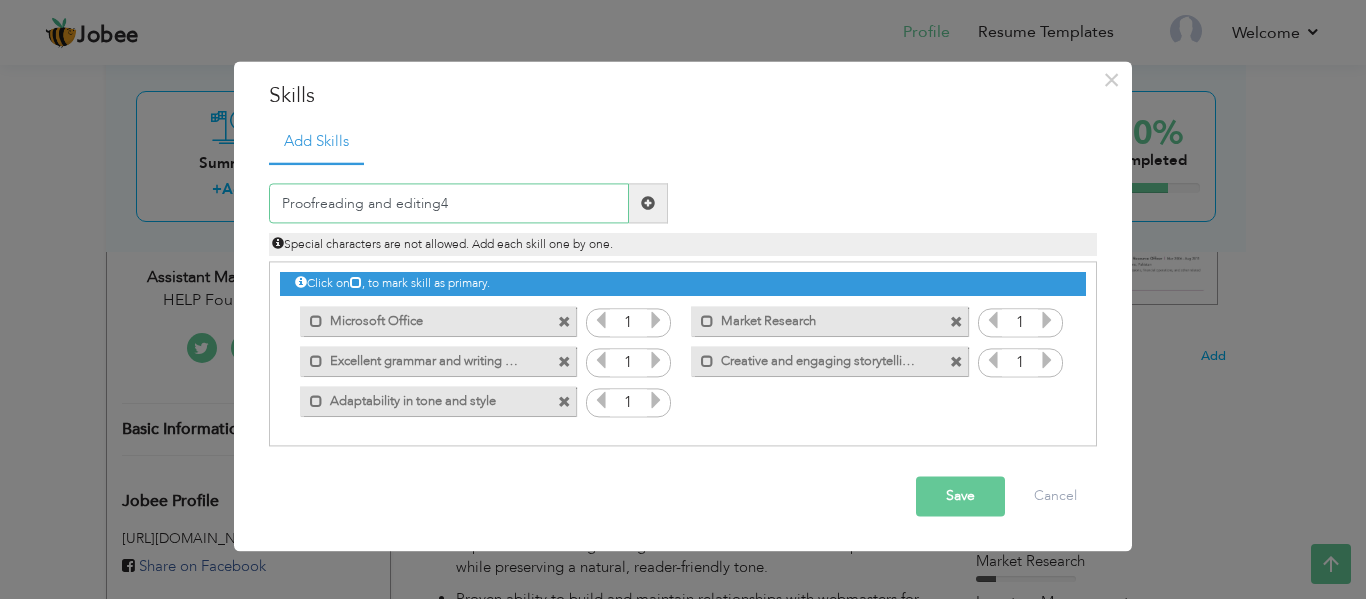 type on "Proofreading and editing" 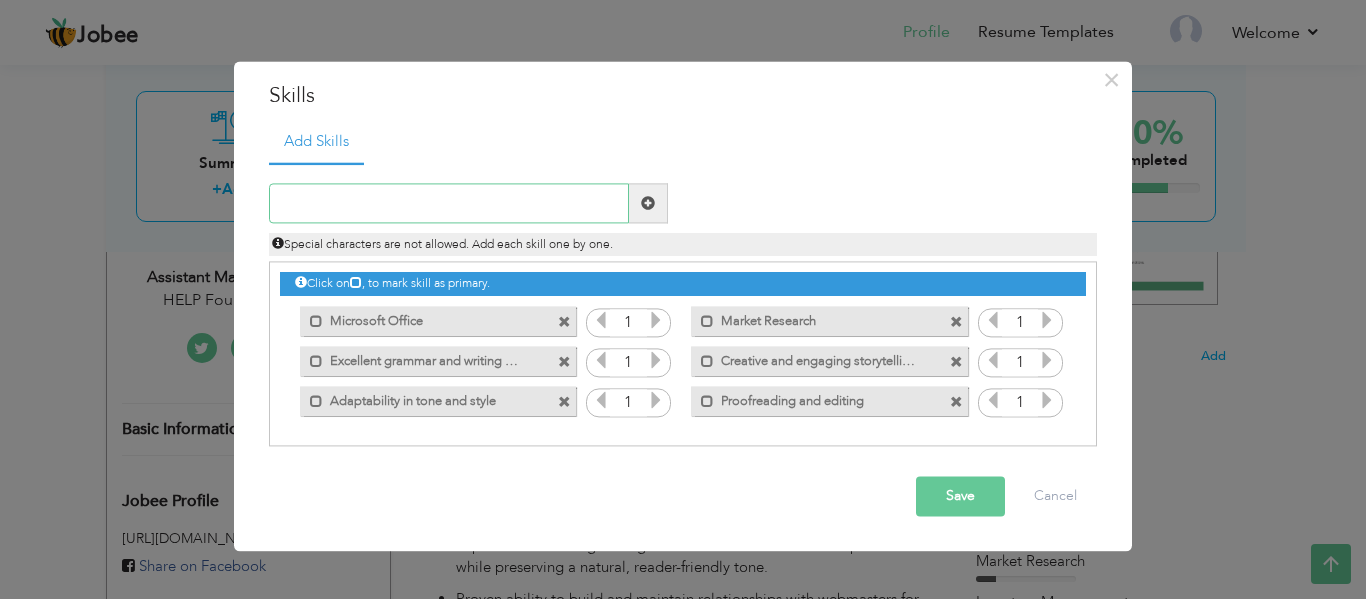 paste on "Attention to detail" 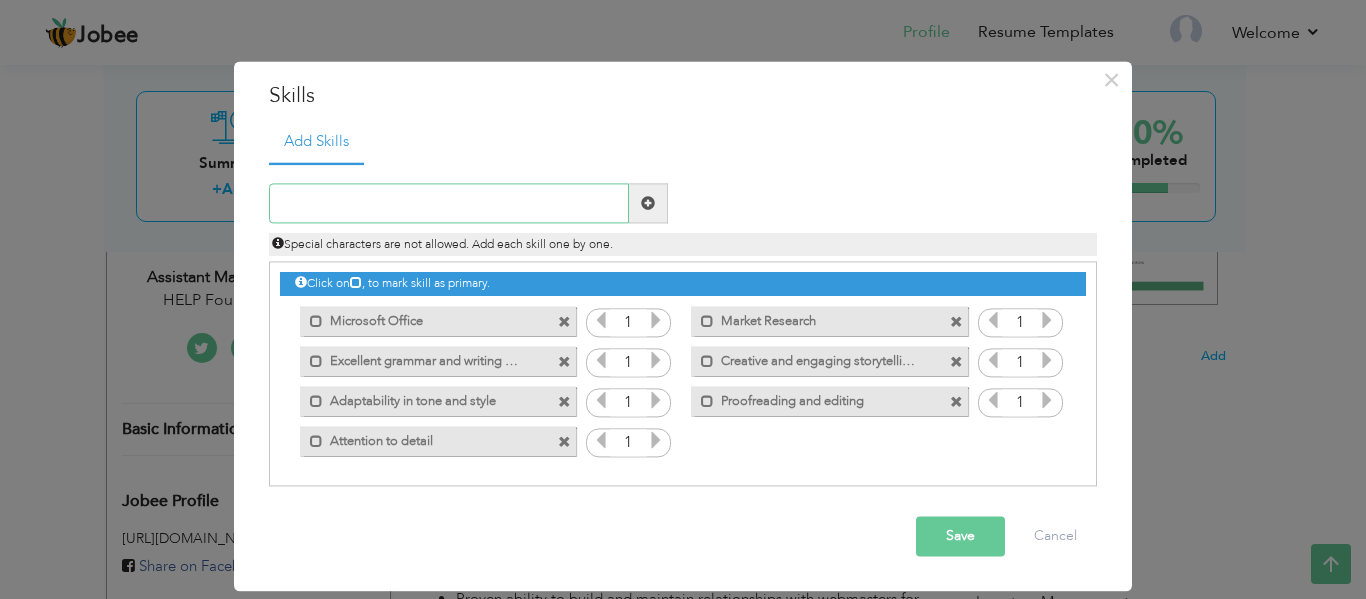 paste on "Client communication and requirement gathering" 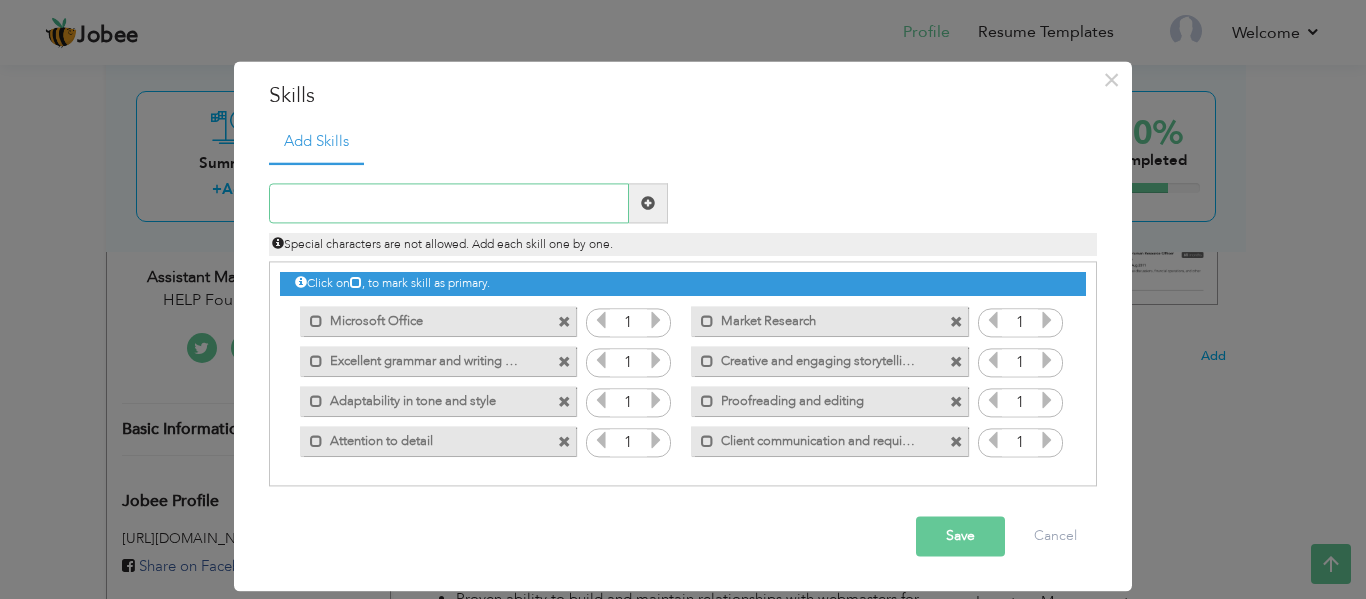 paste on "Proposal writing and portfolio presentation" 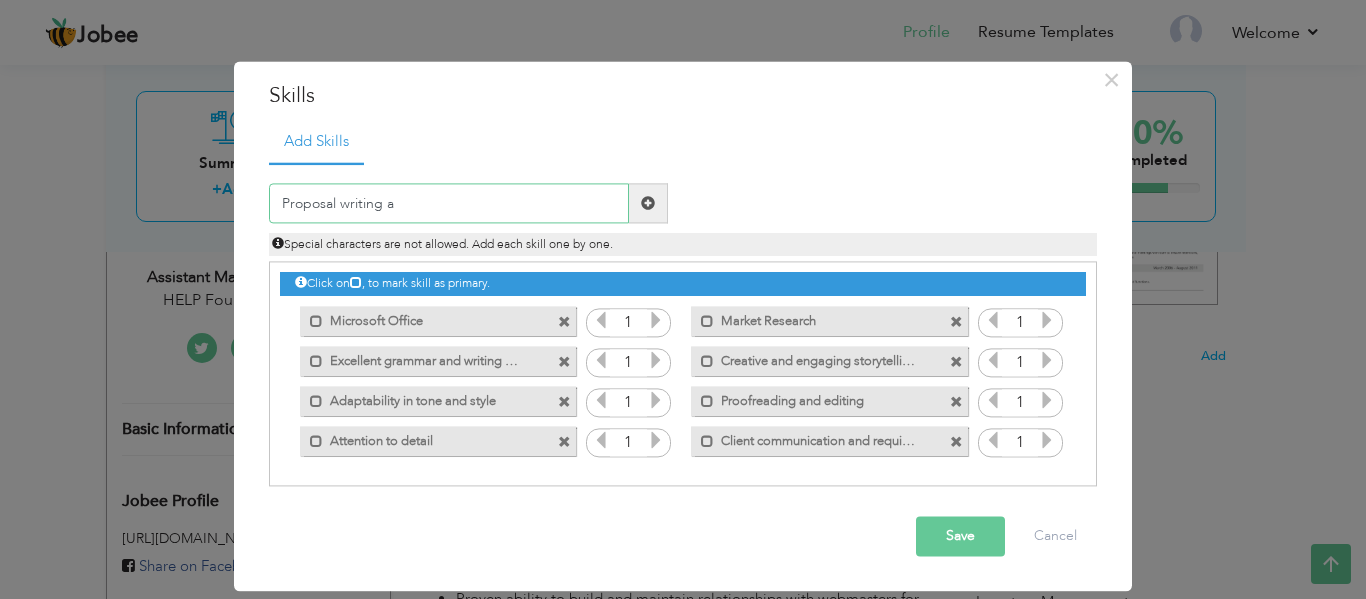 type on "Proposal writing" 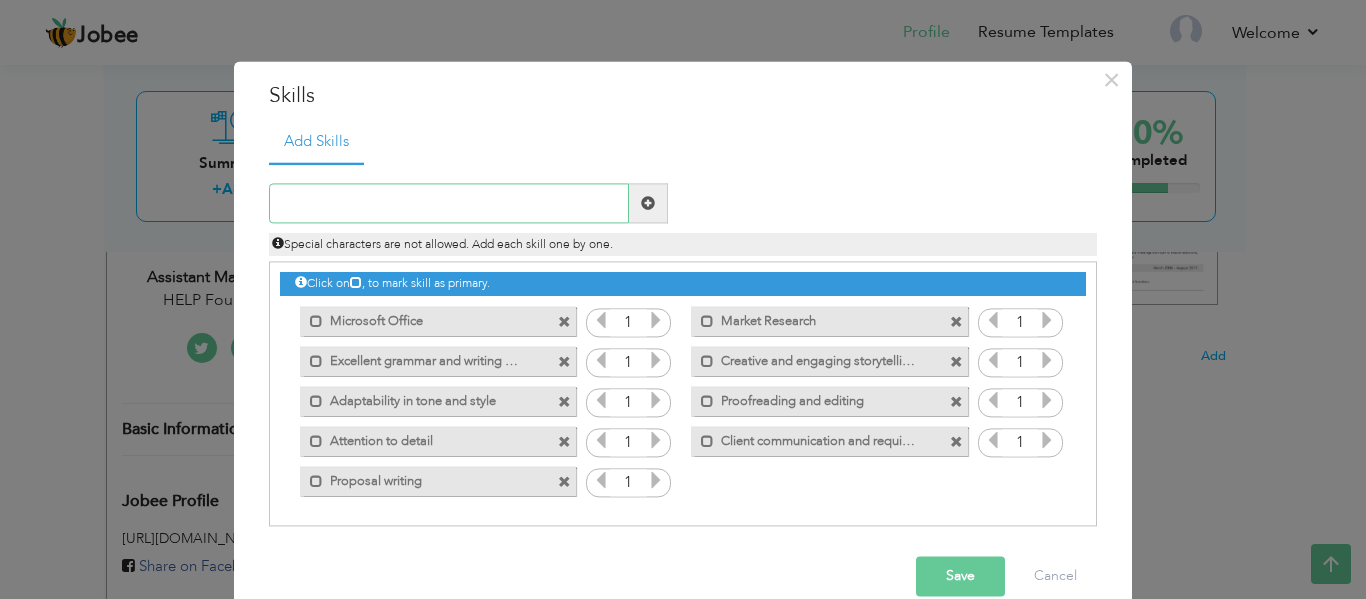 paste on "Working across global markets and niches" 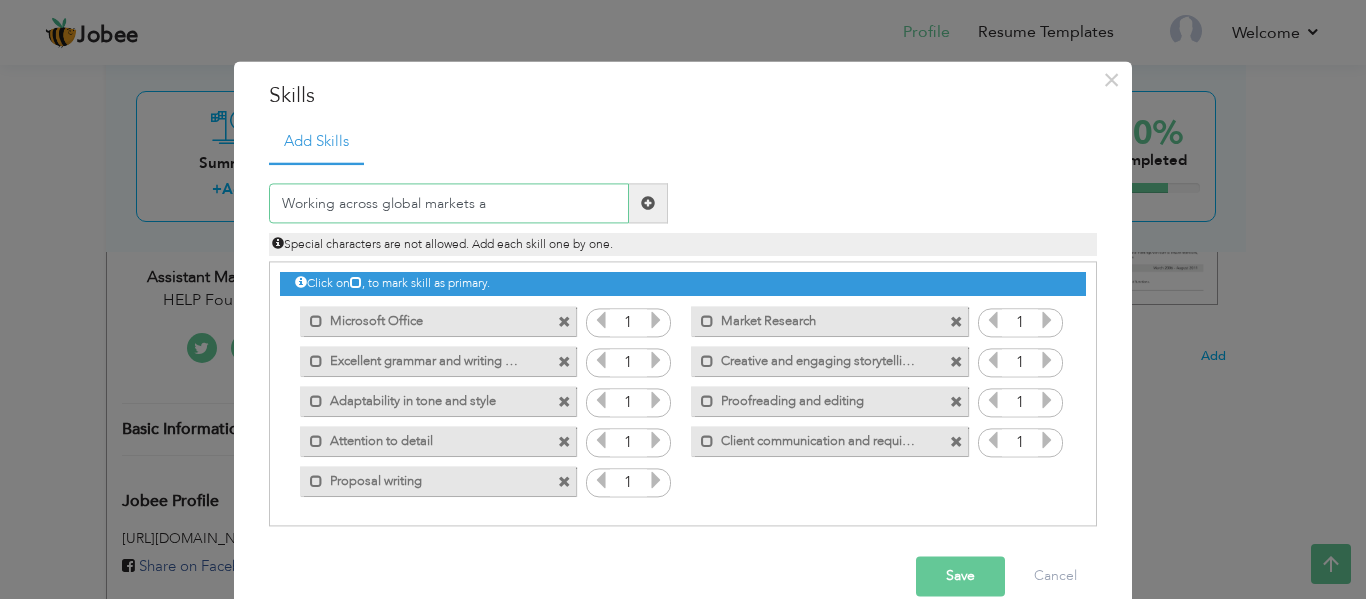 type on "Working across global markets" 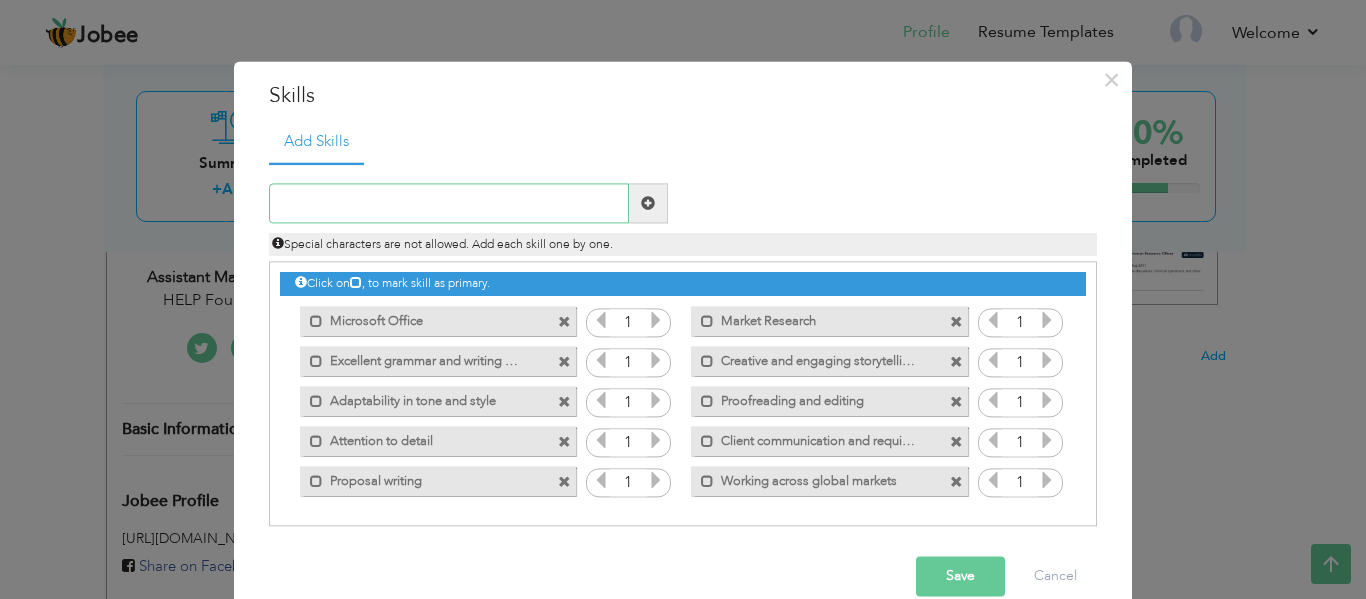 paste on "Content Strategy Development" 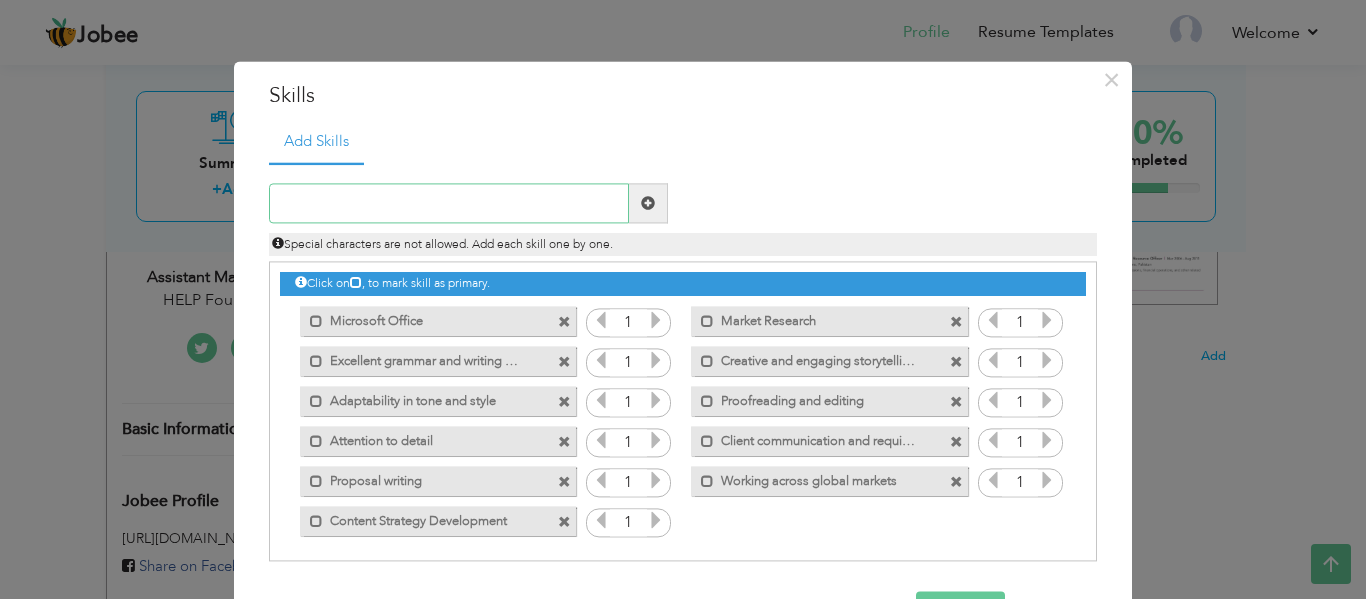 paste on "Time Management and Deadline Handling" 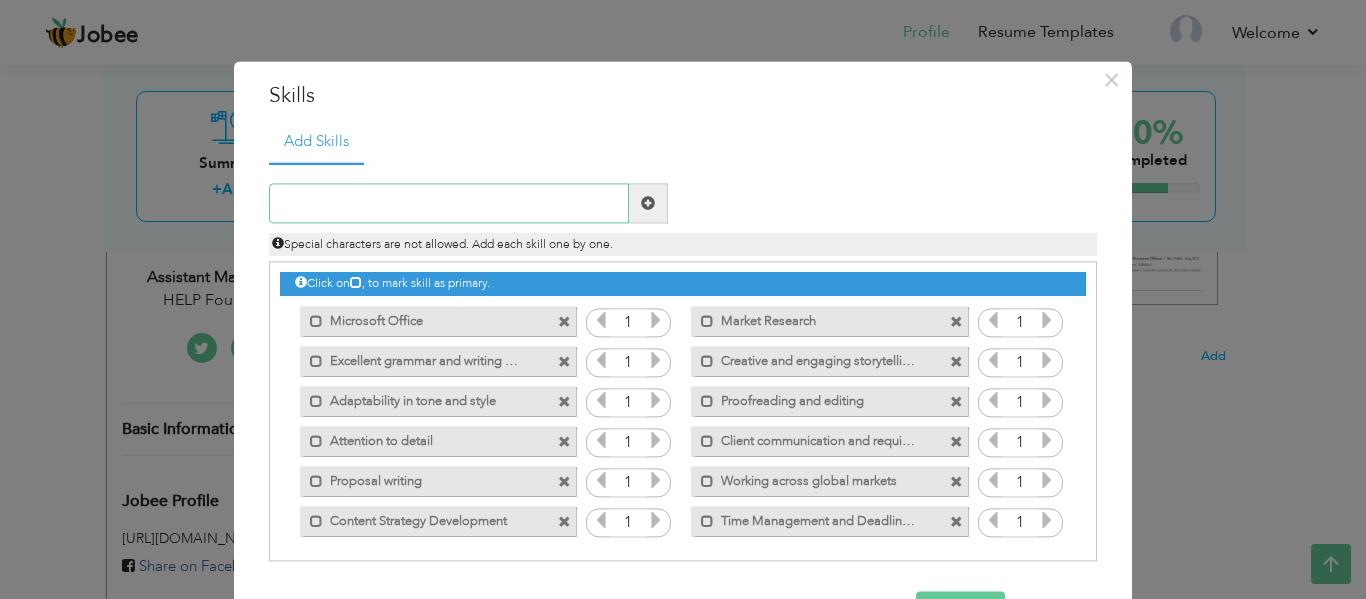 paste on "Client Relationship Management" 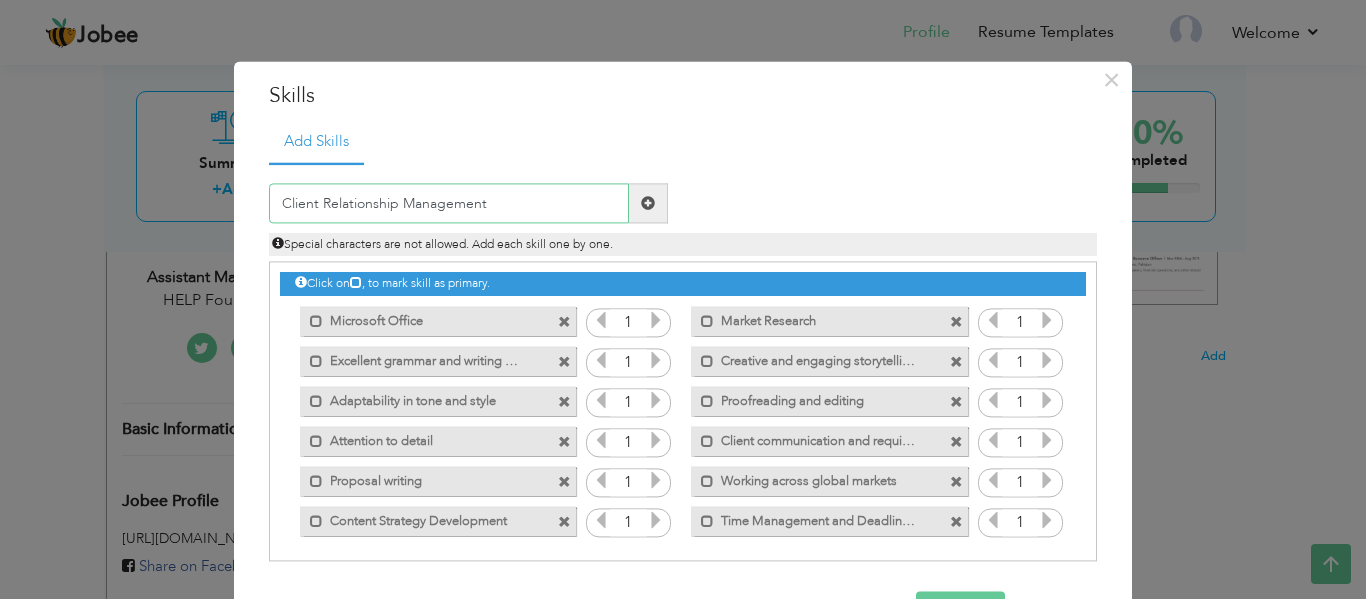 type 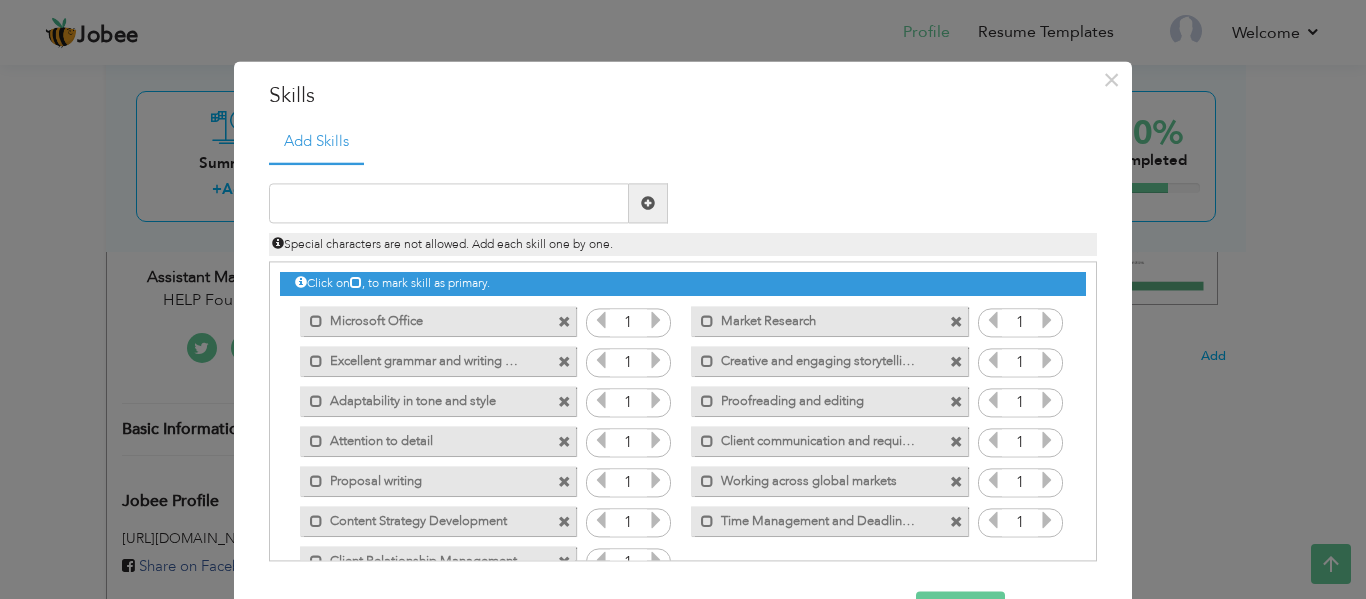 click on "×
Skills
Add Skills" at bounding box center (683, 364) 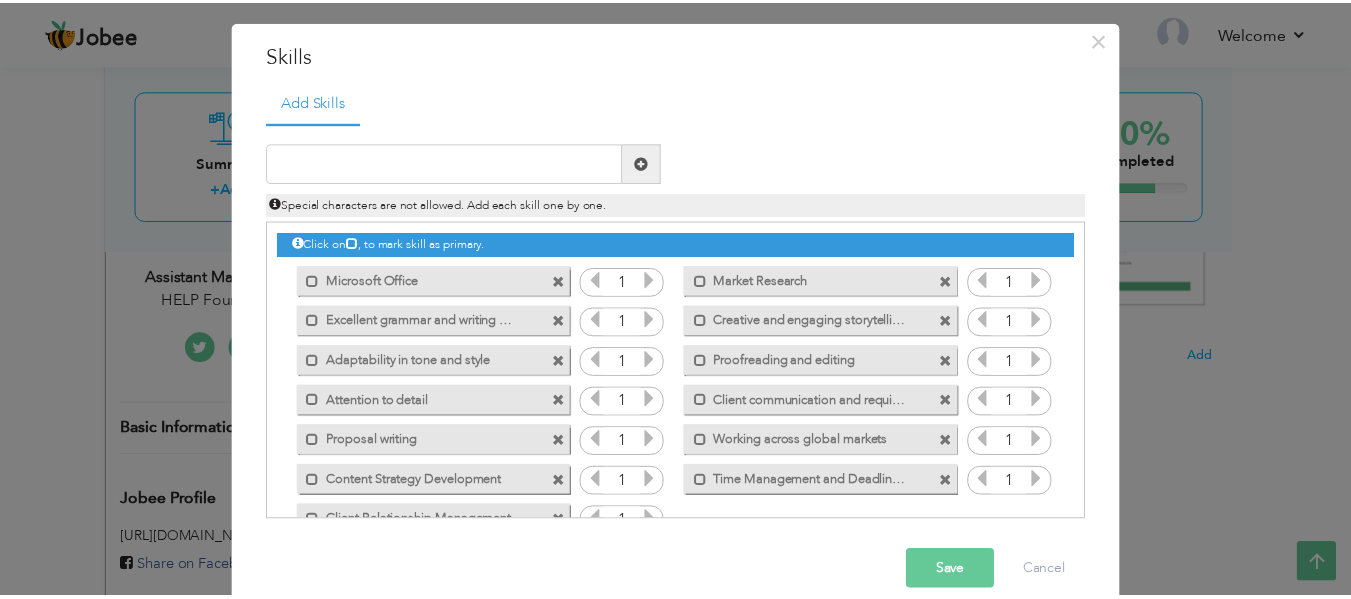 scroll, scrollTop: 68, scrollLeft: 0, axis: vertical 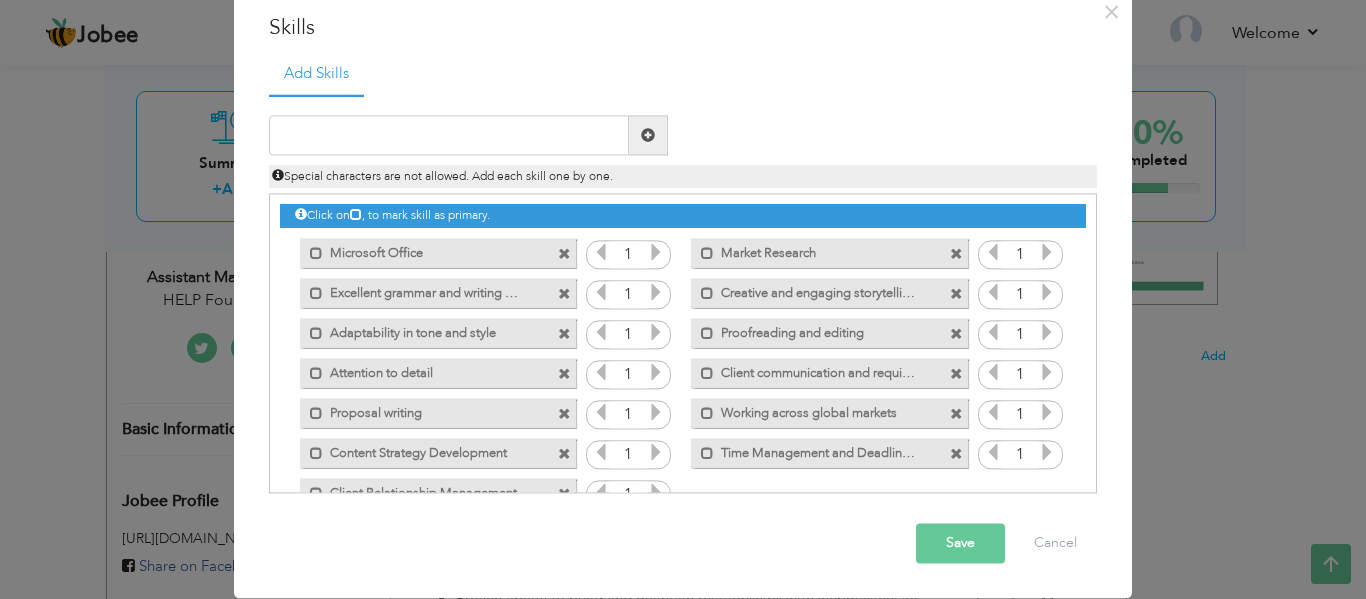 click on "Save" at bounding box center (960, 544) 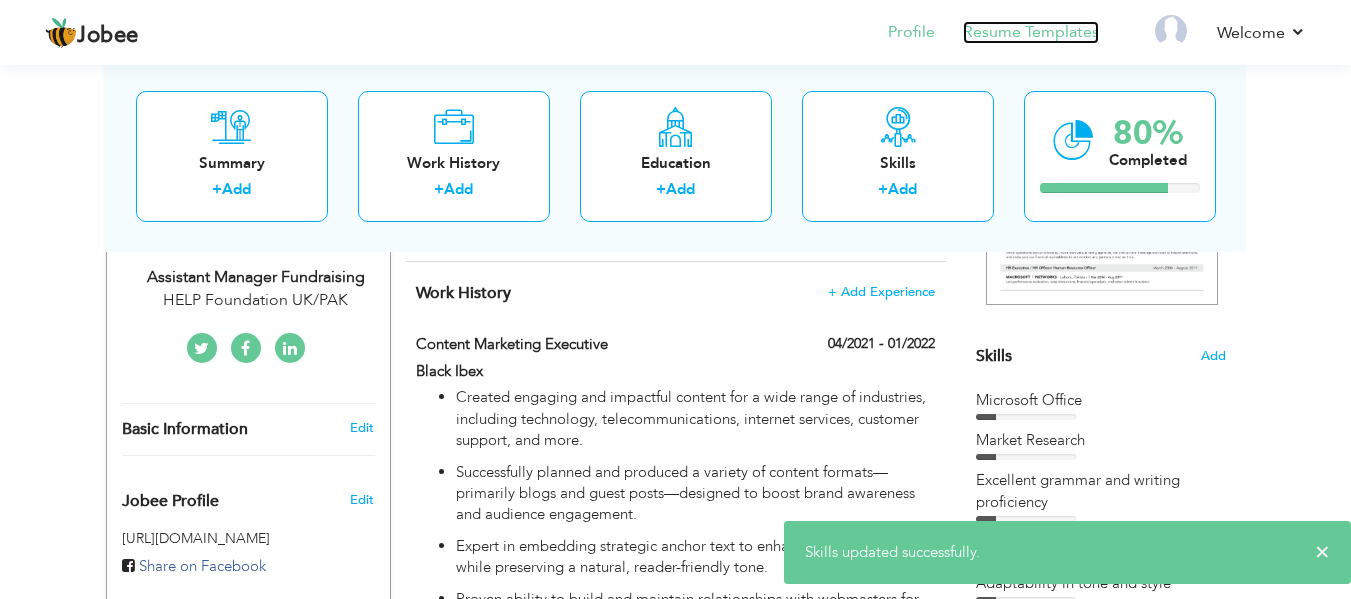 click on "Resume Templates" at bounding box center (1031, 32) 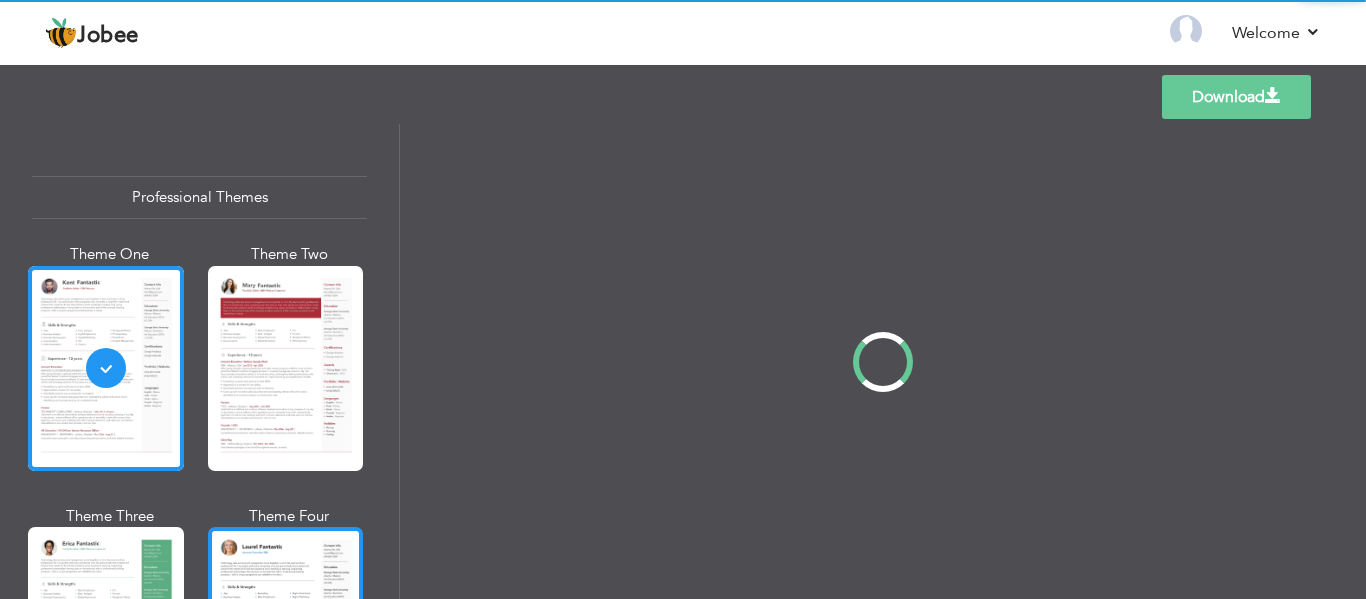scroll, scrollTop: 0, scrollLeft: 0, axis: both 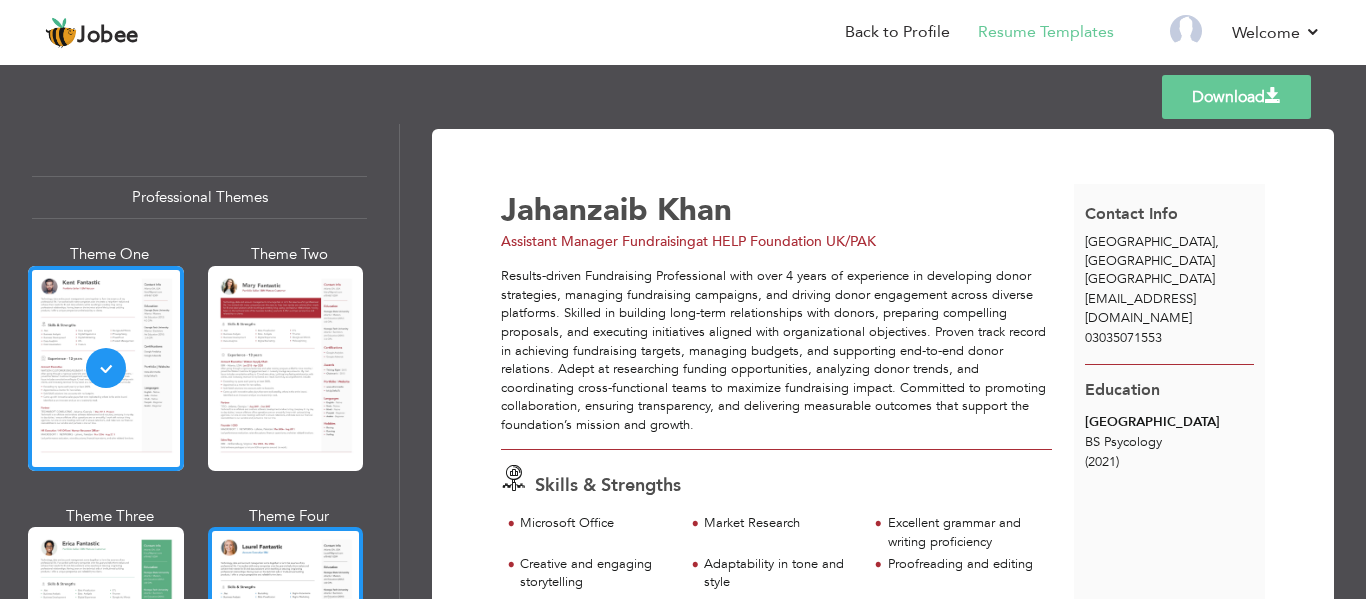 click at bounding box center (286, 629) 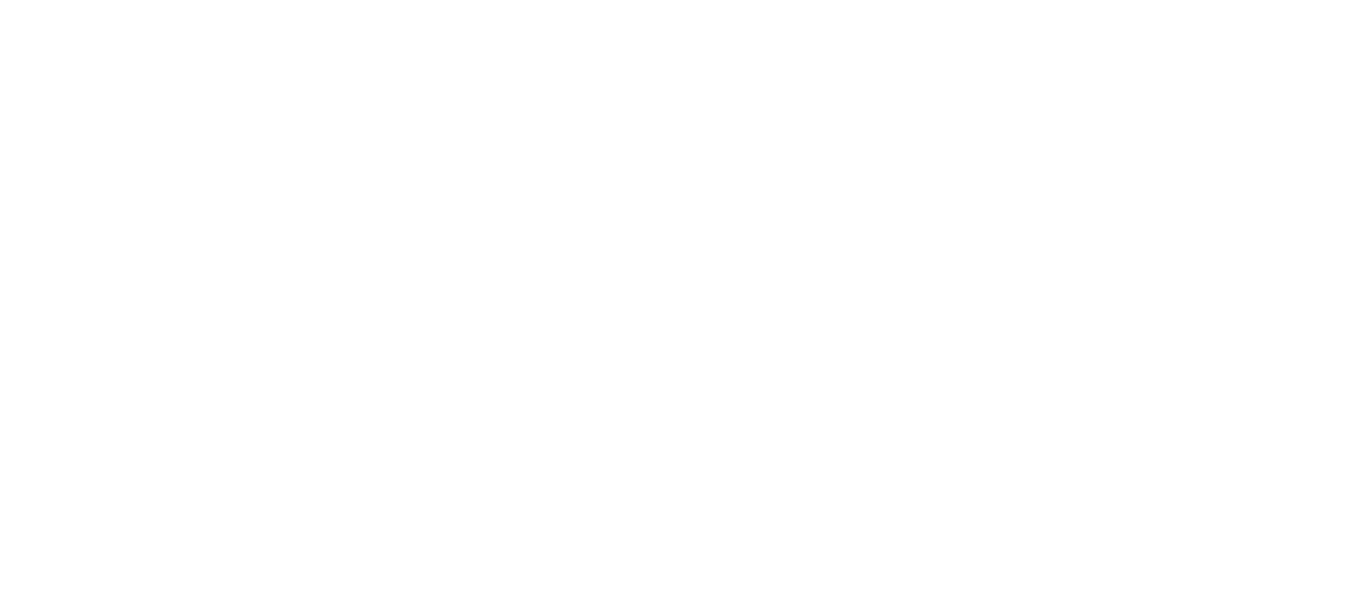 scroll, scrollTop: 0, scrollLeft: 0, axis: both 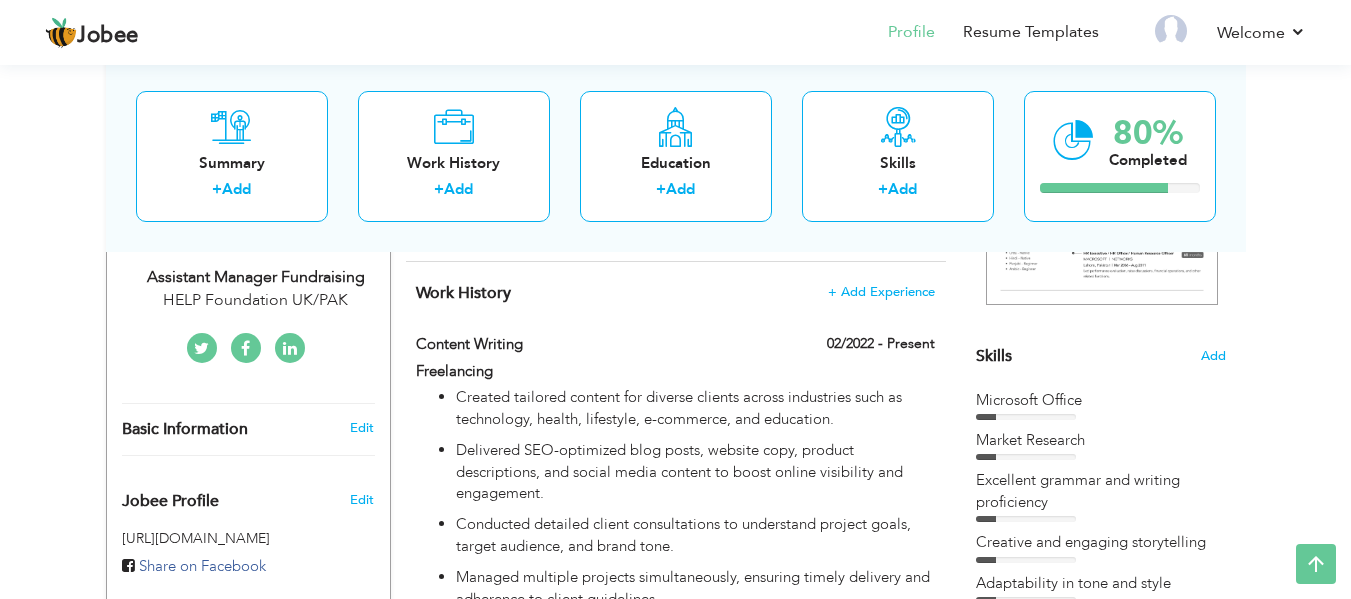click on "View Resume
Export PDF
Profile
Summary
Public Link
Experience
Education
Awards
Work Histroy
Projects
Certifications
Skills
Preferred Job City" at bounding box center (675, 605) 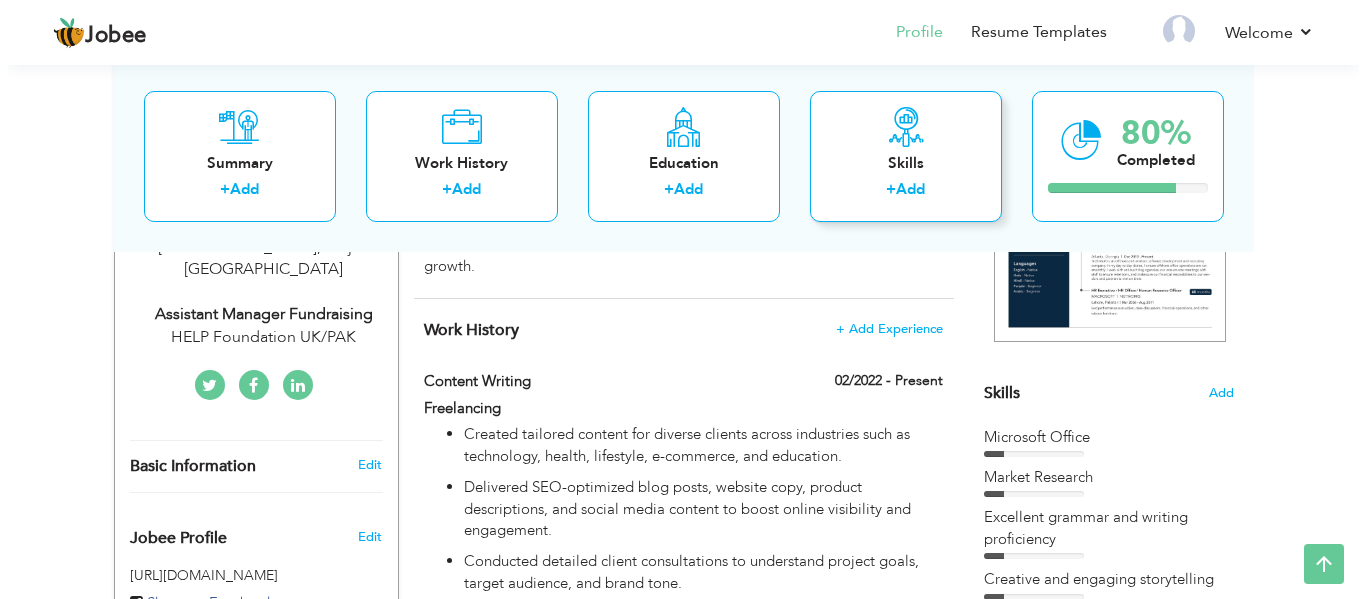 scroll, scrollTop: 384, scrollLeft: 0, axis: vertical 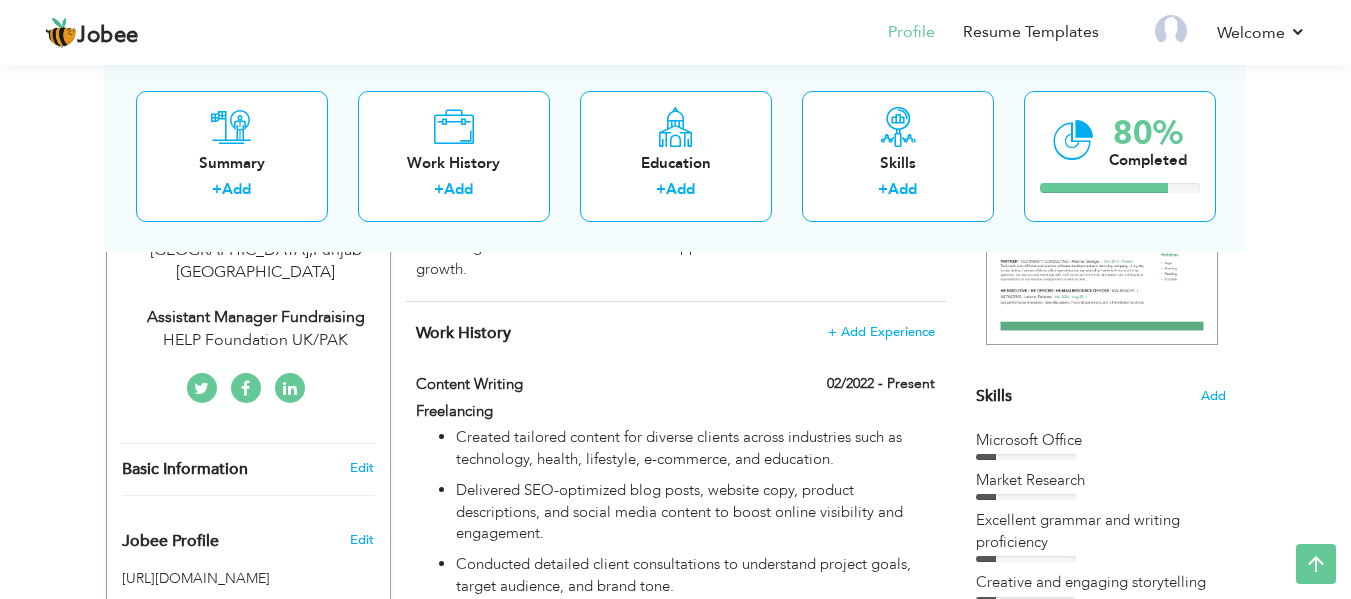 click on "Freelancing" at bounding box center (675, 414) 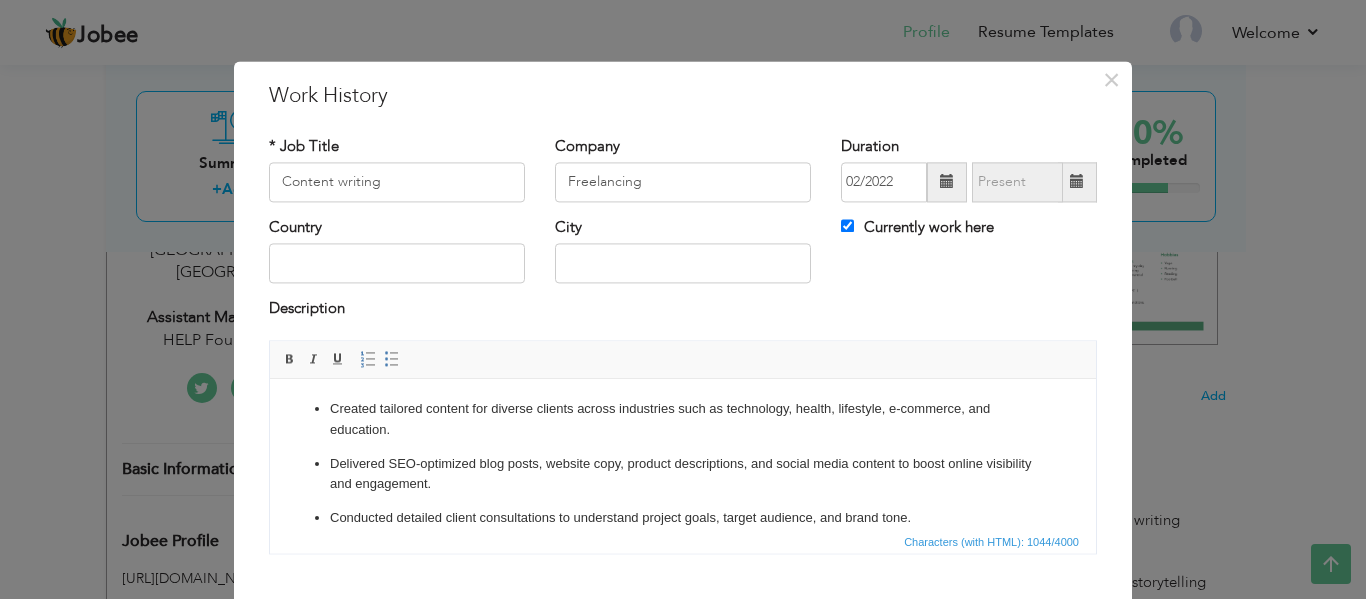 click on "Currently work here" at bounding box center (917, 227) 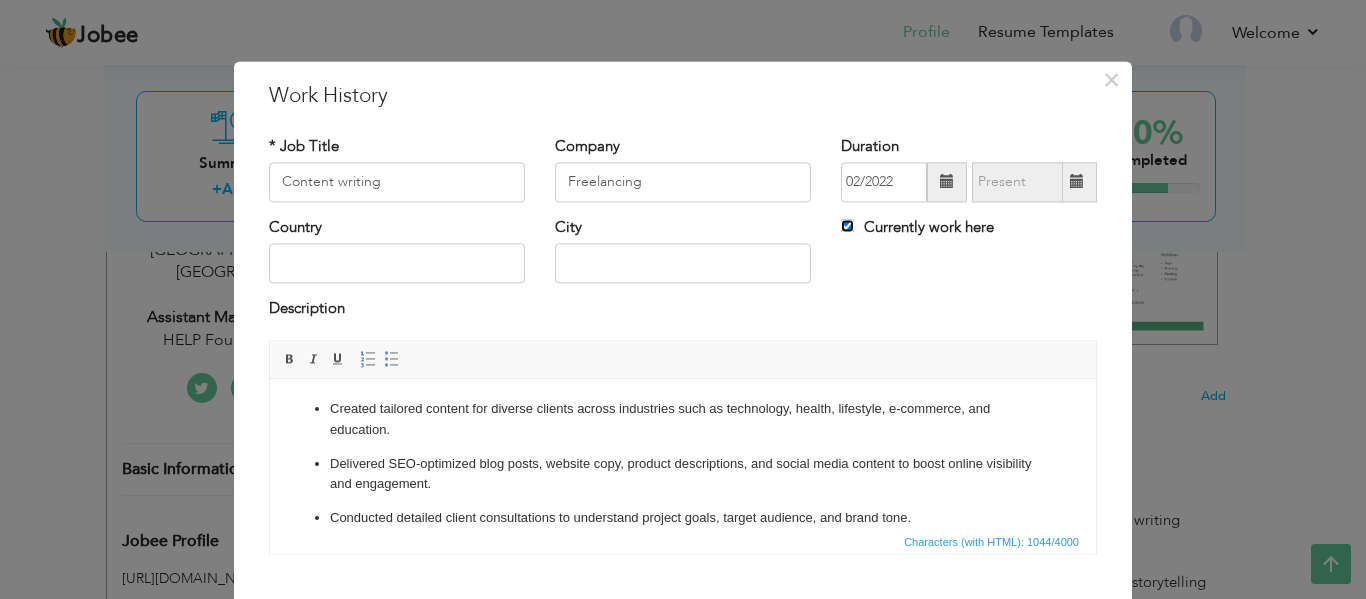 click on "Currently work here" at bounding box center (847, 225) 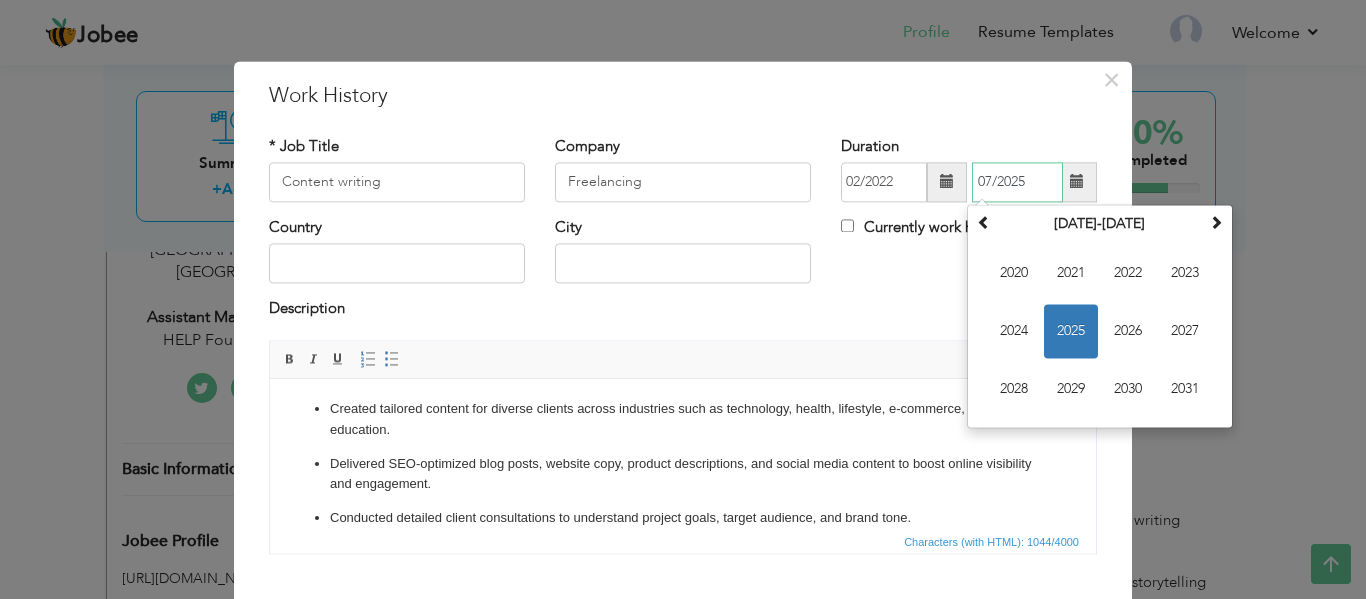 click on "07/2025" at bounding box center (1017, 182) 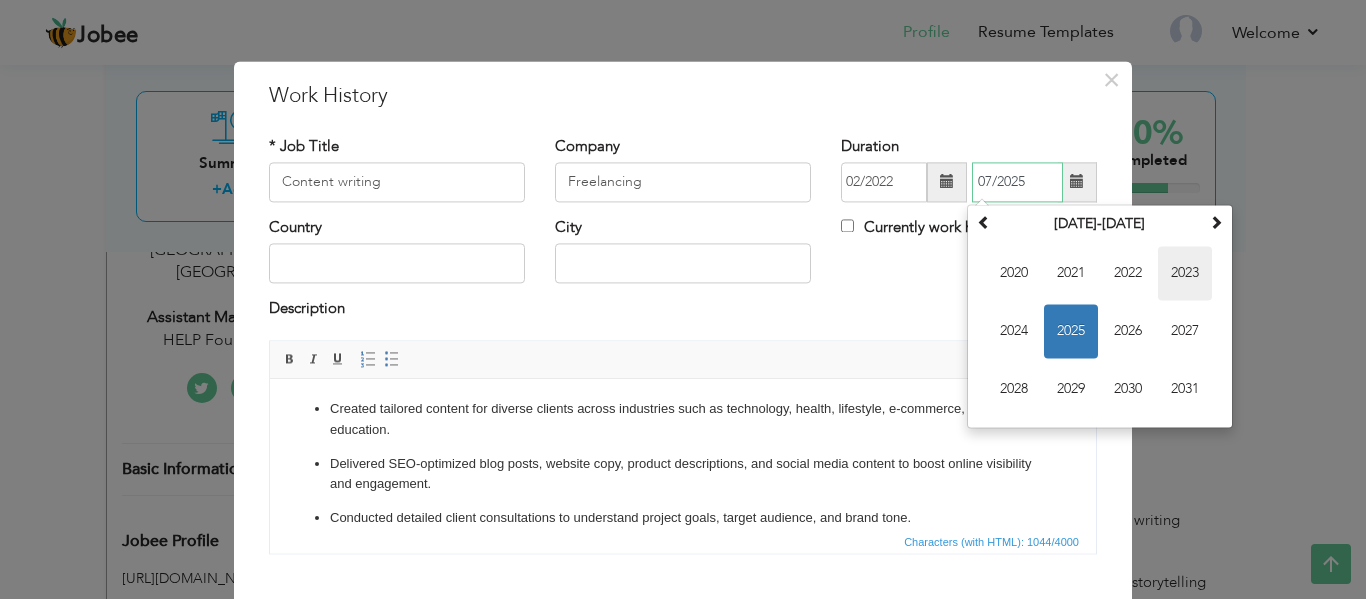 click on "2023" at bounding box center [1185, 273] 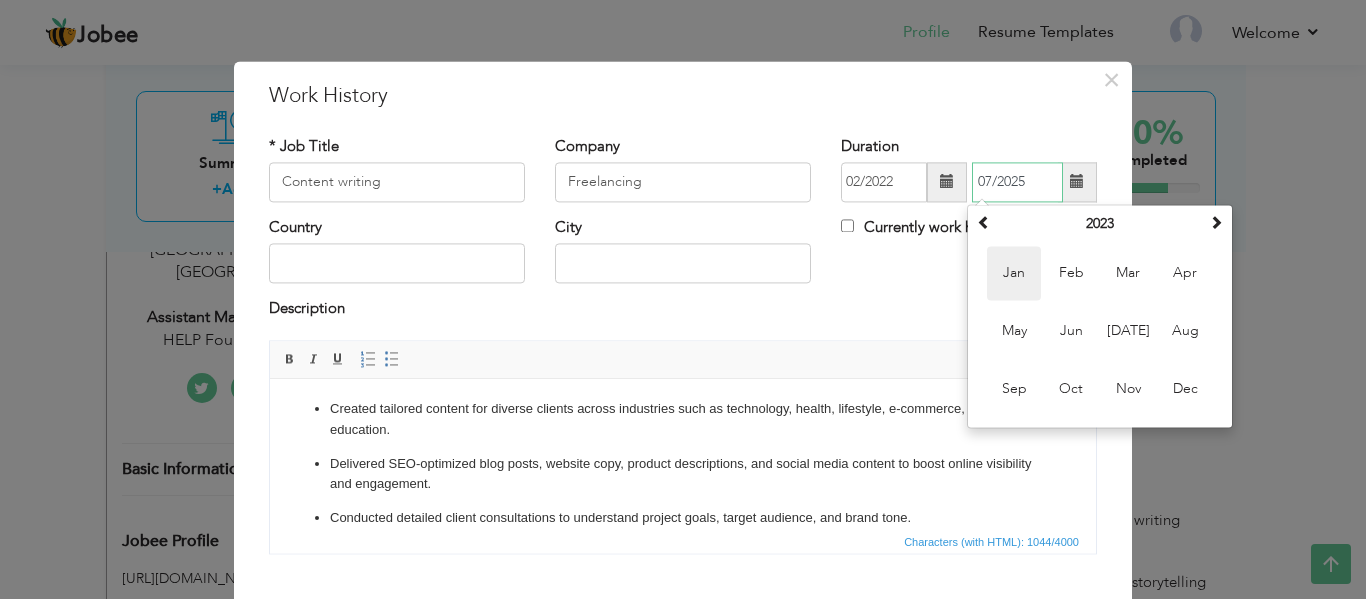 click on "Jan" at bounding box center [1014, 273] 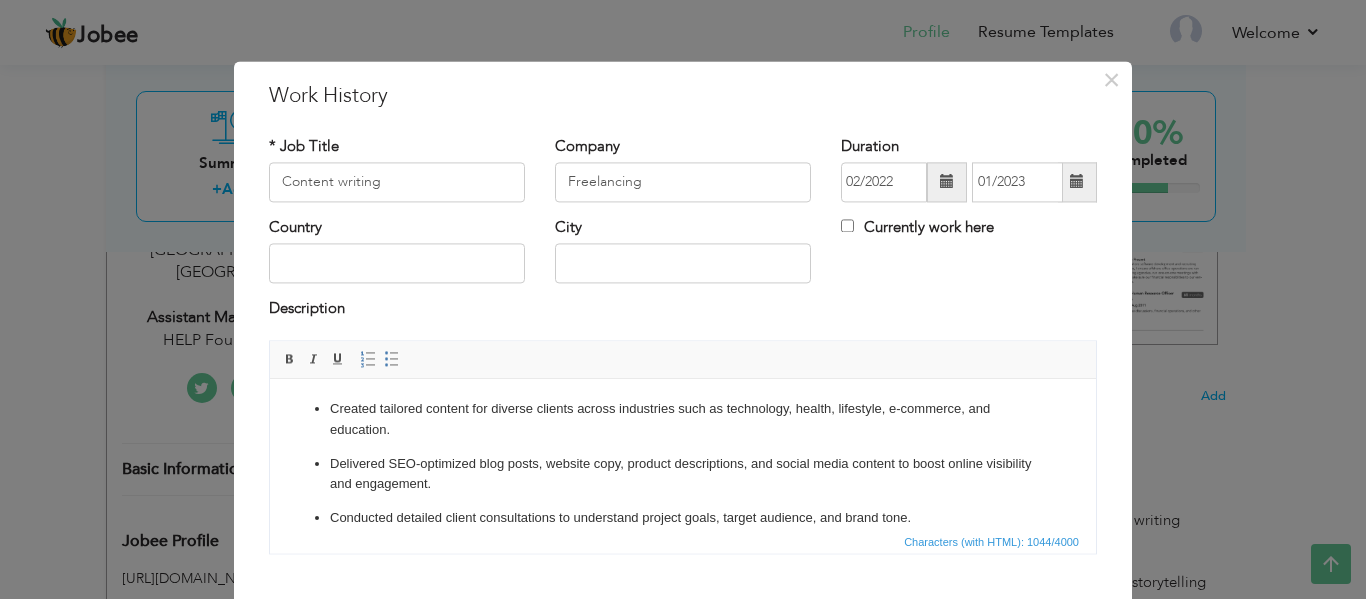 click at bounding box center (1077, 182) 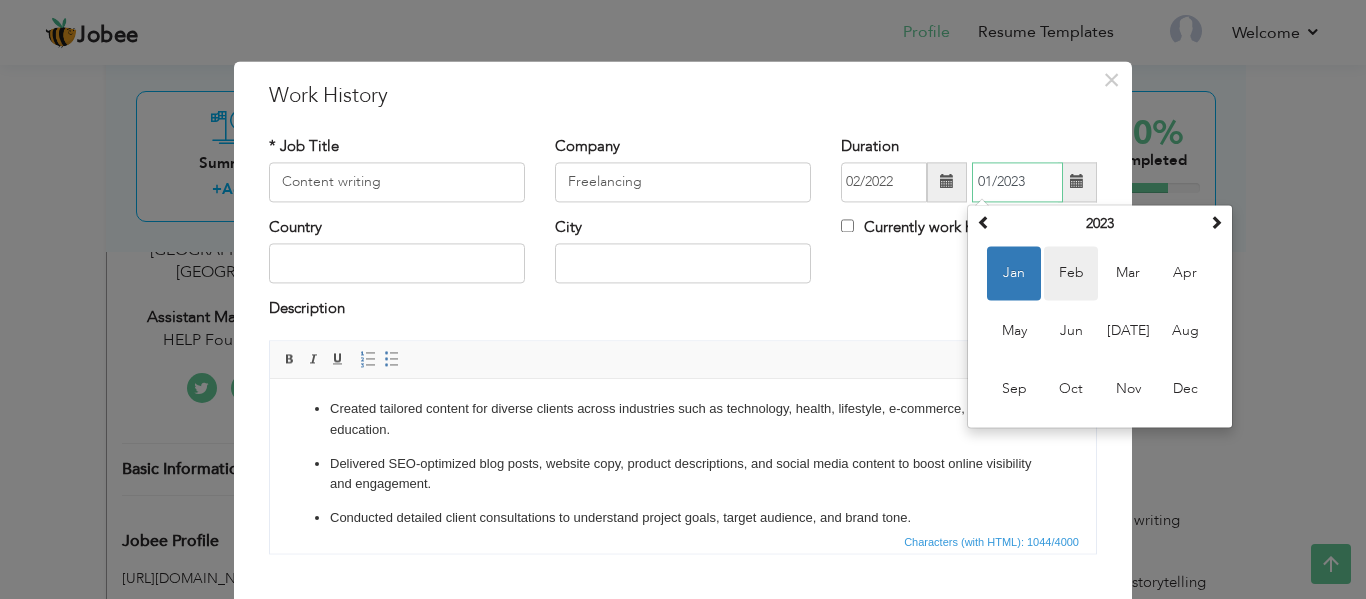 click on "Feb" at bounding box center (1071, 273) 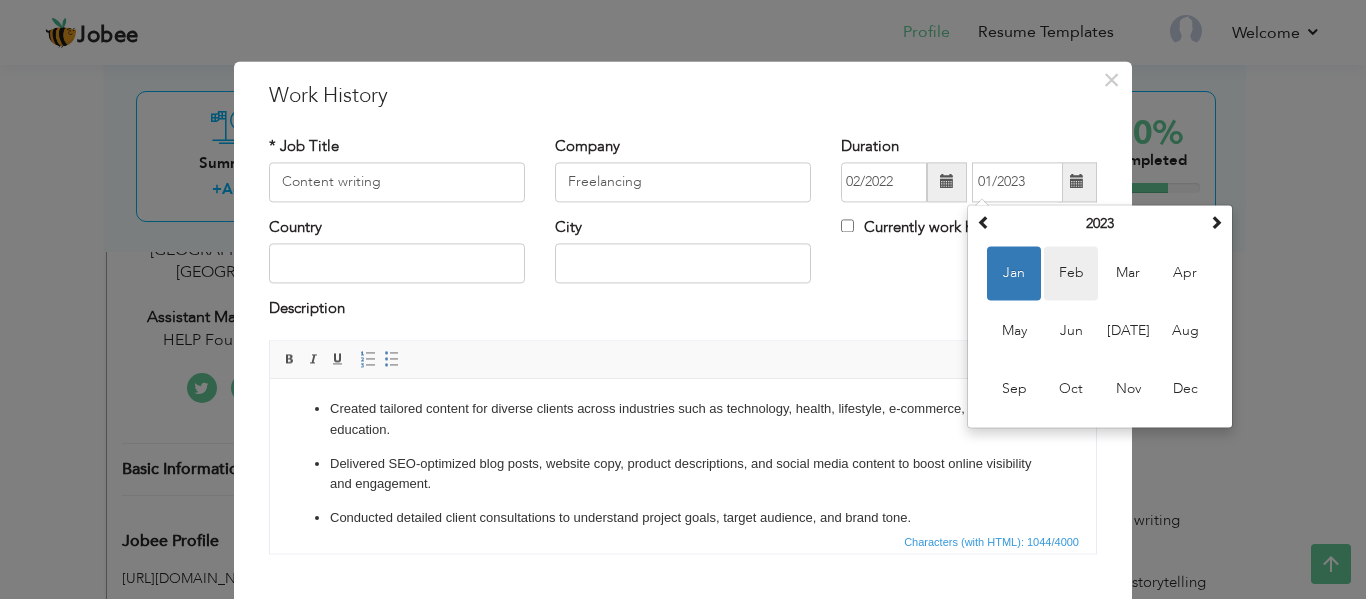 type on "02/2023" 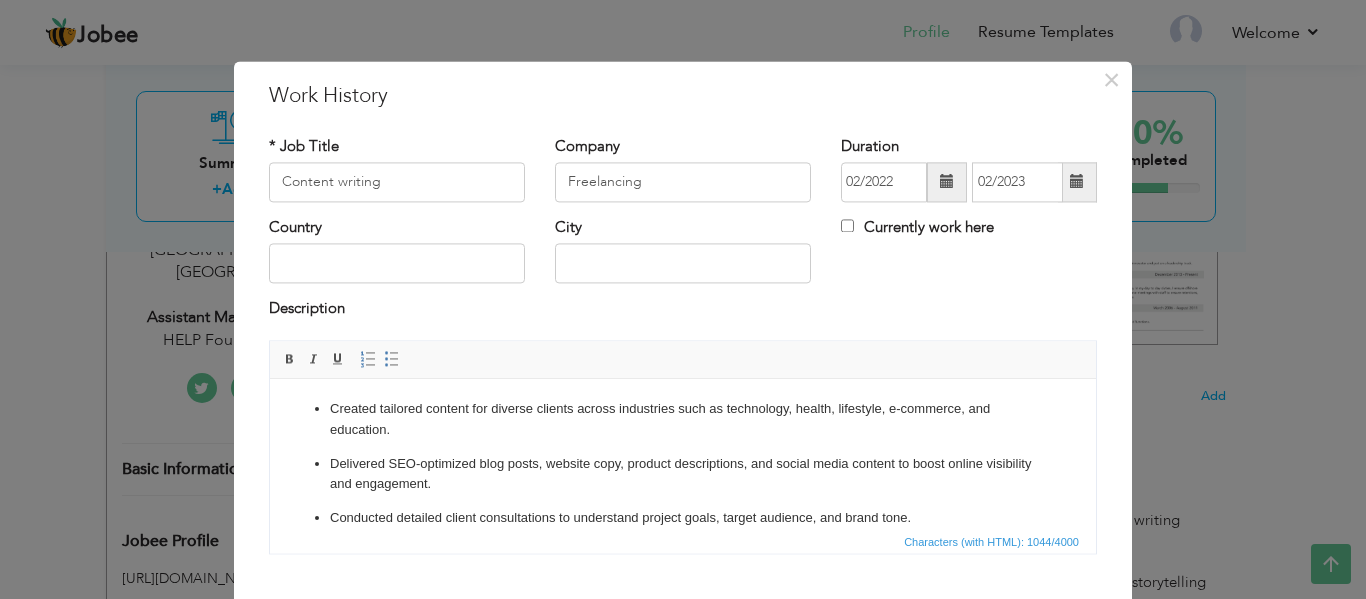 click on "Editor toolbars Basic Styles   Bold   Italic   Underline Paragraph   Insert/Remove Numbered List   Insert/Remove Bulleted List" at bounding box center (683, 360) 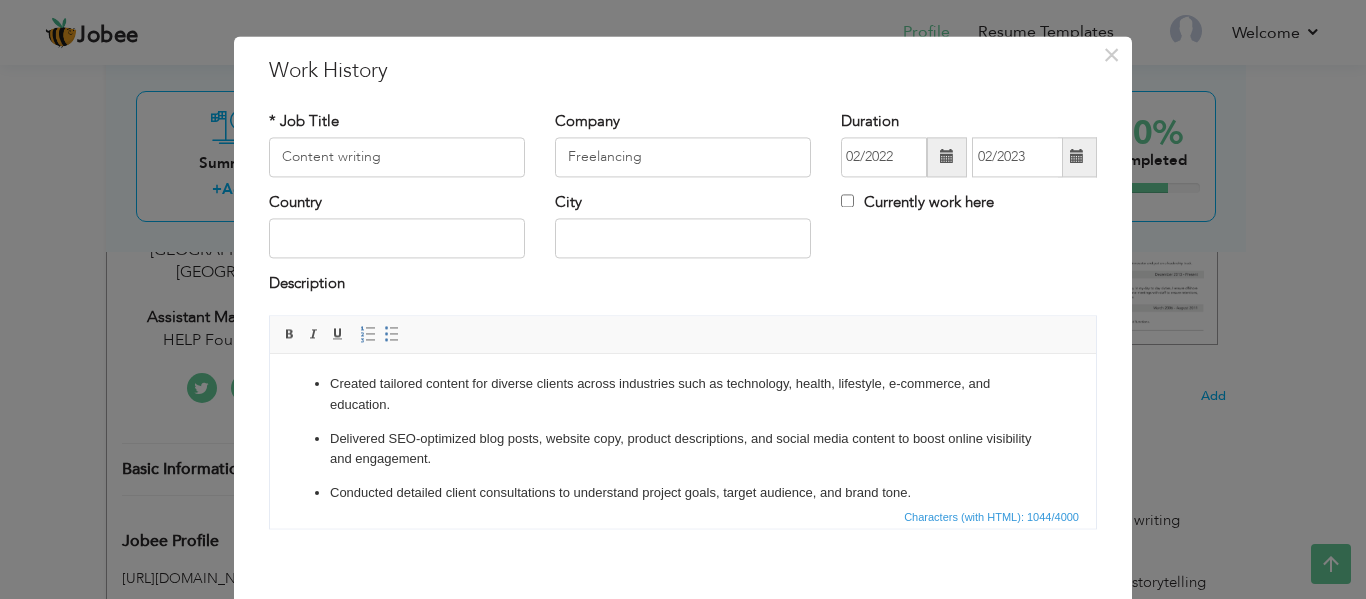 drag, startPoint x: 1165, startPoint y: 703, endPoint x: 911, endPoint y: 361, distance: 426.0047 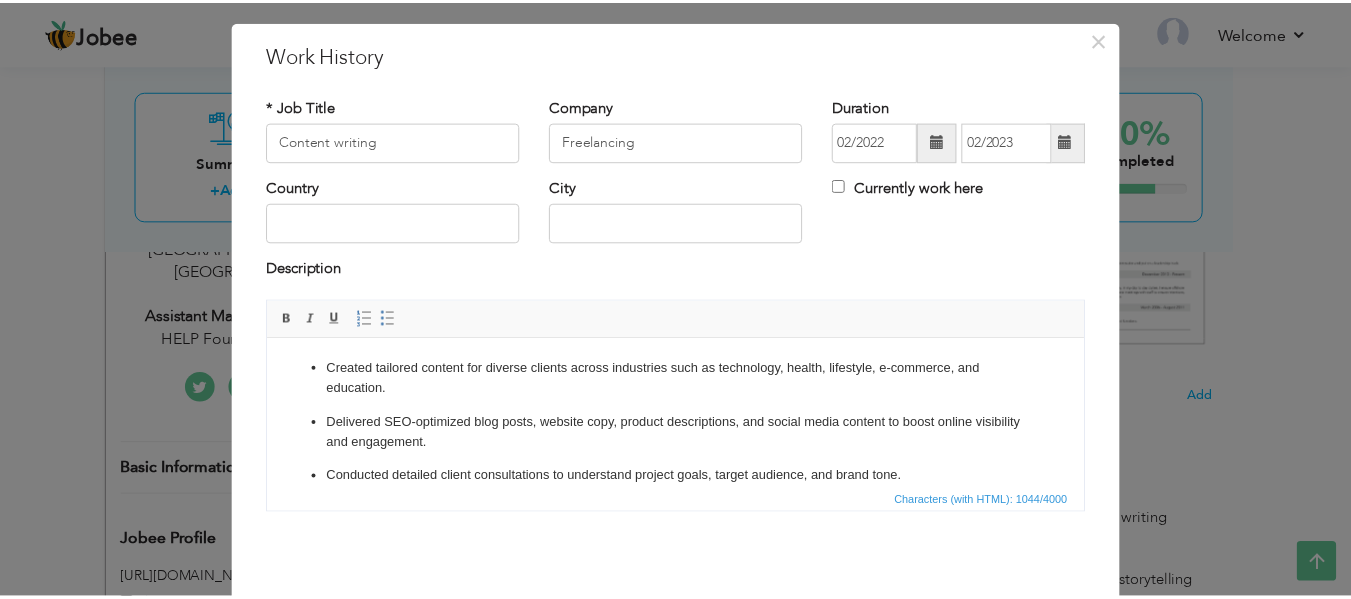 scroll, scrollTop: 117, scrollLeft: 0, axis: vertical 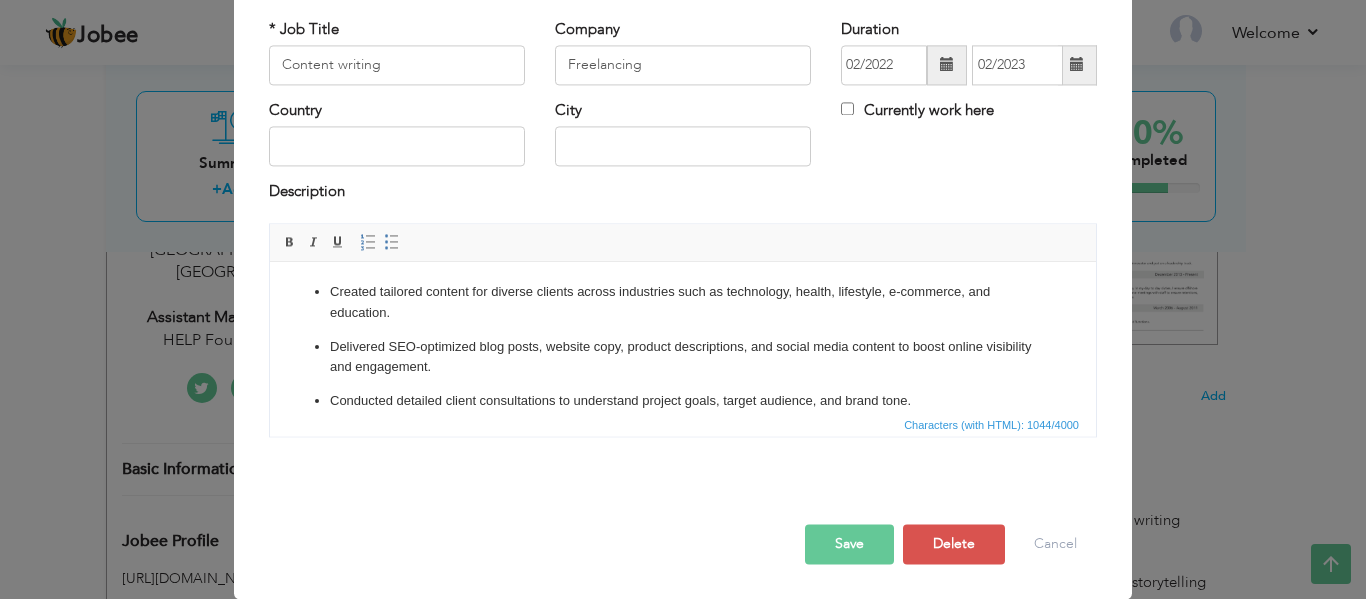 click on "Save" at bounding box center (849, 544) 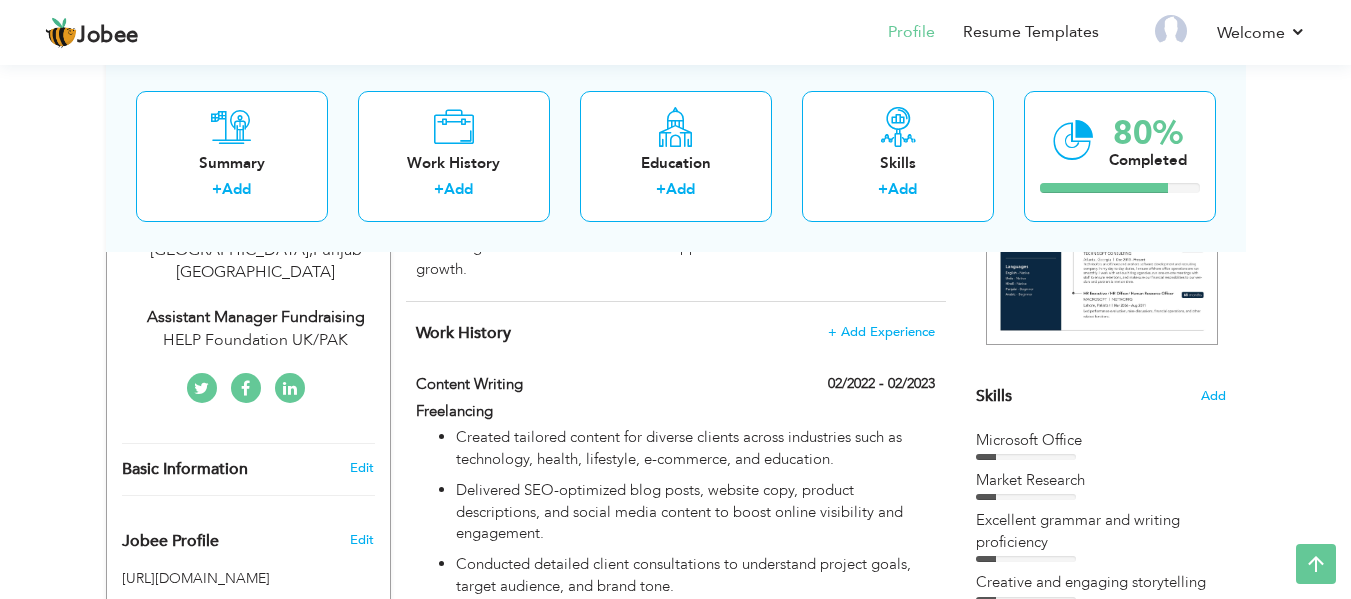 click on "View Resume
Export PDF
Profile
Summary
Public Link
Experience
Education
Awards
Work Histroy
Projects
Certifications
Skills
Preferred Job City" at bounding box center (675, 645) 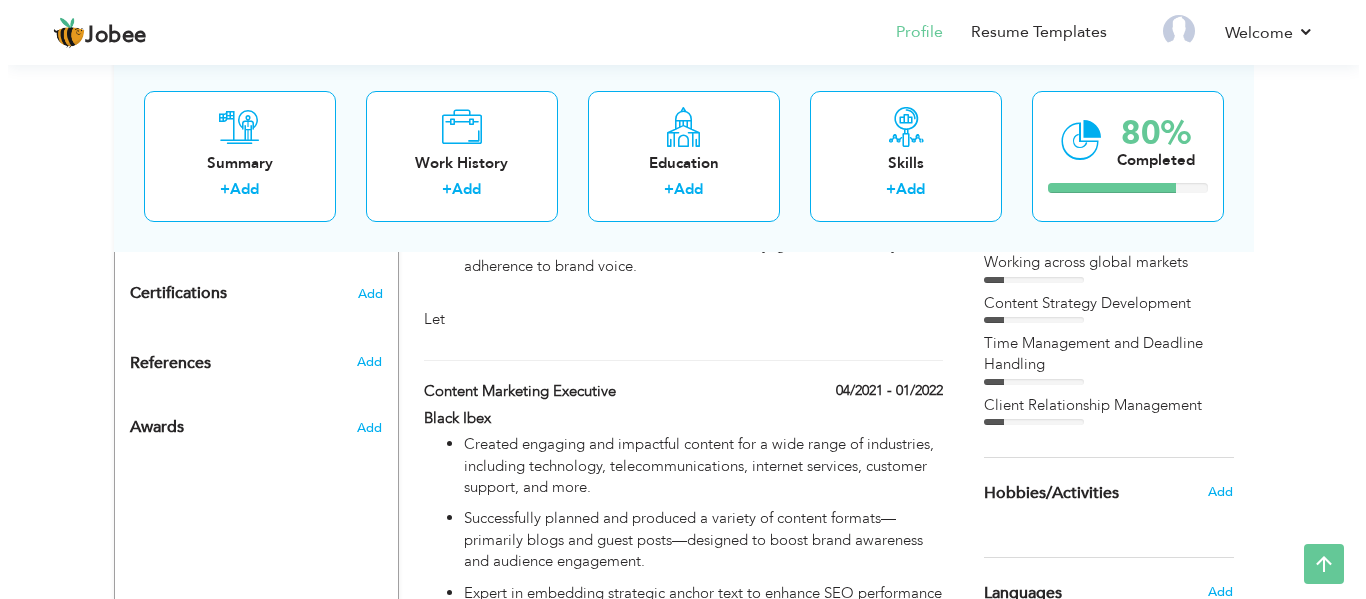 scroll, scrollTop: 984, scrollLeft: 0, axis: vertical 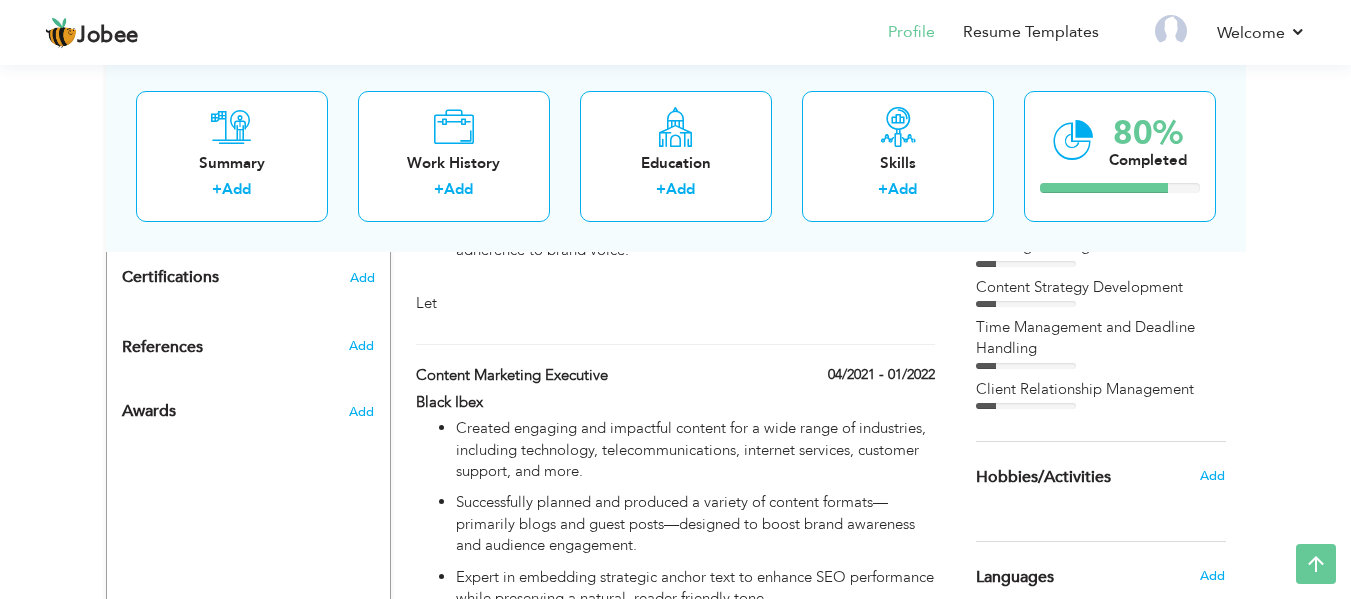 click on "View Resume
Export PDF
Profile
Summary
Public Link
Experience
Education
Awards
Work Histroy
Projects
Certifications
Skills
Preferred Job City" at bounding box center (675, 45) 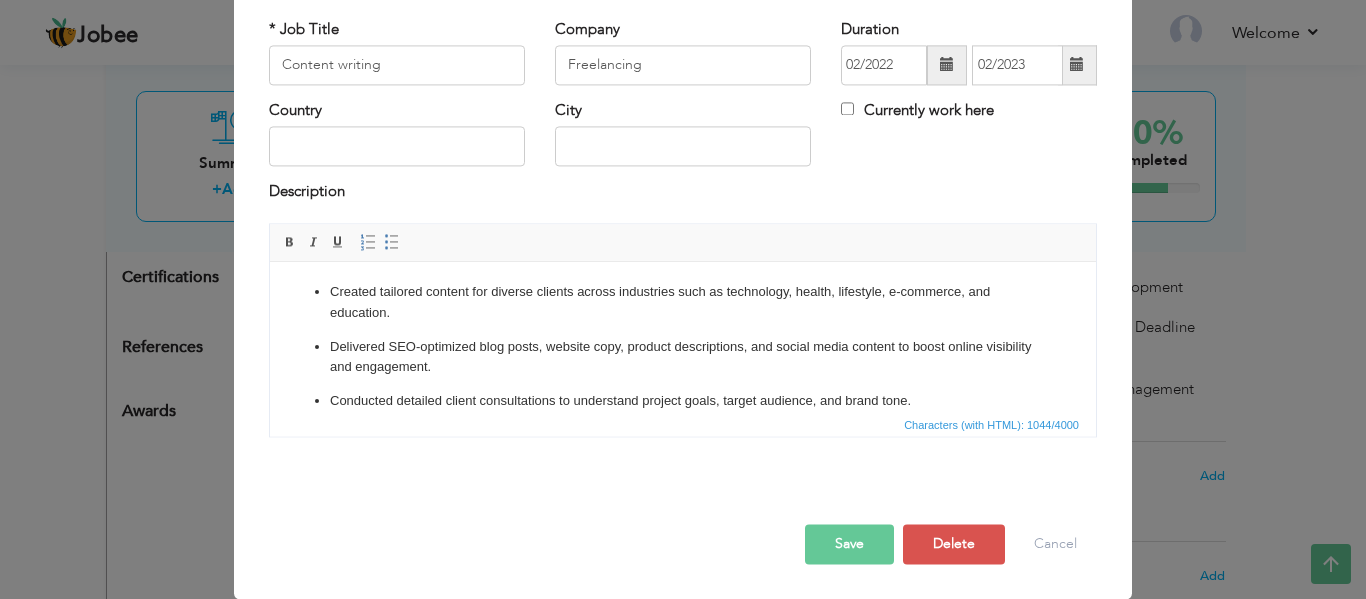 scroll, scrollTop: 0, scrollLeft: 0, axis: both 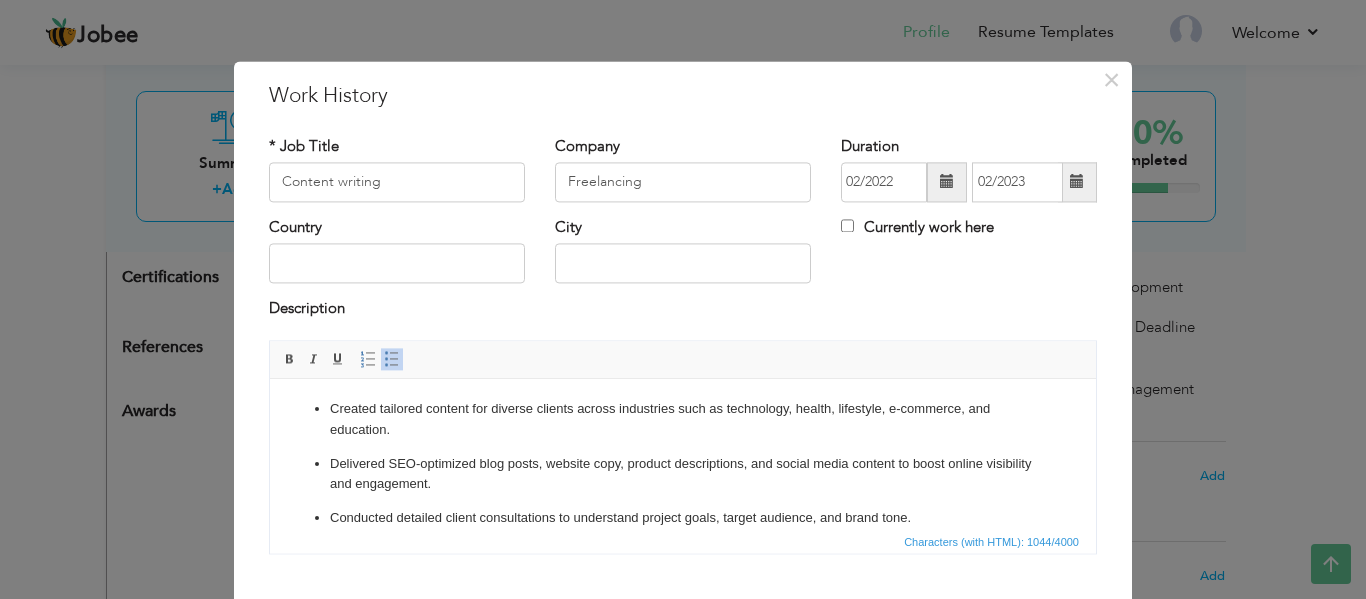 click on "Conducted detailed client consultations to understand project goals, target audience, and brand tone." at bounding box center (683, 518) 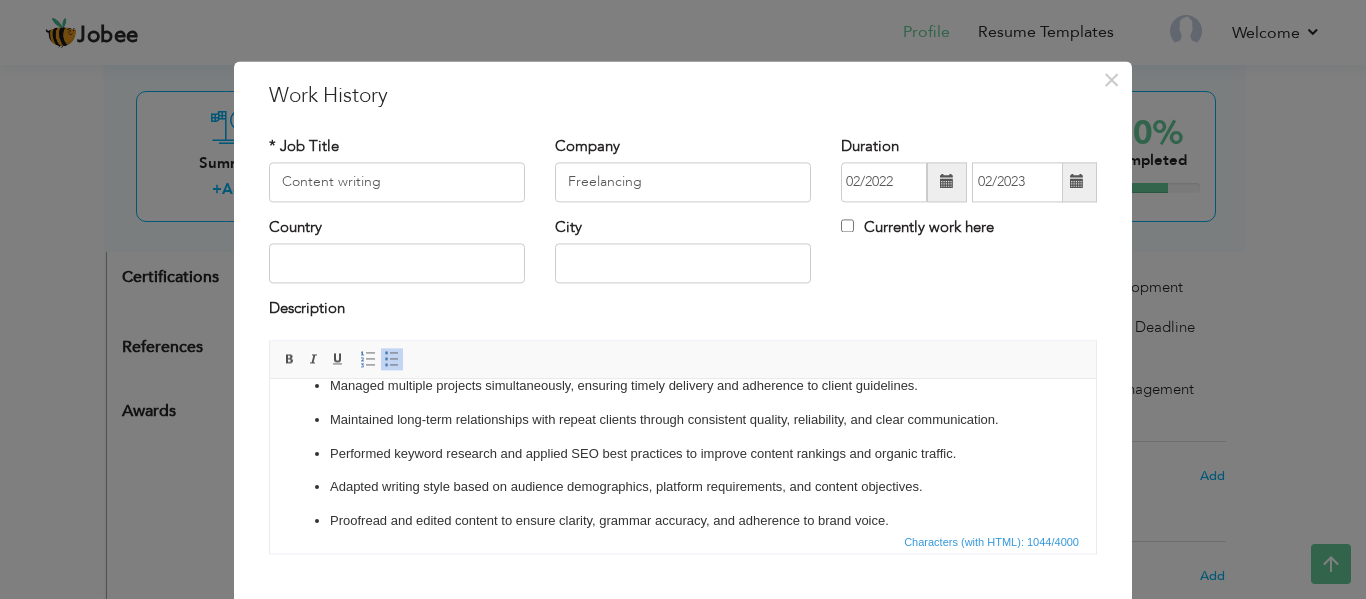 scroll, scrollTop: 233, scrollLeft: 0, axis: vertical 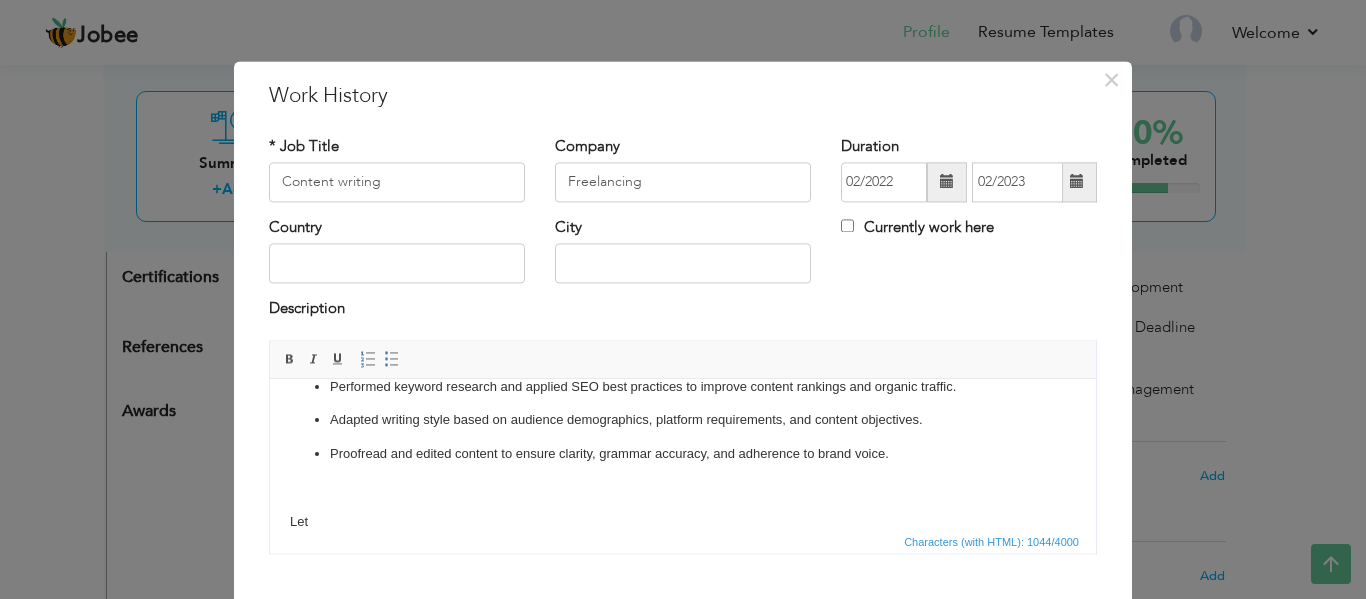 type 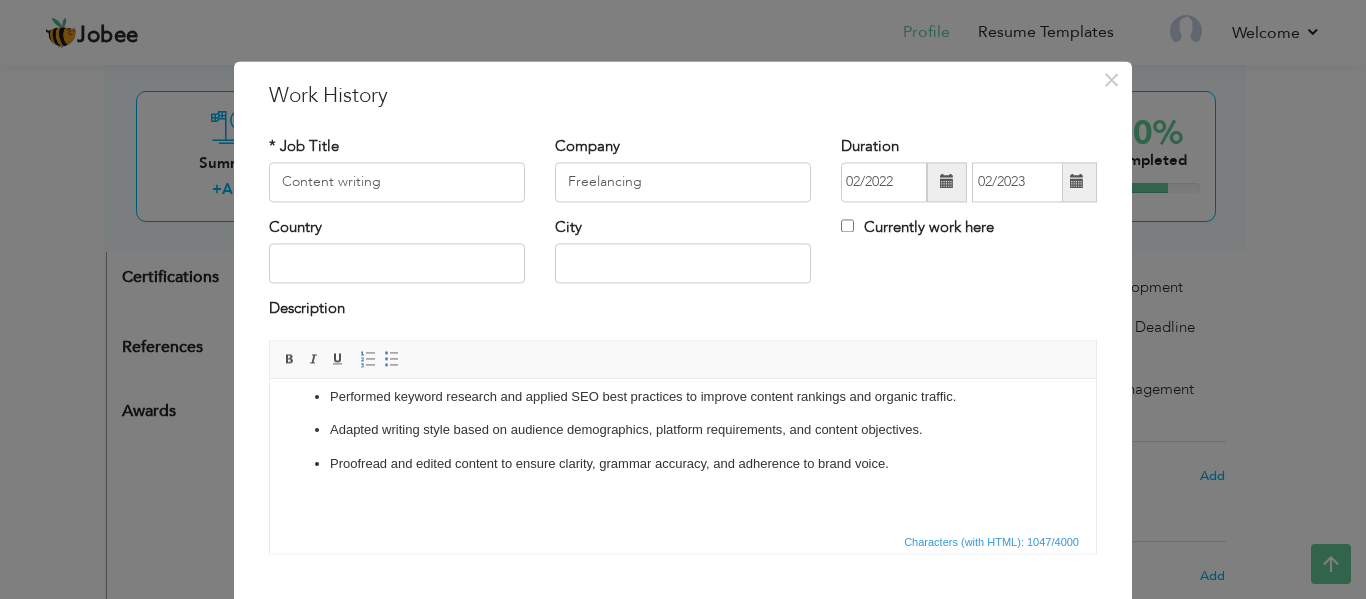 scroll, scrollTop: 223, scrollLeft: 0, axis: vertical 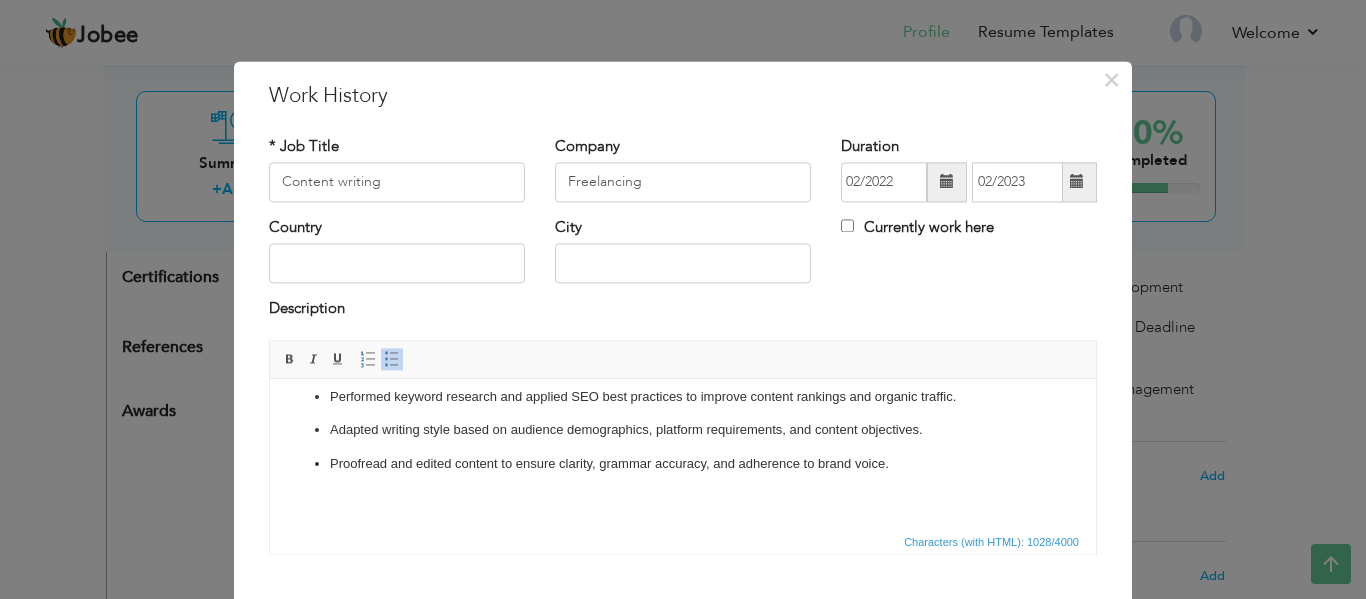 click on "Country
City
Currently work here" at bounding box center [683, 257] 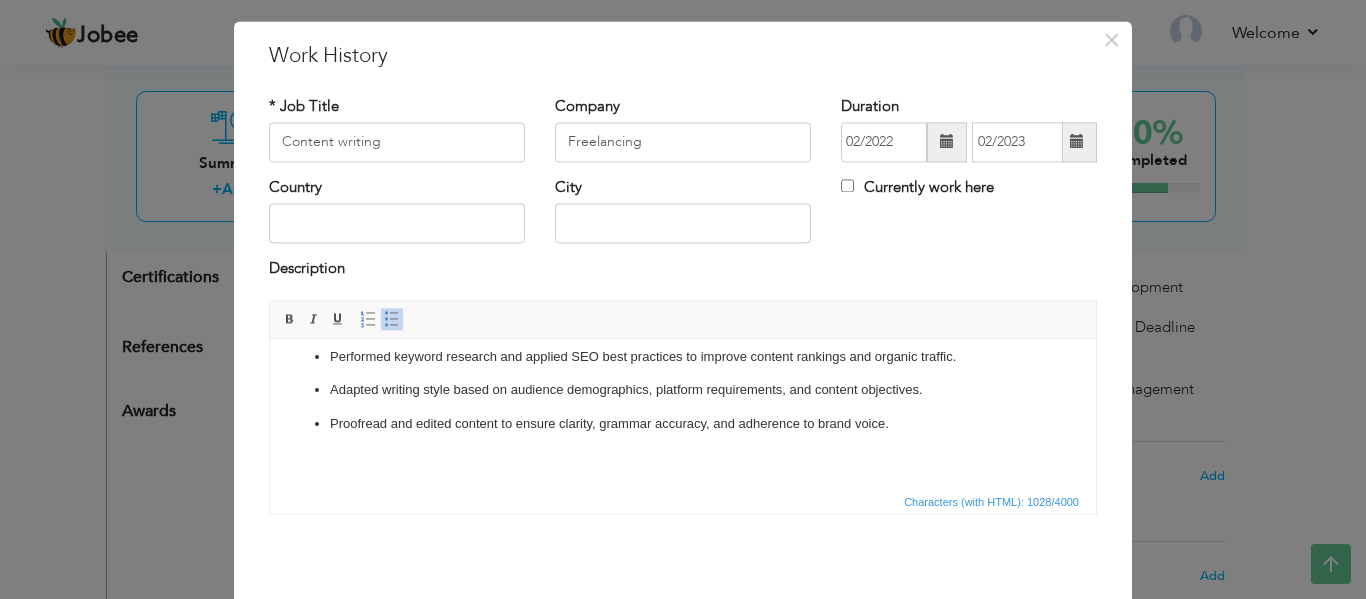 scroll, scrollTop: 117, scrollLeft: 0, axis: vertical 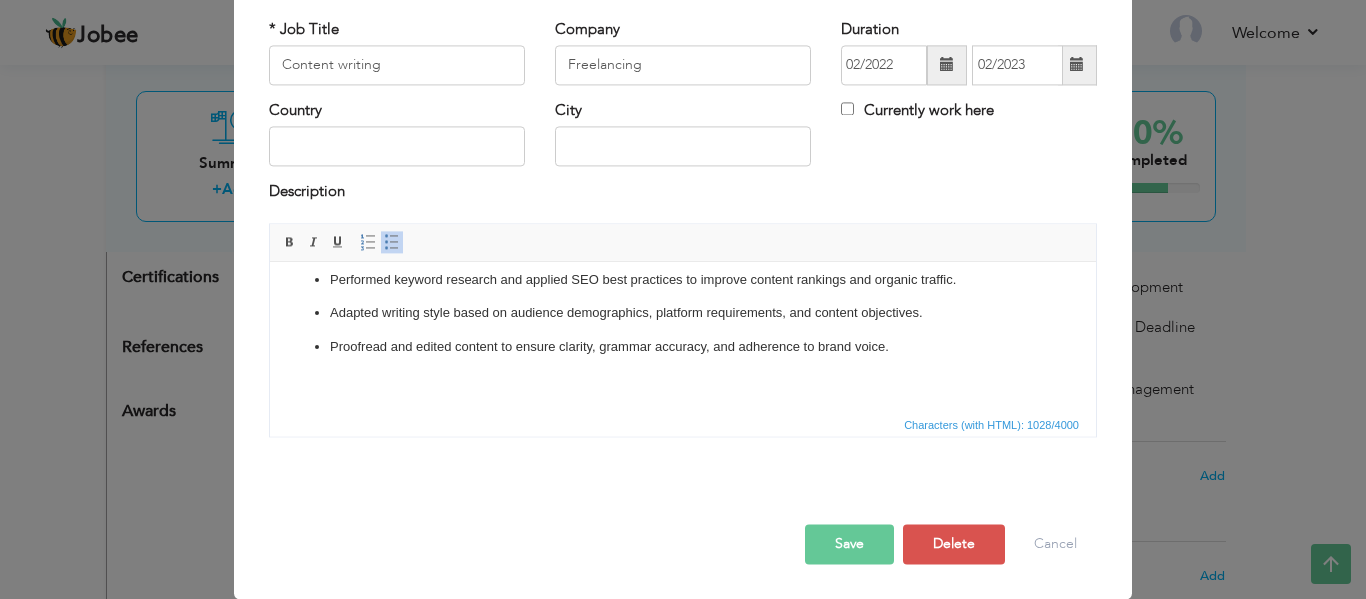 click on "Save" at bounding box center [849, 544] 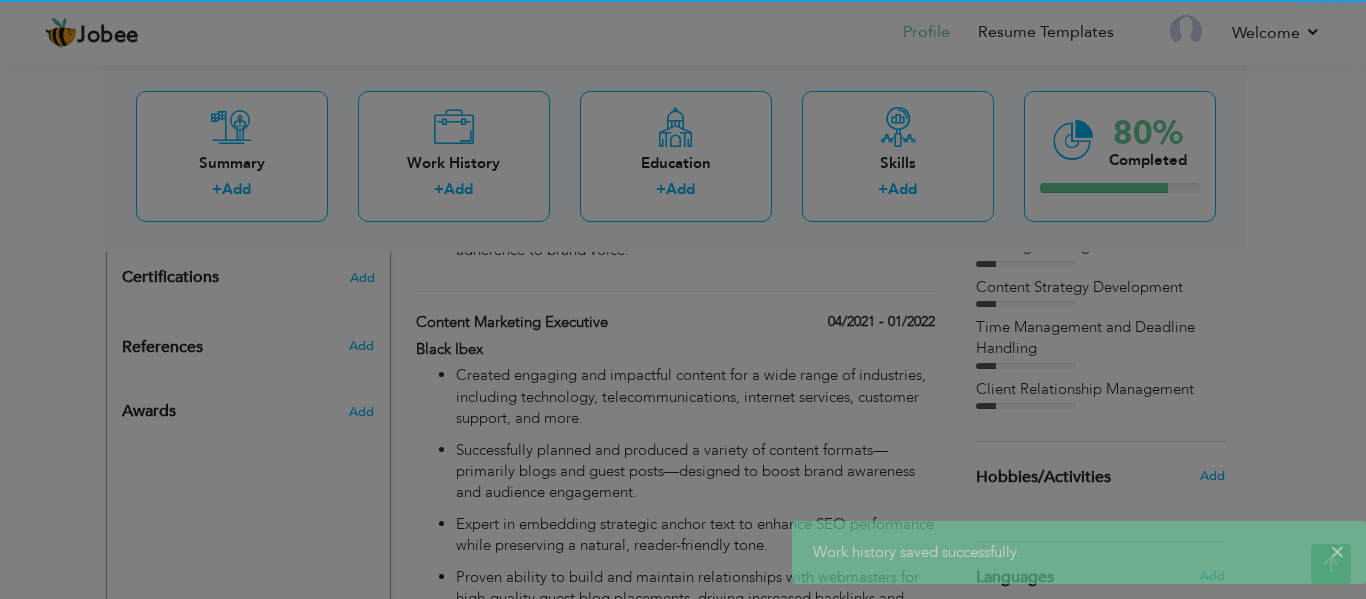 scroll, scrollTop: 0, scrollLeft: 0, axis: both 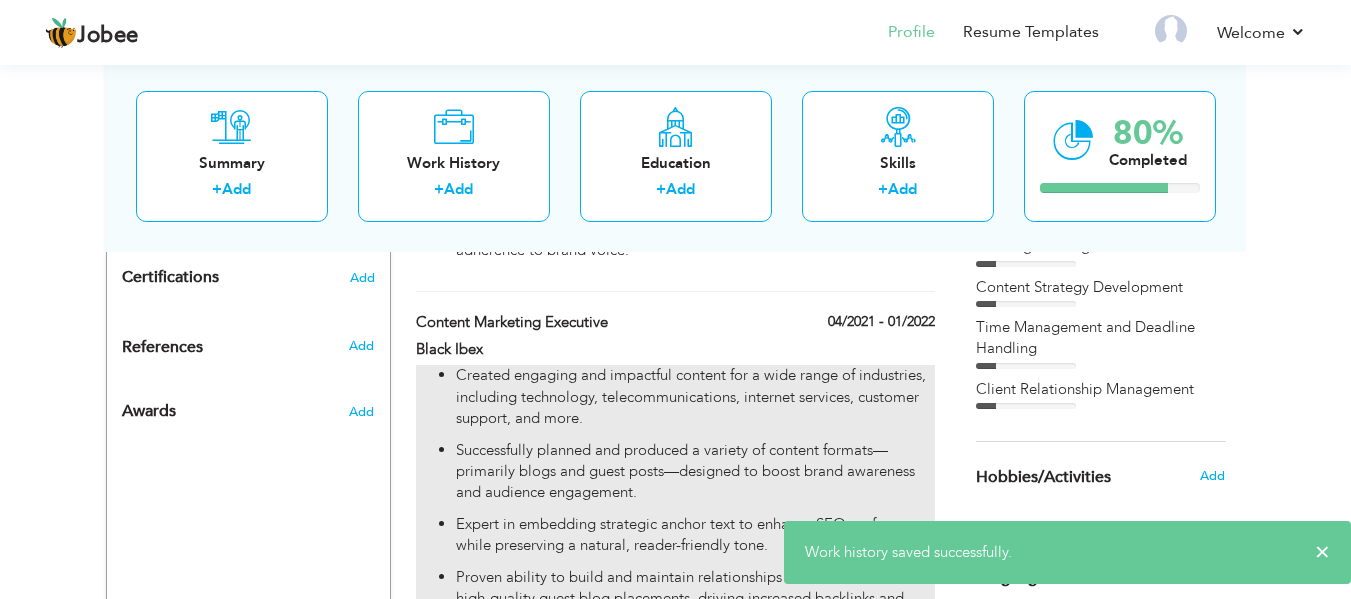 click on "Created engaging and impactful content for a wide range of industries, including technology, telecommunications, internet services, customer support, and more." at bounding box center [695, 397] 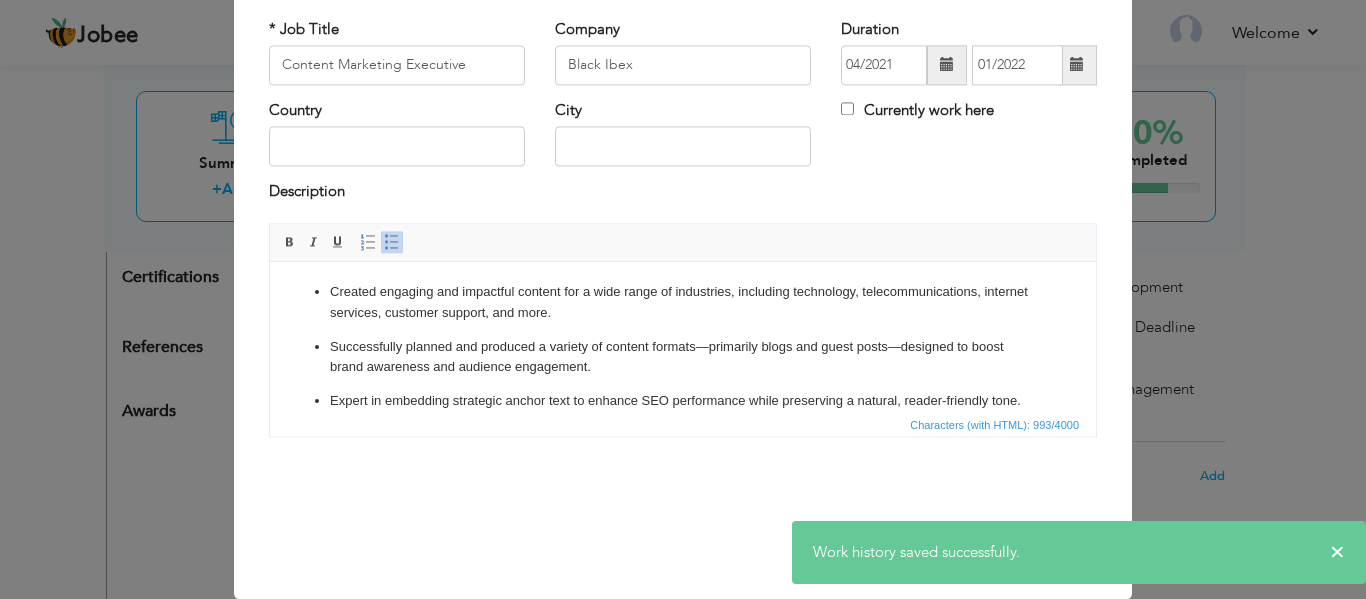 scroll, scrollTop: 0, scrollLeft: 0, axis: both 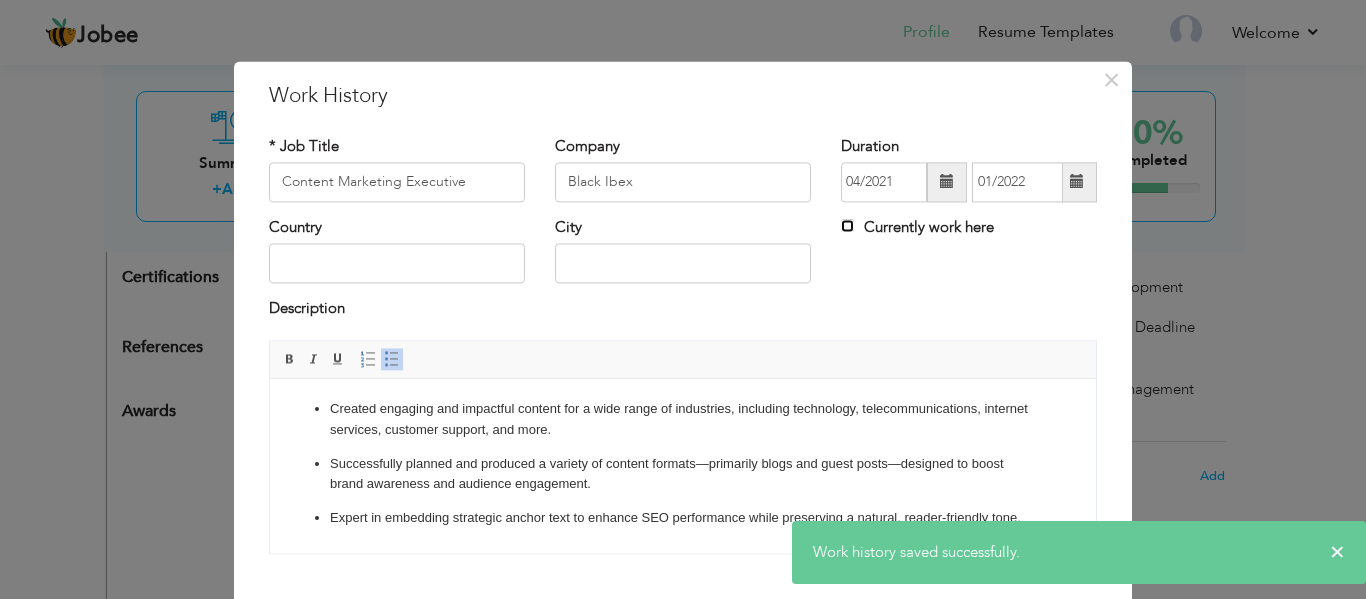 click on "Currently work here" at bounding box center (847, 225) 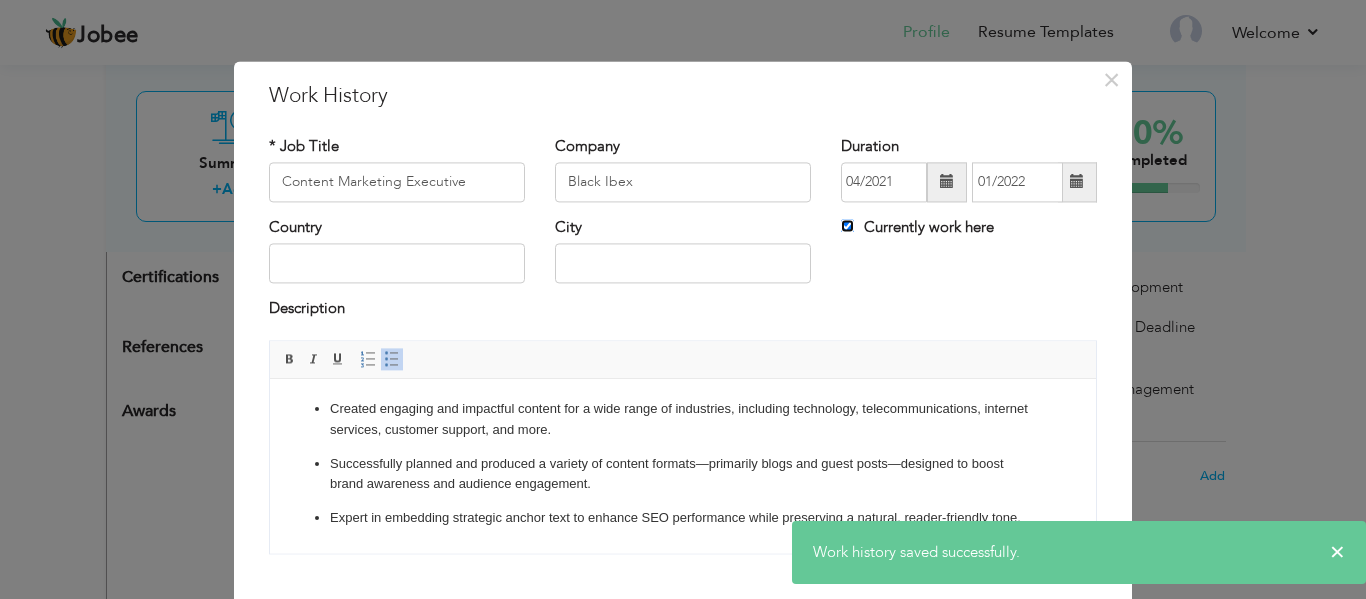 type 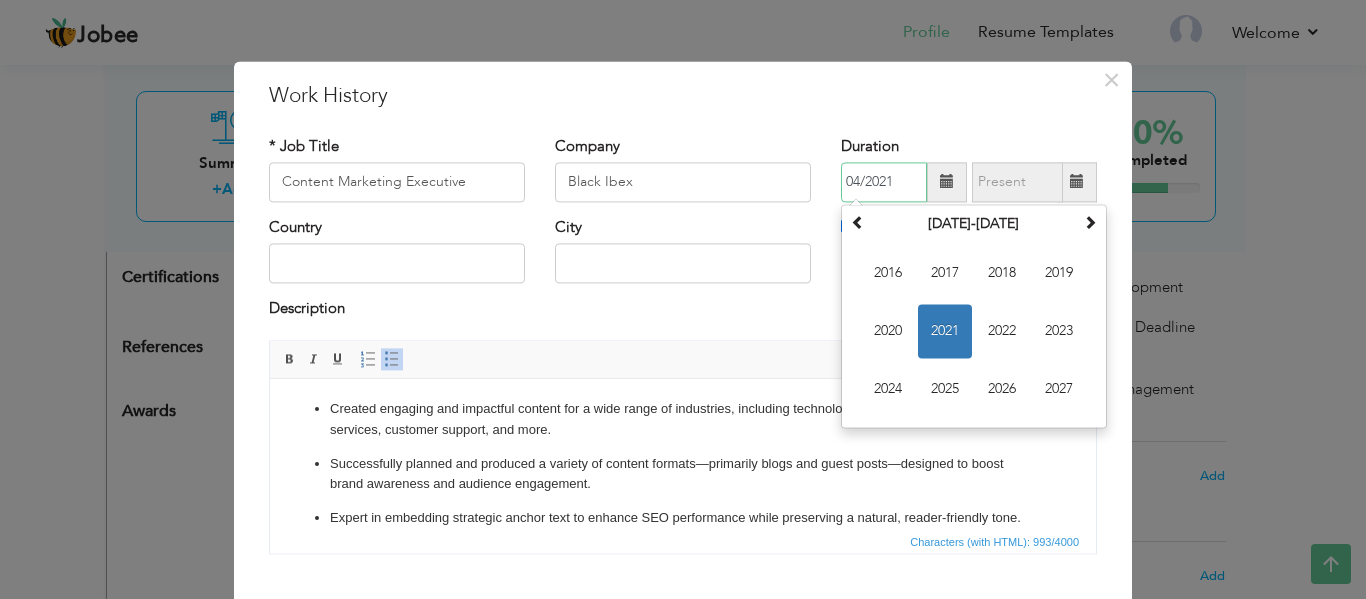 click on "04/2021" at bounding box center [884, 182] 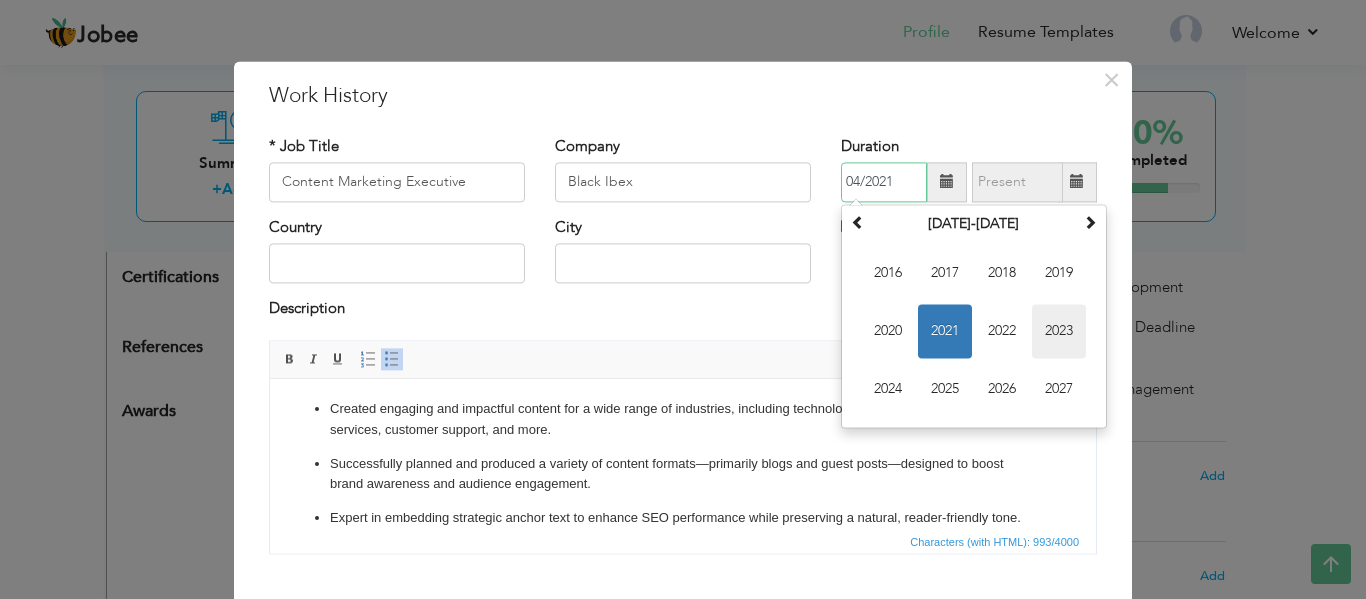 click on "2023" at bounding box center (1059, 331) 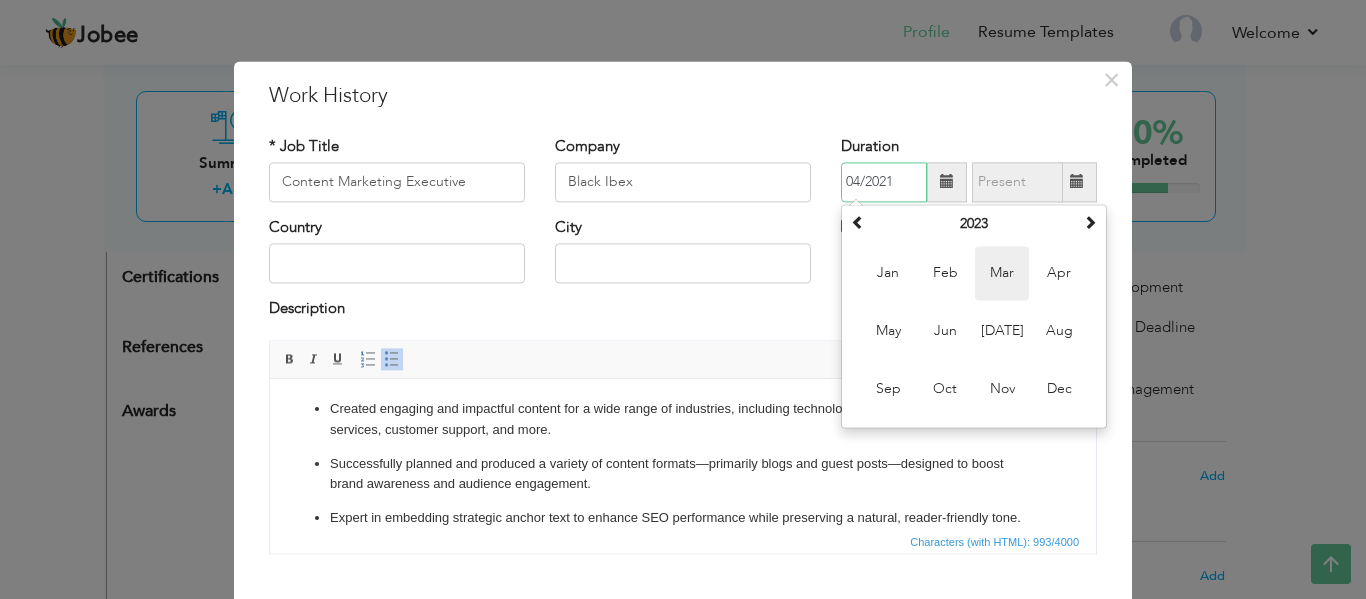 click on "Mar" at bounding box center [1002, 273] 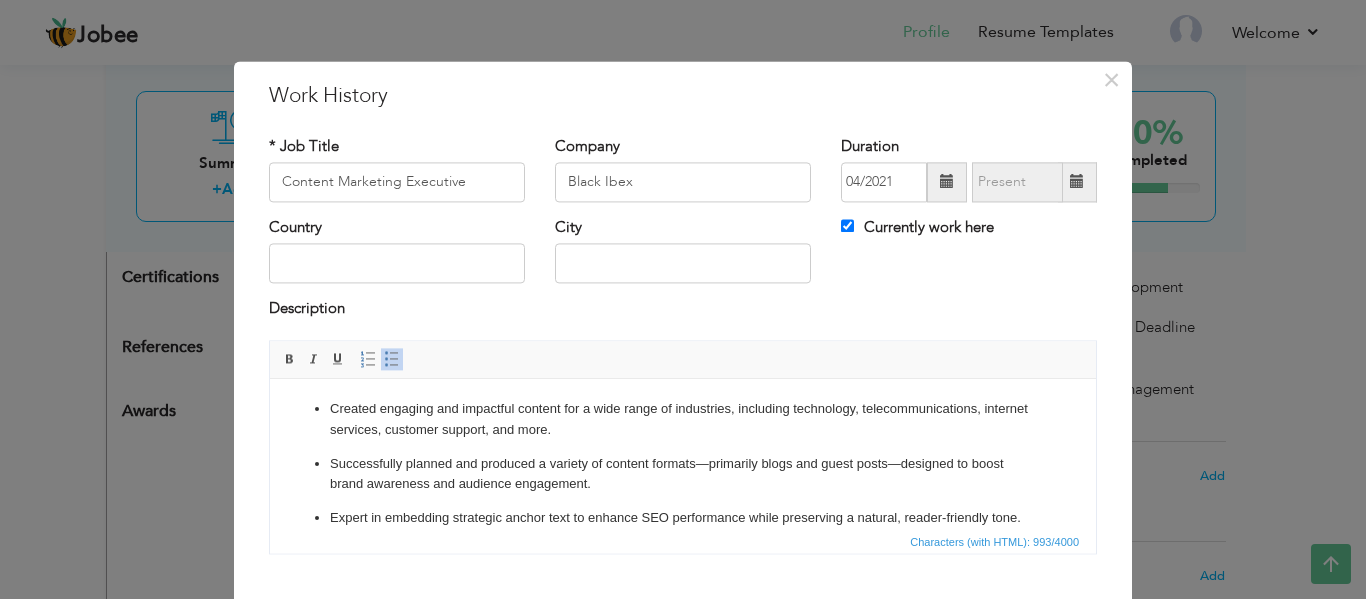 type on "03/2023" 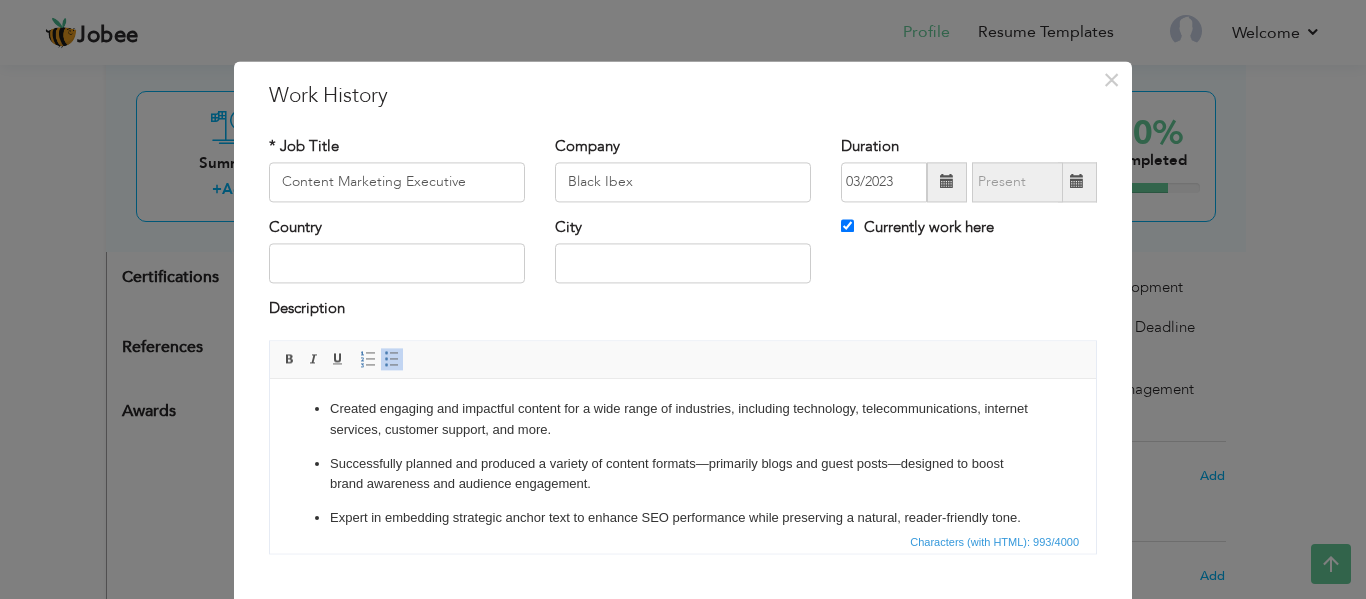 click on "Editor toolbars Basic Styles   Bold   Italic   Underline Paragraph   Insert/Remove Numbered List   Insert/Remove Bulleted List" at bounding box center (683, 360) 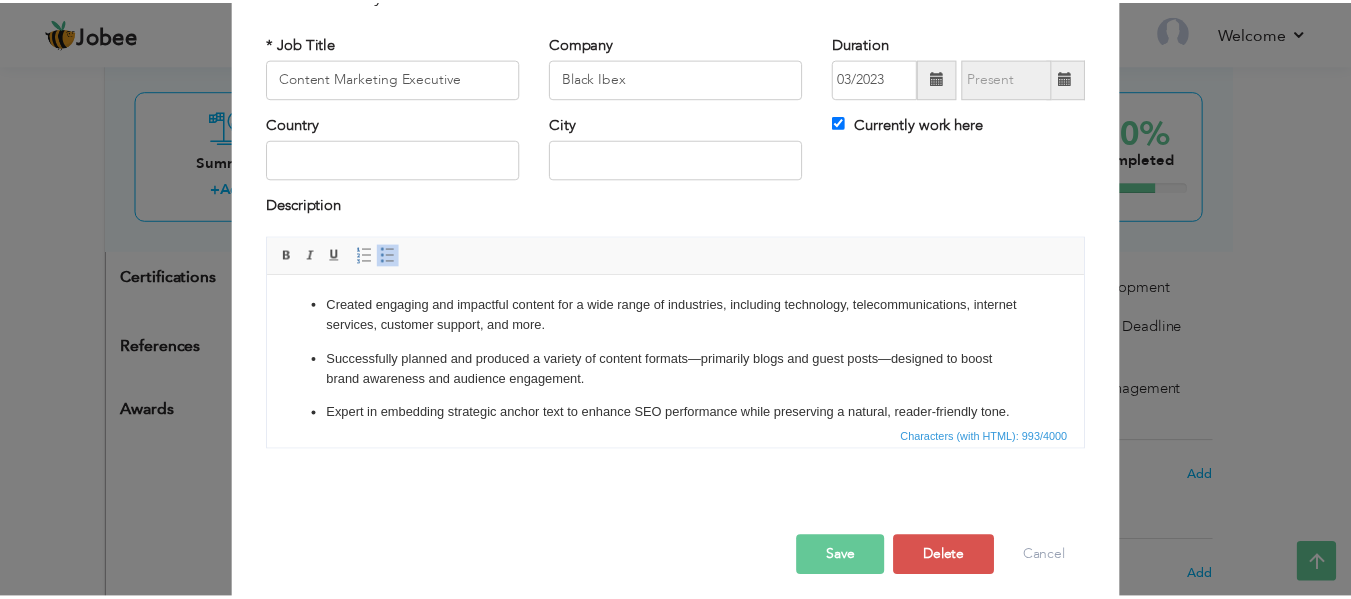 scroll, scrollTop: 117, scrollLeft: 0, axis: vertical 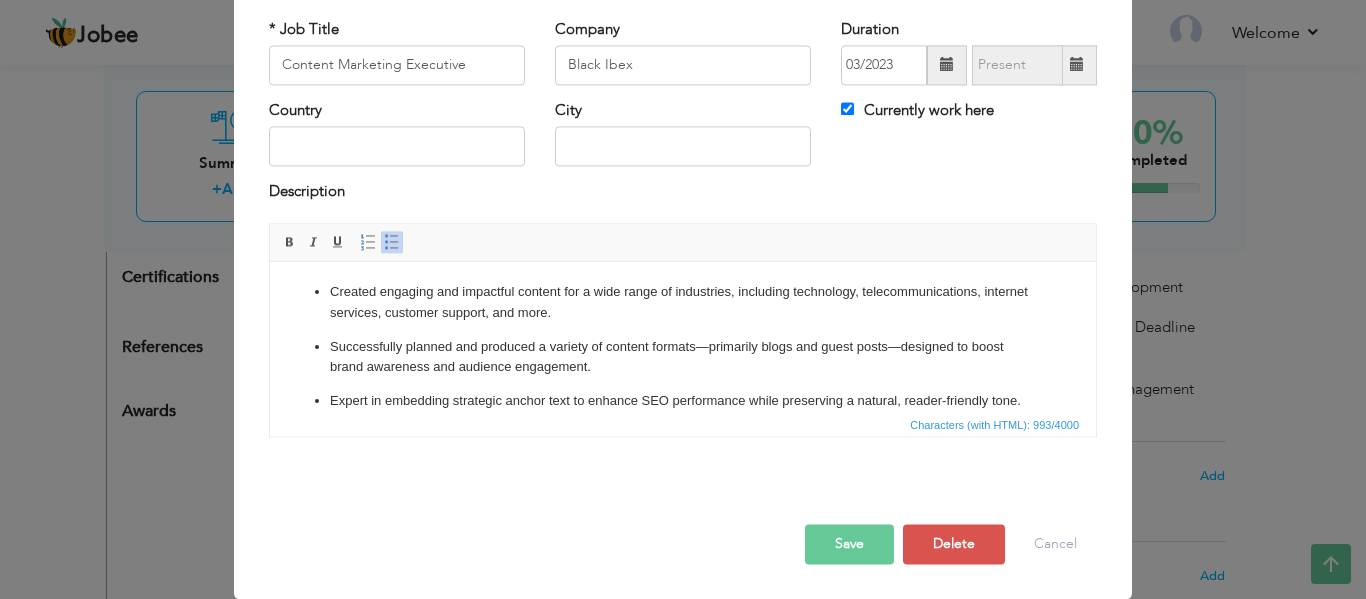 click on "Save" at bounding box center (849, 544) 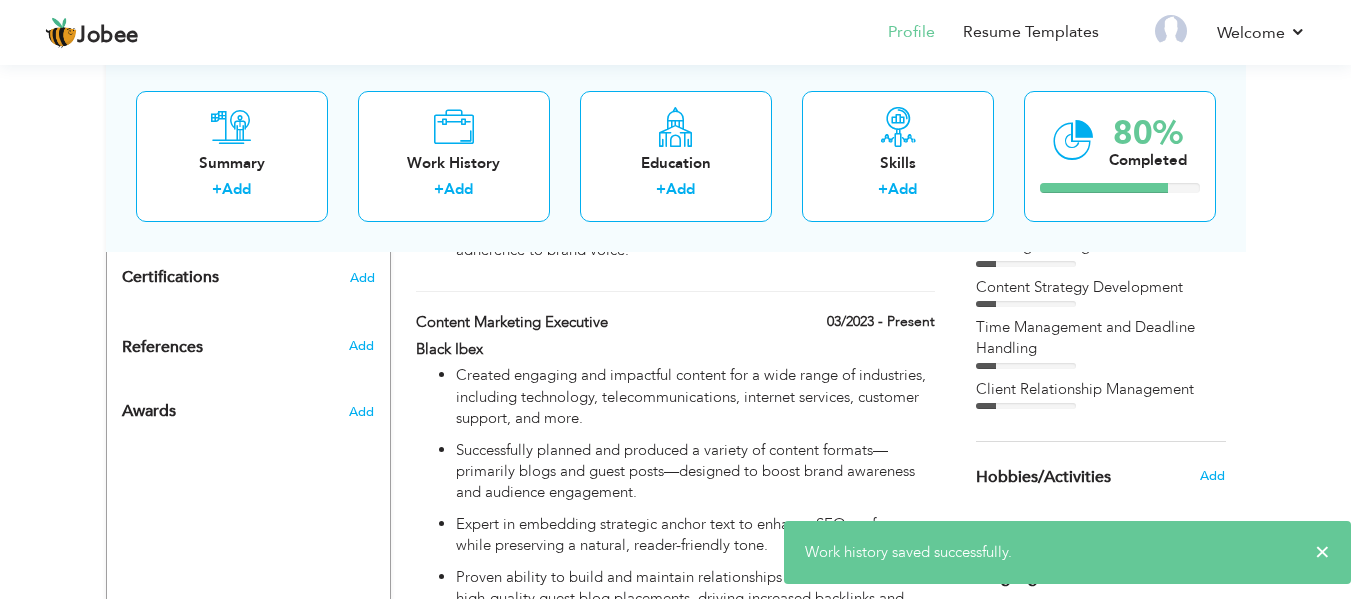 click on "View Resume
Export PDF
Profile
Summary
Public Link
Experience
Education
Awards
Work Histroy
Projects
Certifications
Skills
Preferred Job City" at bounding box center [675, 45] 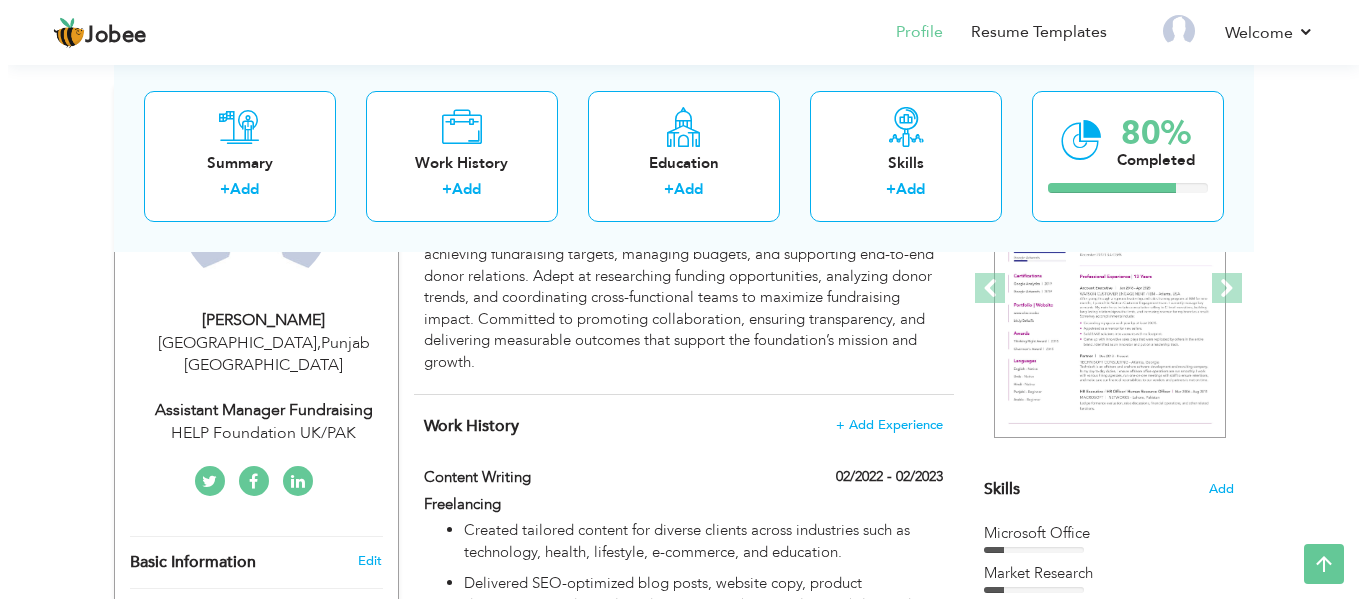 scroll, scrollTop: 264, scrollLeft: 0, axis: vertical 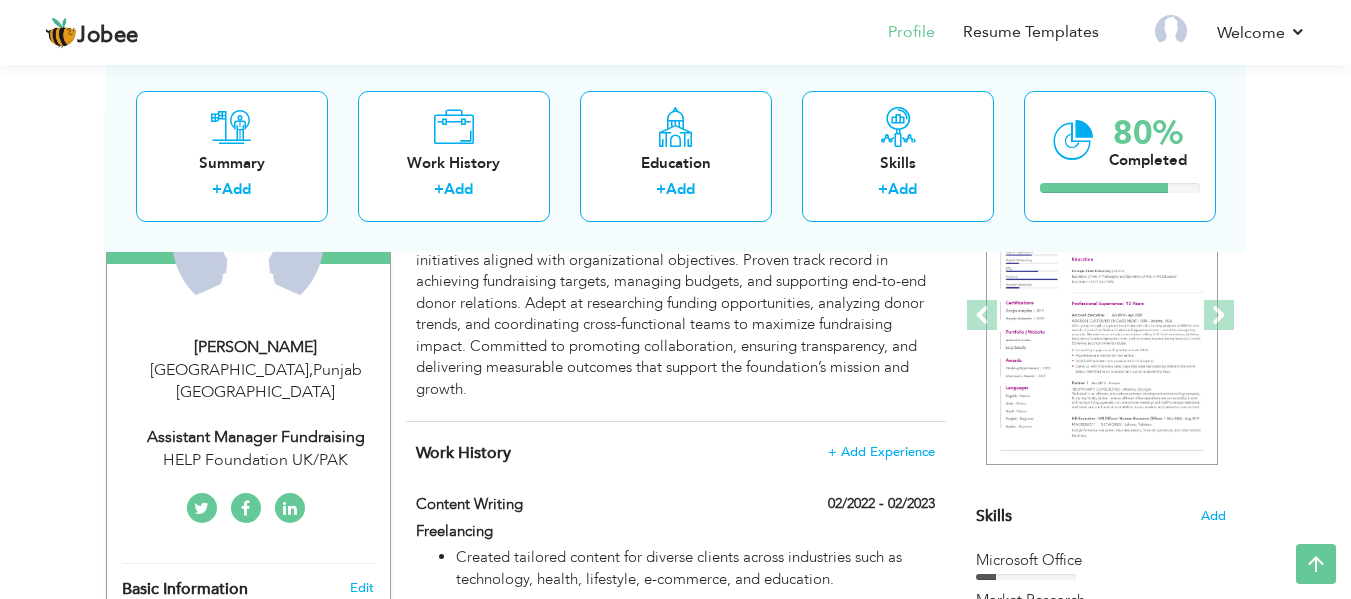 click on "HELP Foundation UK/PAK" at bounding box center [256, 460] 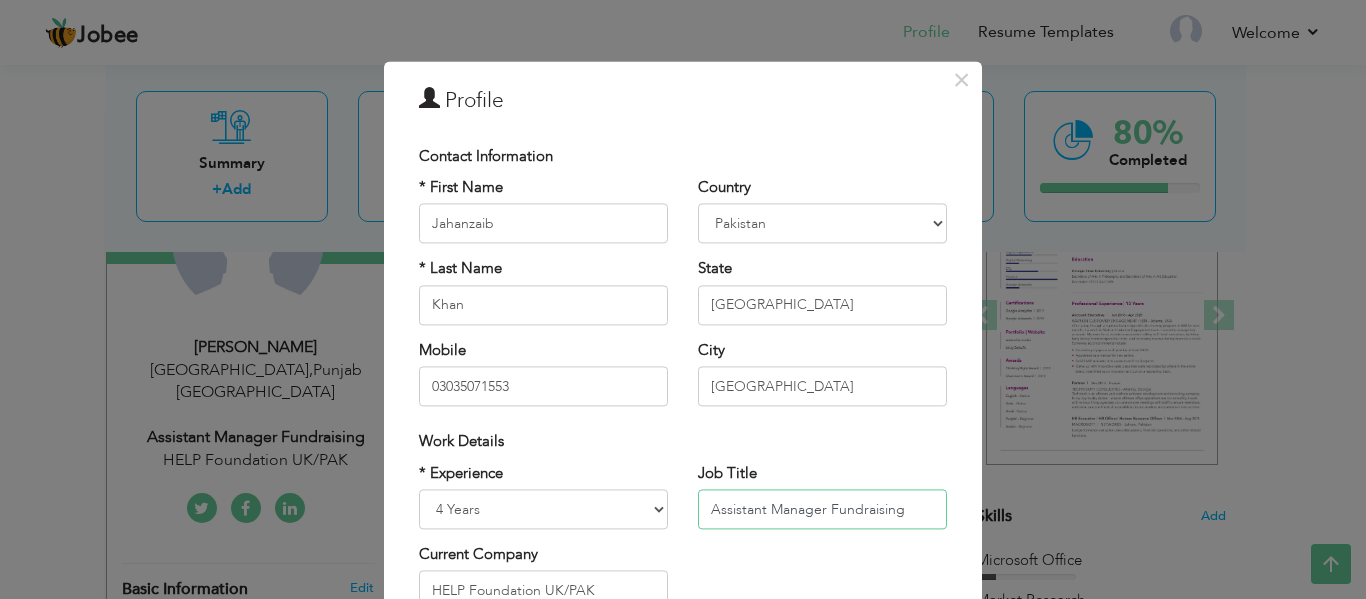 click on "Assistant Manager Fundraising" at bounding box center [822, 509] 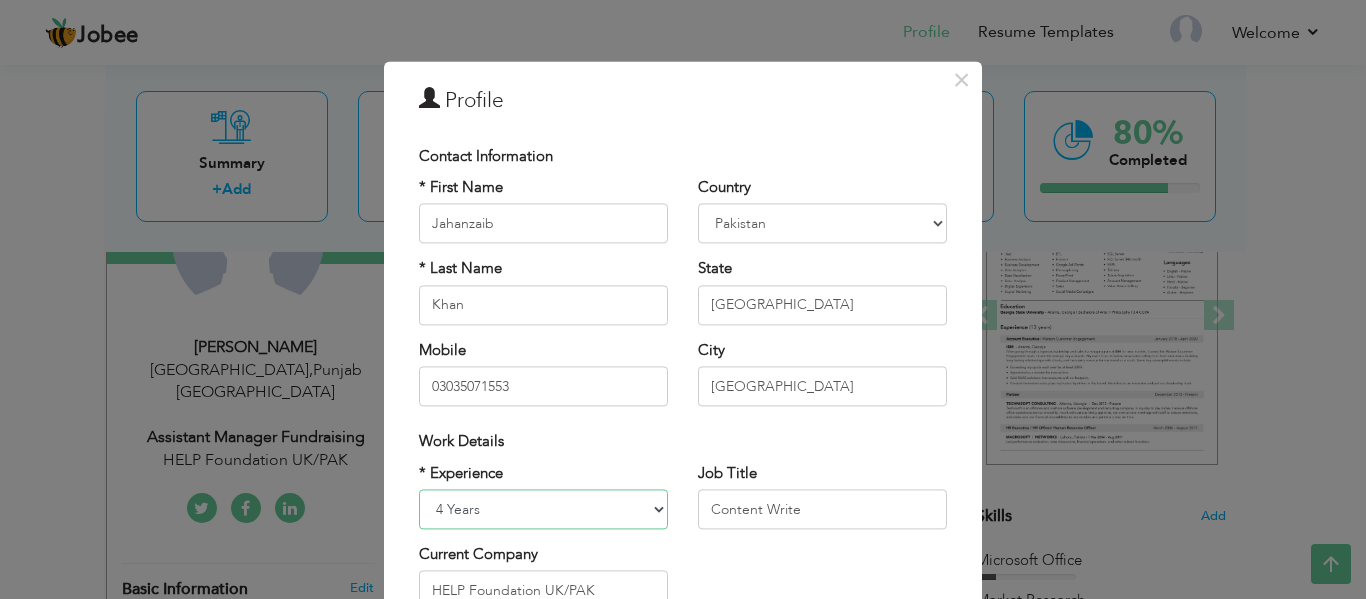 click on "Entry Level Less than 1 Year 1 Year 2 Years 3 Years 4 Years 5 Years 6 Years 7 Years 8 Years 9 Years 10 Years 11 Years 12 Years 13 Years 14 Years 15 Years 16 Years 17 Years 18 Years 19 Years 20 Years 21 Years 22 Years 23 Years 24 Years 25 Years 26 Years 27 Years 28 Years 29 Years 30 Years 31 Years 32 Years 33 Years 34 Years 35 Years More than 35 Years" at bounding box center [543, 509] 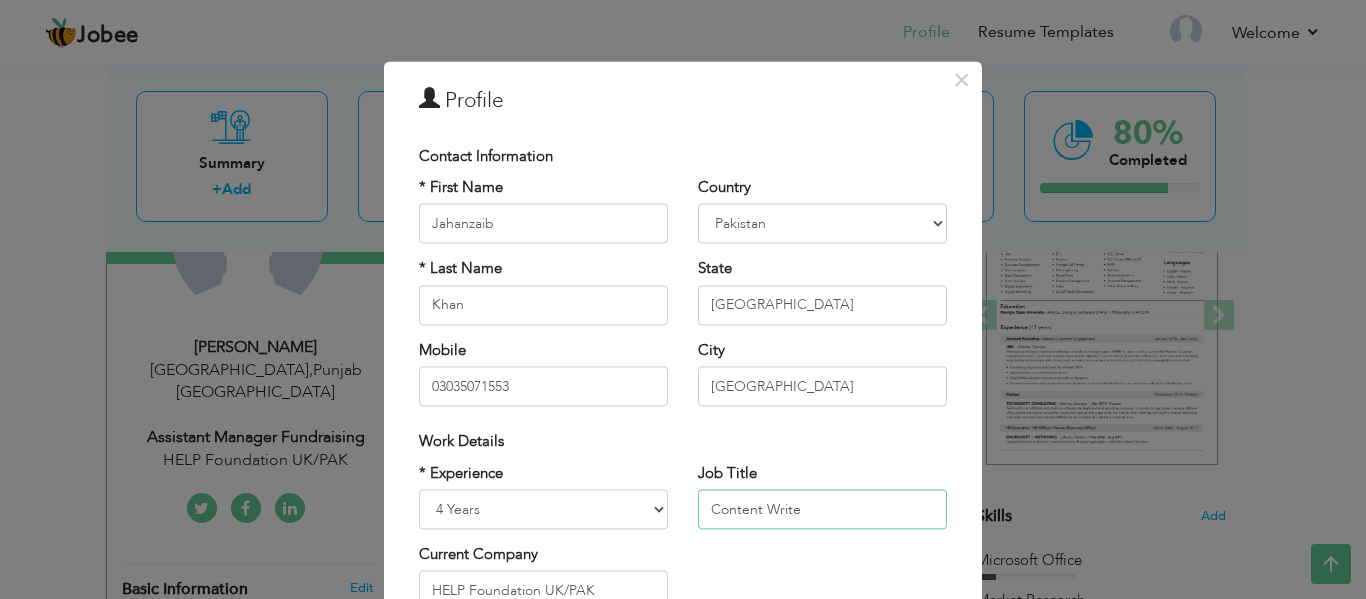 click on "Content Write" at bounding box center (822, 509) 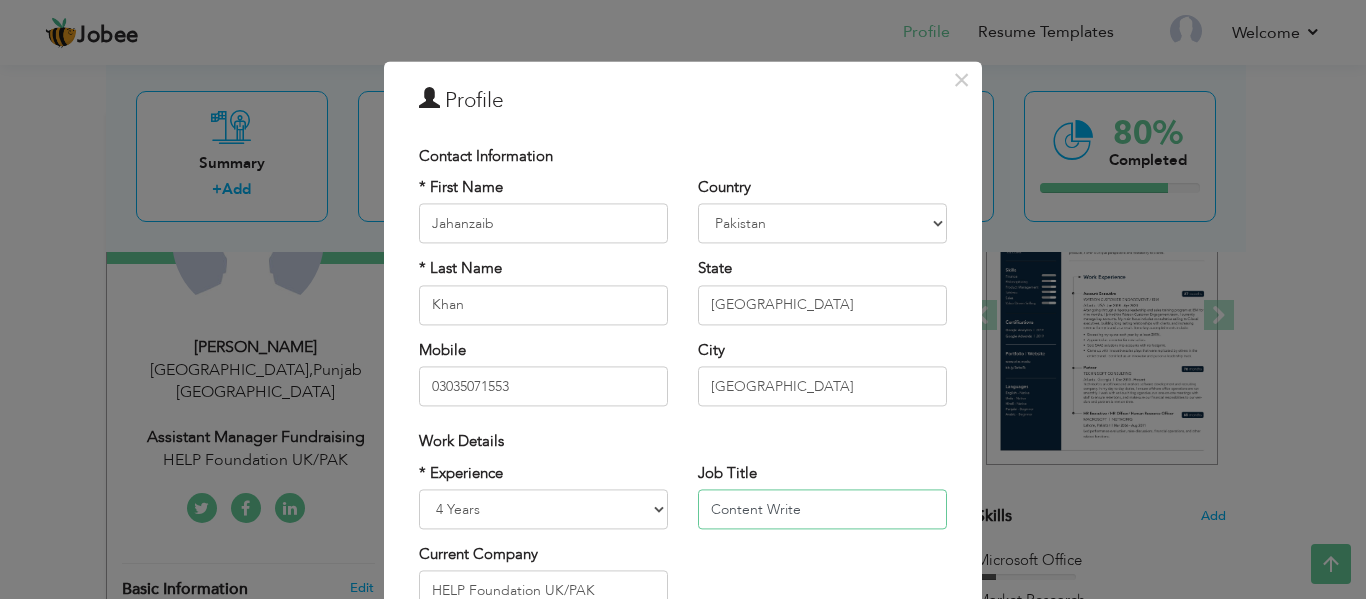 click on "Content Write" at bounding box center (822, 509) 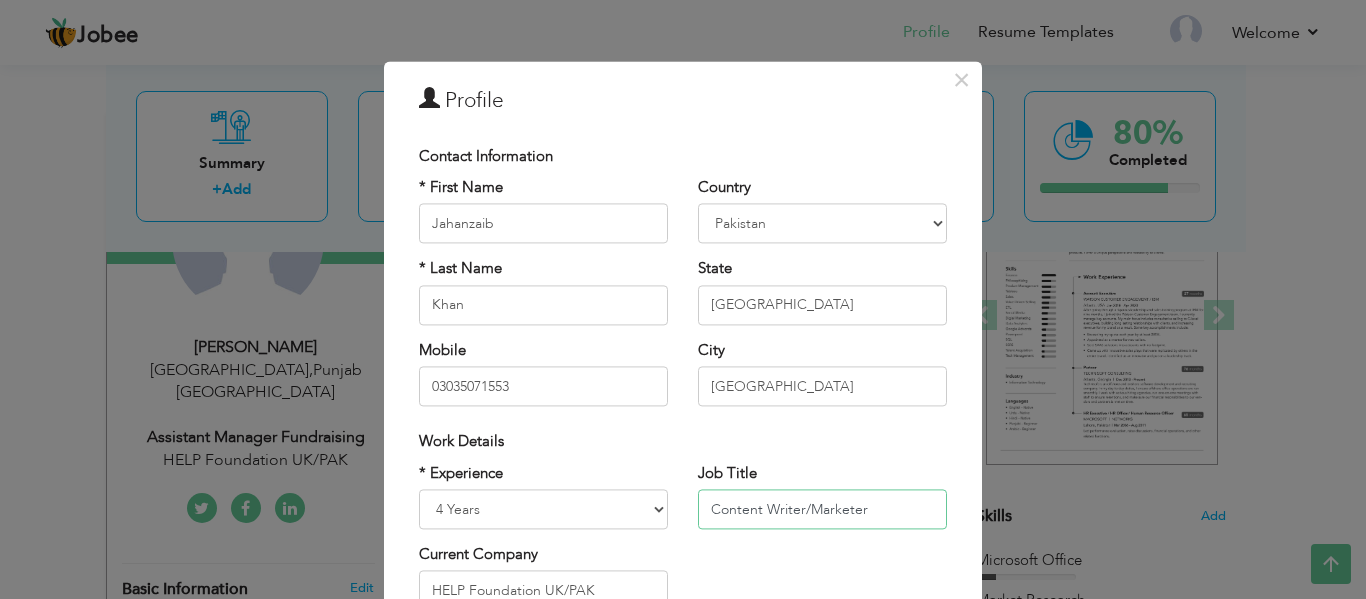 type on "Content Writer/Marketer" 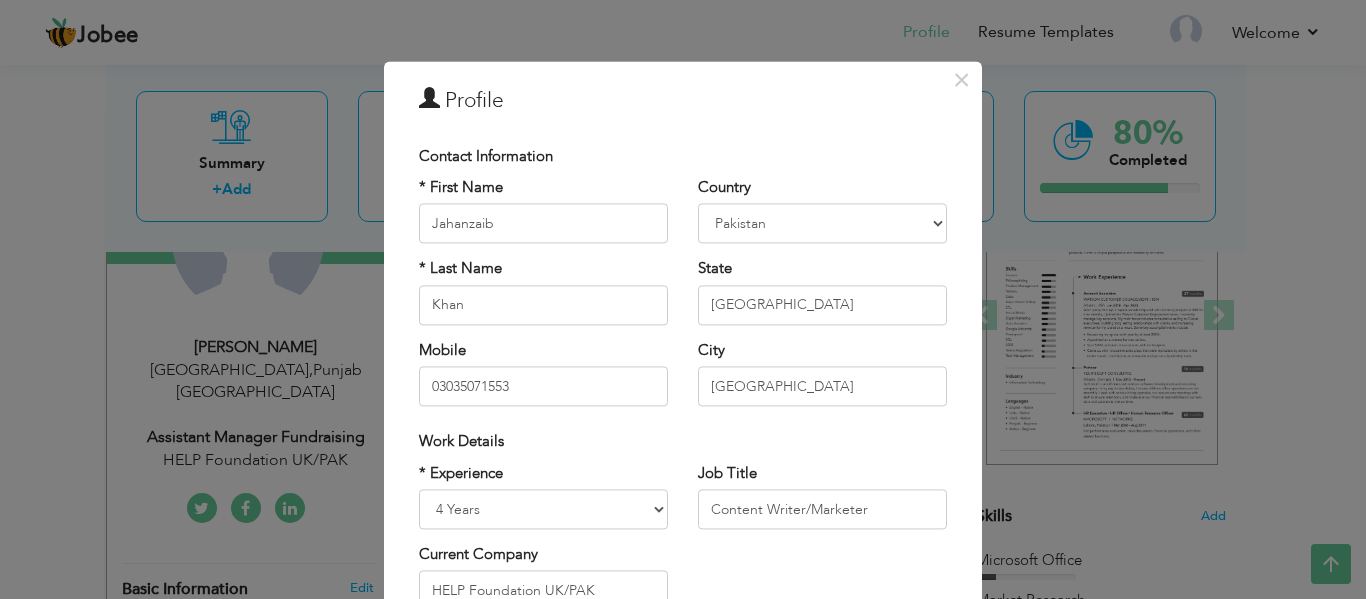 click on "* Experience
Entry Level Less than 1 Year 1 Year 2 Years 3 Years 4 Years 5 Years 6 Years 7 Years 8 Years 9 Years 10 Years 11 Years 12 Years 13 Years 14 Years 15 Years 16 Years 17 Years 18 Years 19 Years 20 Years 21 Years 22 Years 23 Years 24 Years 25 Years 26 Years 27 Years 28 Years 29 Years 30 Years 31 Years 32 Years 33 Years 34 Years 35 Years More than 35 Years
Current Company
HELP Foundation UK/PAK
Job Title" at bounding box center [683, 544] 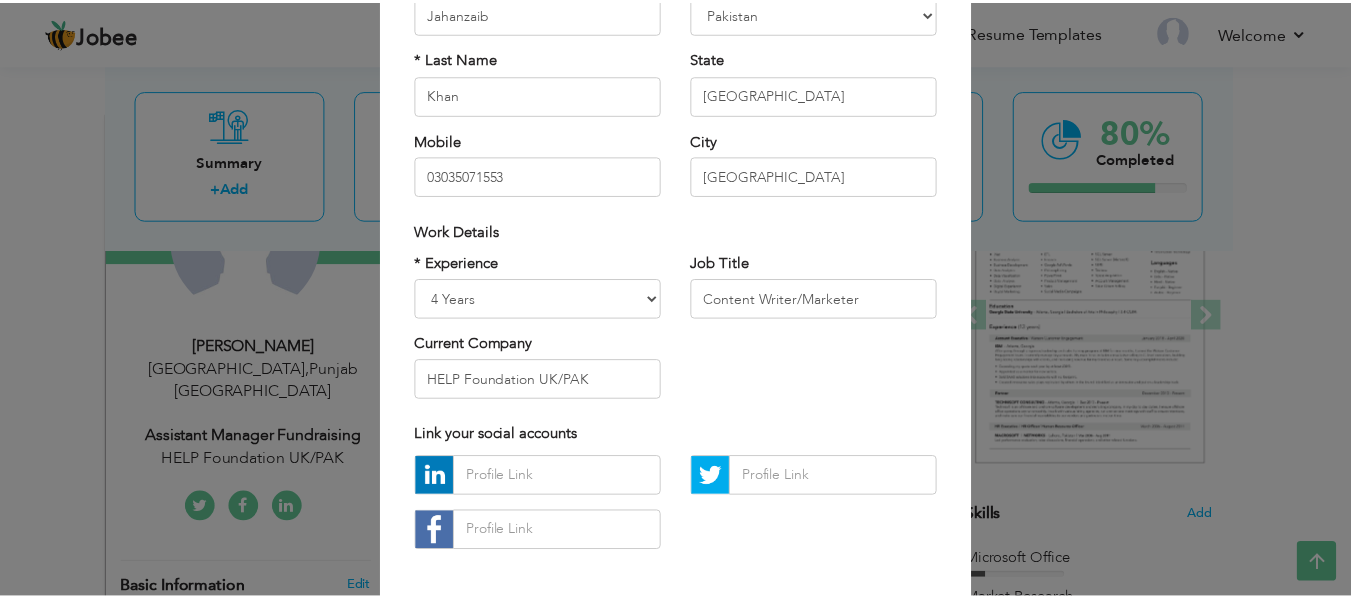 scroll, scrollTop: 299, scrollLeft: 0, axis: vertical 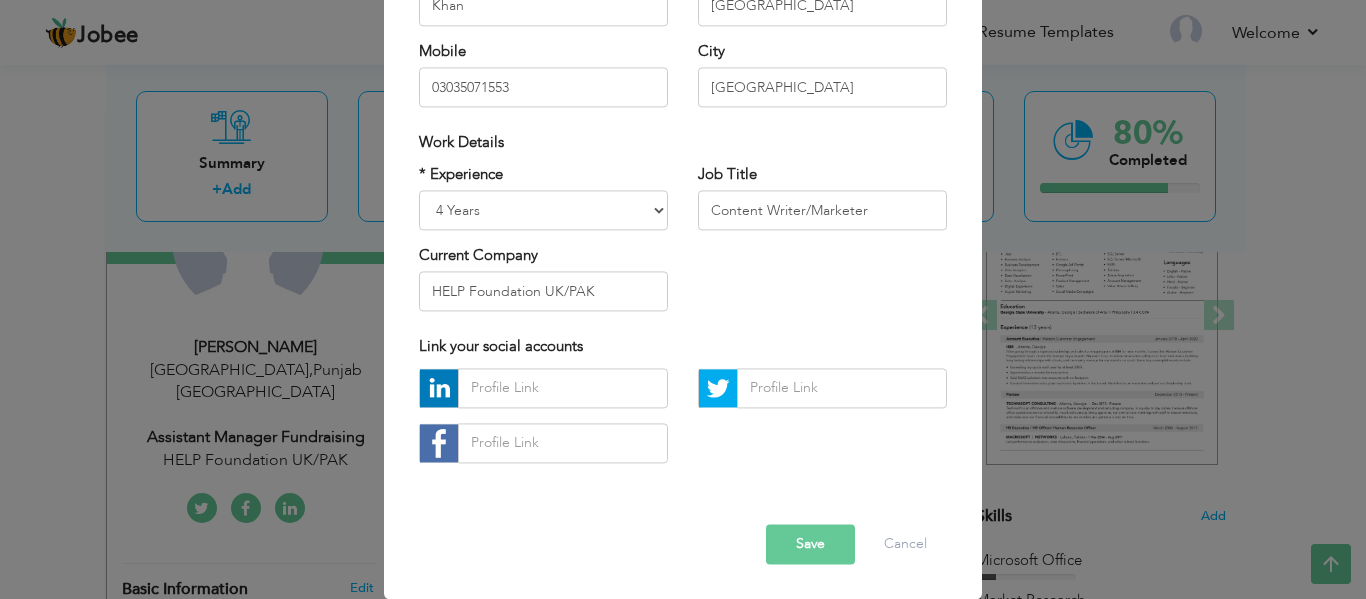 click on "Save" at bounding box center (810, 544) 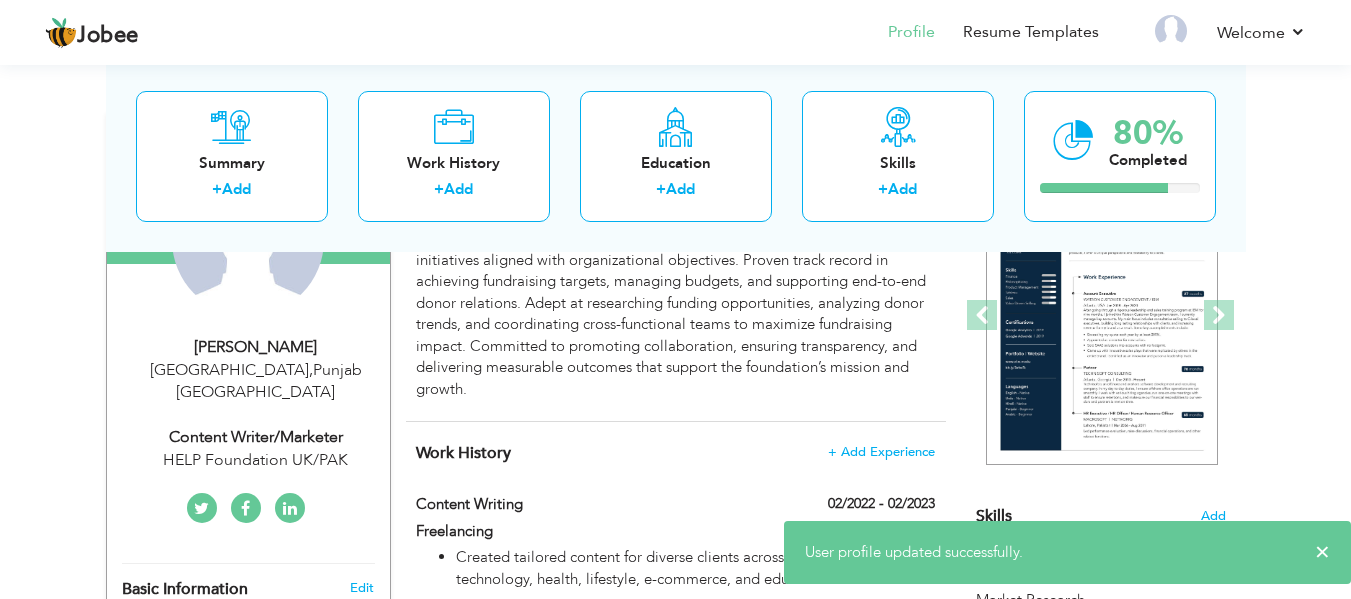 click on "View Resume
Export PDF
Profile
Summary
Public Link
Experience
Education
Awards
Work Histroy
Projects
Certifications
Skills
Preferred Job City" at bounding box center (675, 765) 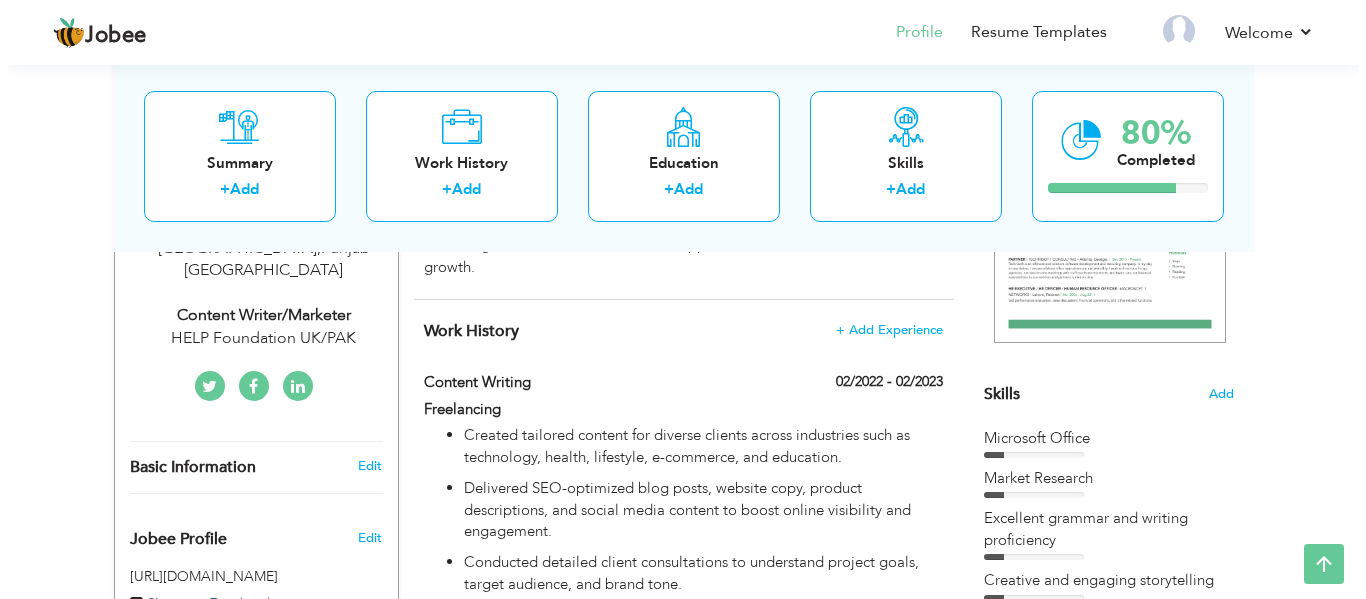 scroll, scrollTop: 384, scrollLeft: 0, axis: vertical 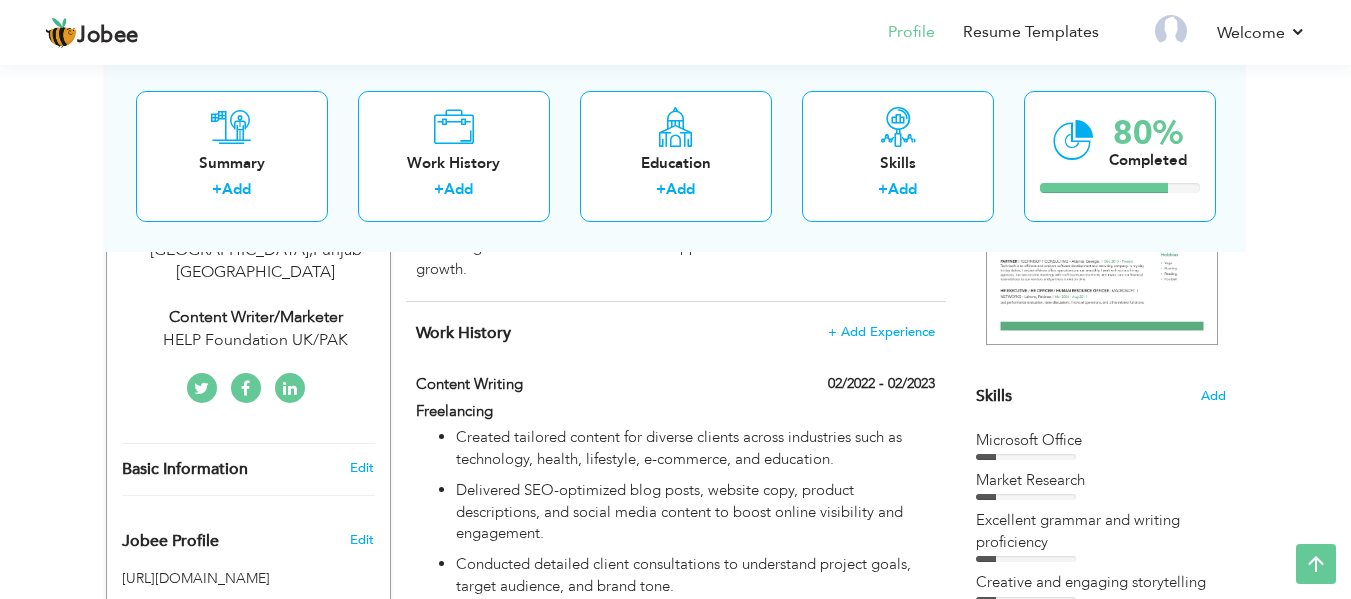 click on "Content Writer/Marketer" at bounding box center (256, 317) 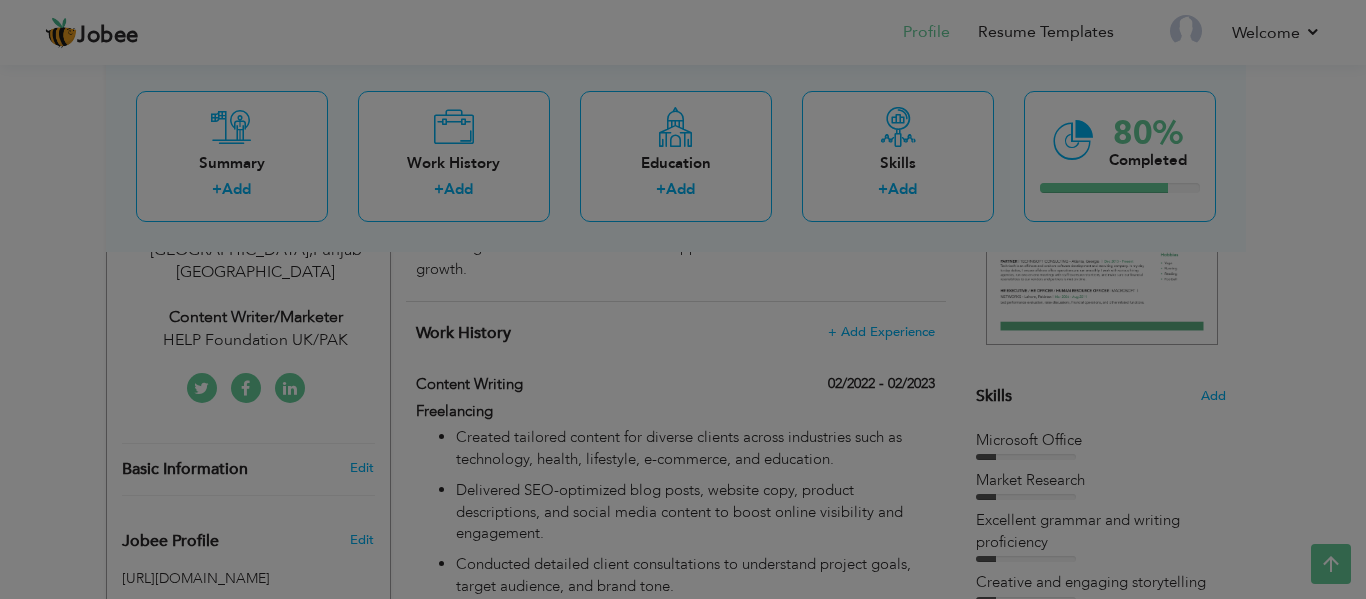 scroll, scrollTop: 0, scrollLeft: 0, axis: both 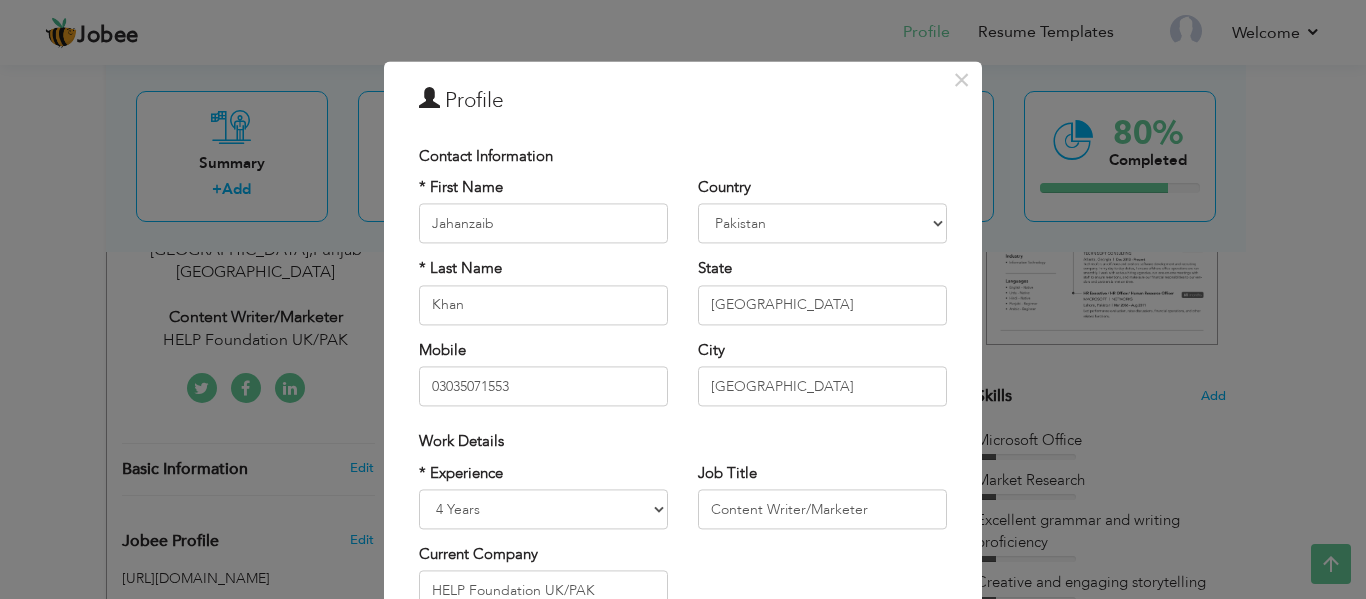 click on "Work Details" at bounding box center [683, 442] 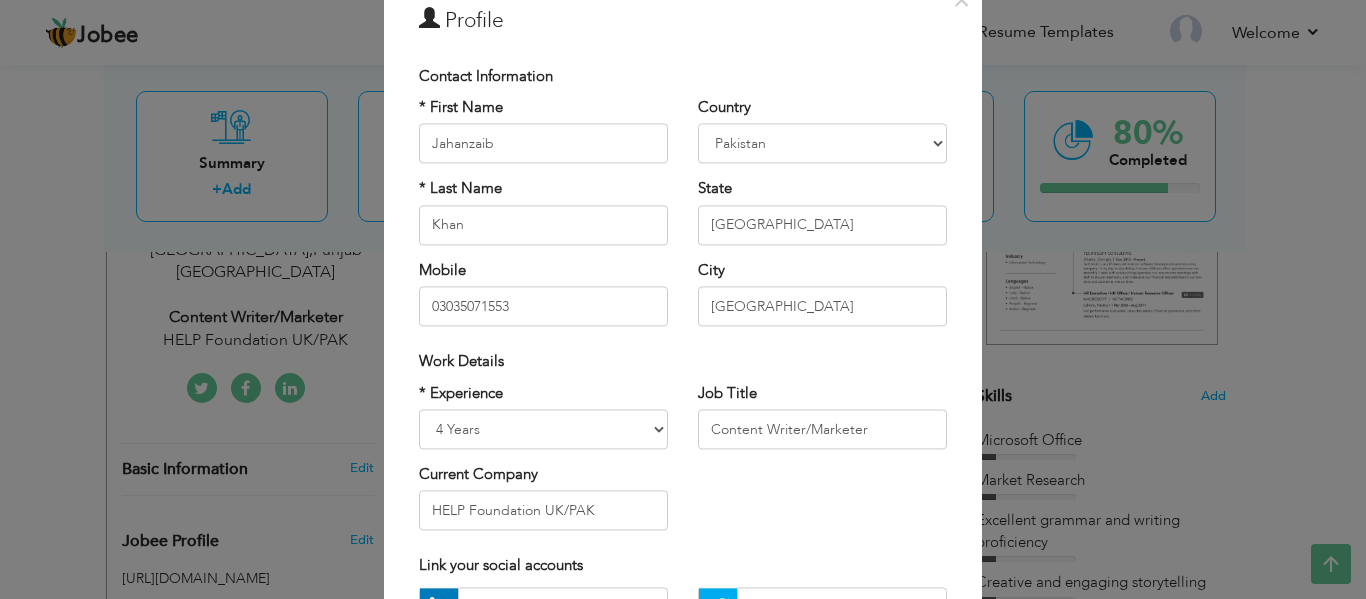 scroll, scrollTop: 120, scrollLeft: 0, axis: vertical 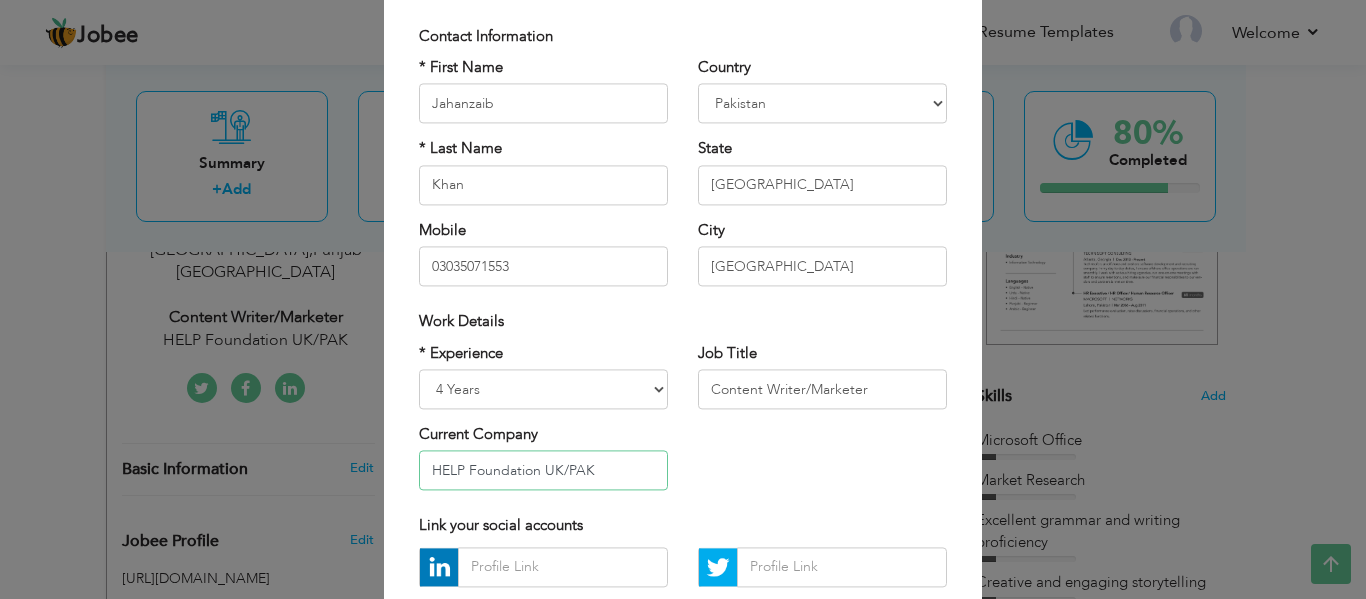 click on "HELP Foundation UK/PAK" at bounding box center [543, 471] 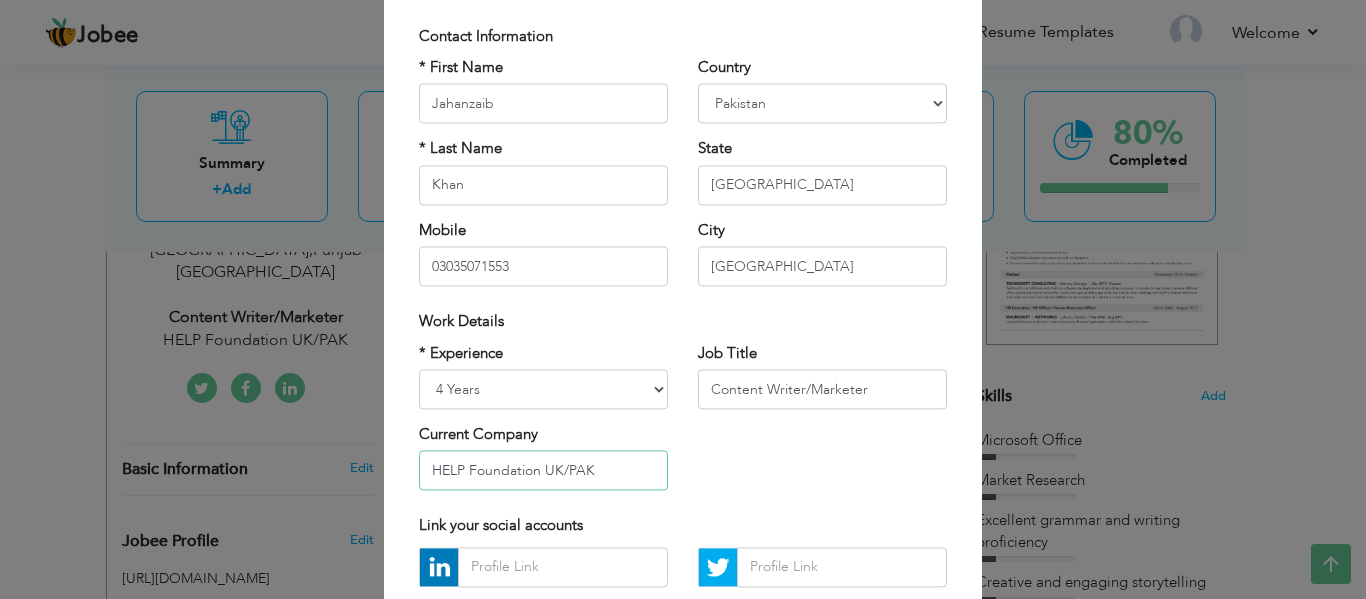 type on "C" 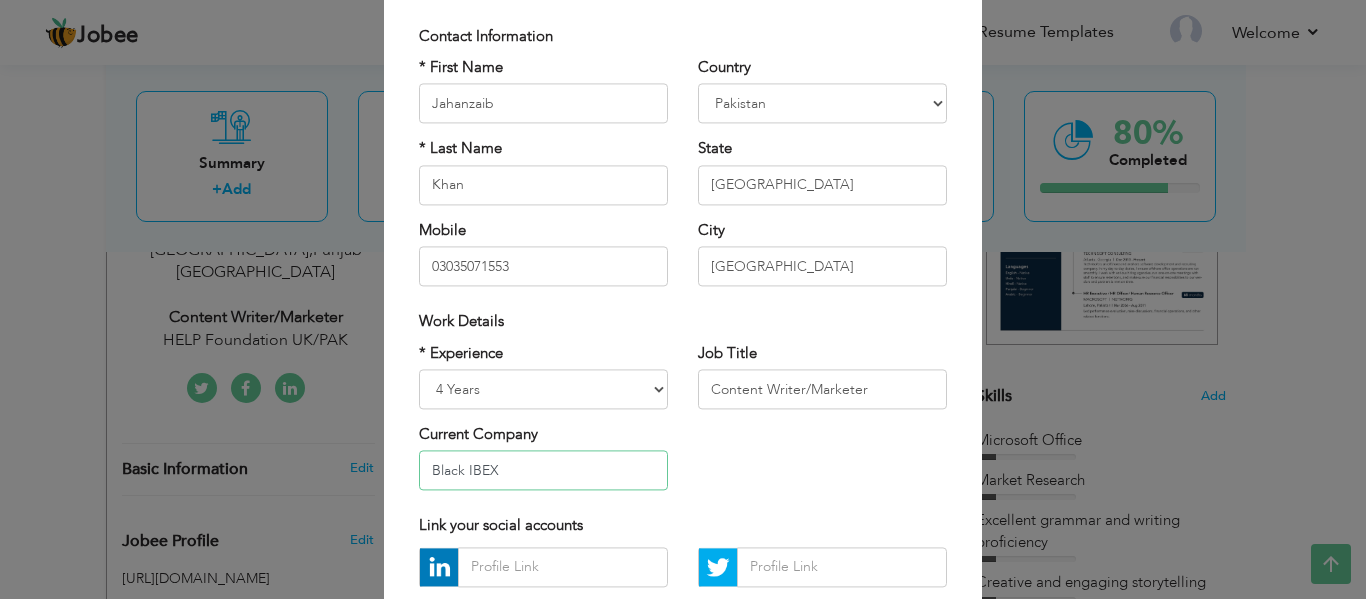 type on "Black IBEX" 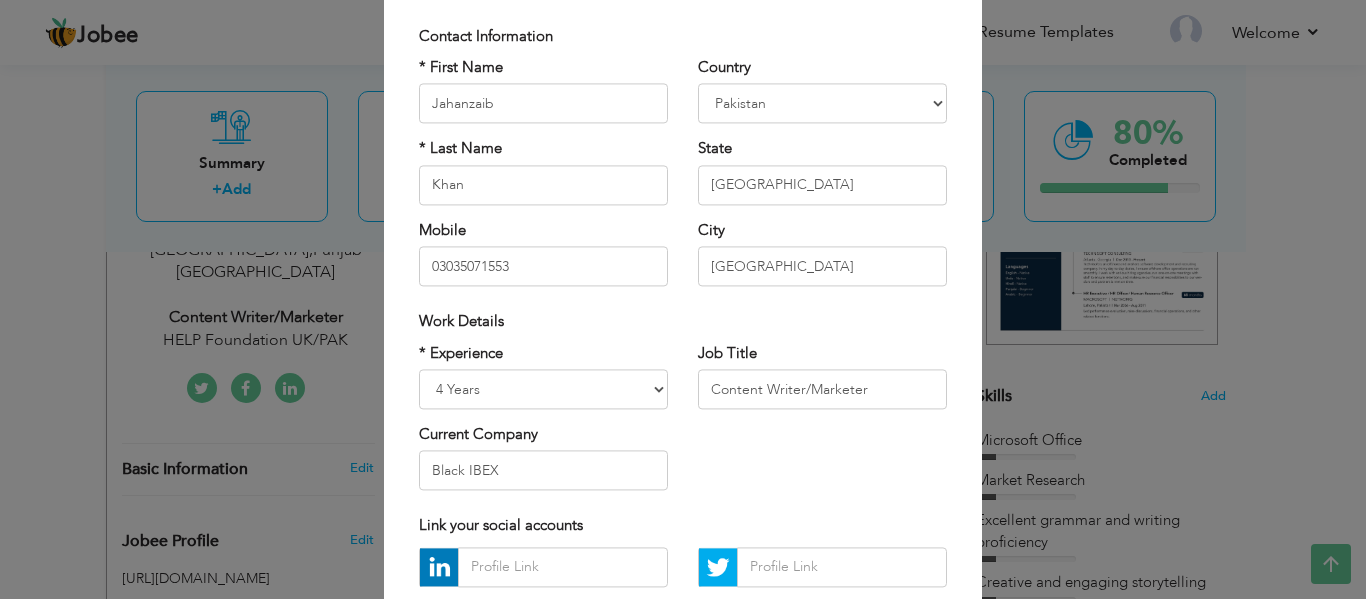 click on "* Experience
Entry Level Less than 1 Year 1 Year 2 Years 3 Years 4 Years 5 Years 6 Years 7 Years 8 Years 9 Years 10 Years 11 Years 12 Years 13 Years 14 Years 15 Years 16 Years 17 Years 18 Years 19 Years 20 Years 21 Years 22 Years 23 Years 24 Years 25 Years 26 Years 27 Years 28 Years 29 Years 30 Years 31 Years 32 Years 33 Years 34 Years 35 Years More than 35 Years
Current Company
Black IBEX
Job Title" at bounding box center (683, 424) 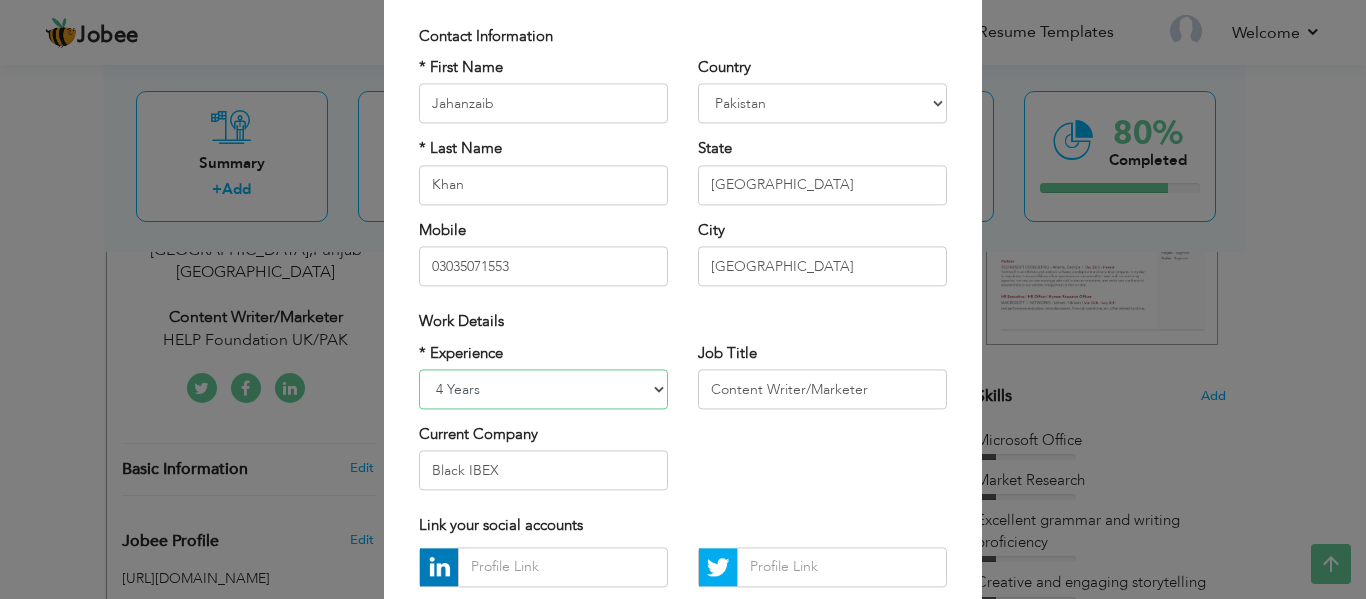 click on "Entry Level Less than 1 Year 1 Year 2 Years 3 Years 4 Years 5 Years 6 Years 7 Years 8 Years 9 Years 10 Years 11 Years 12 Years 13 Years 14 Years 15 Years 16 Years 17 Years 18 Years 19 Years 20 Years 21 Years 22 Years 23 Years 24 Years 25 Years 26 Years 27 Years 28 Years 29 Years 30 Years 31 Years 32 Years 33 Years 34 Years 35 Years More than 35 Years" at bounding box center (543, 389) 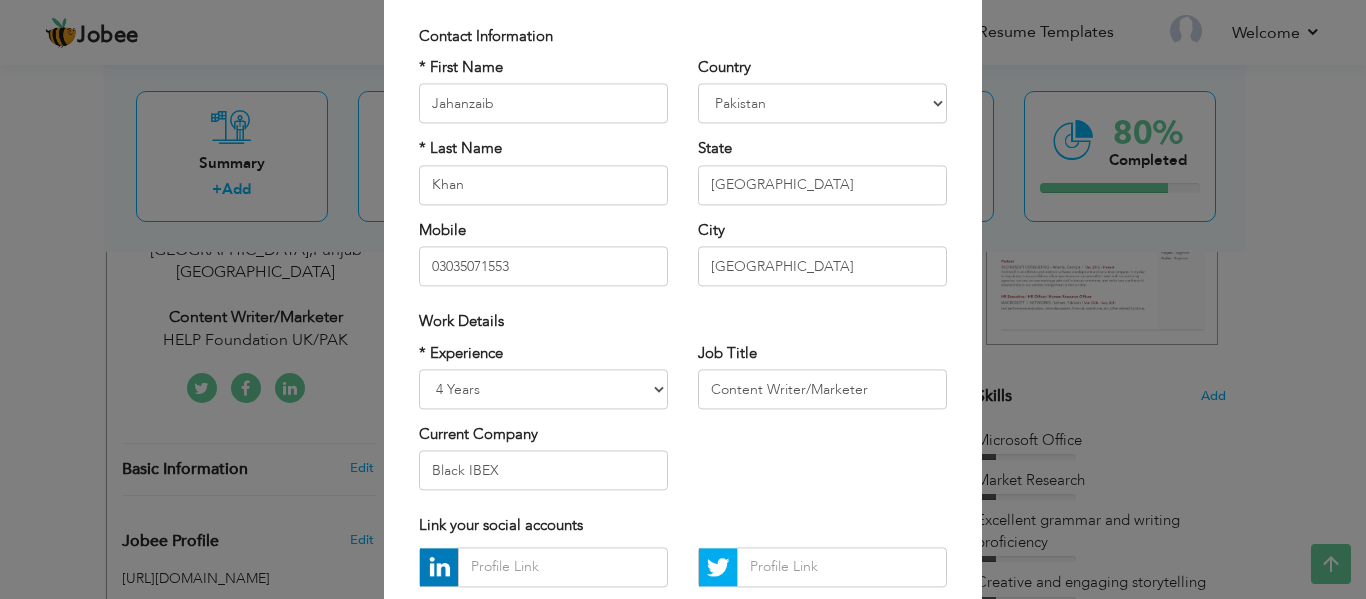 click on "* Experience
Entry Level Less than 1 Year 1 Year 2 Years 3 Years 4 Years 5 Years 6 Years 7 Years 8 Years 9 Years 10 Years 11 Years 12 Years 13 Years 14 Years 15 Years 16 Years 17 Years 18 Years 19 Years 20 Years 21 Years 22 Years 23 Years 24 Years 25 Years 26 Years 27 Years 28 Years 29 Years 30 Years 31 Years 32 Years 33 Years 34 Years 35 Years More than 35 Years
Current Company
Black IBEX
Job Title" at bounding box center (683, 424) 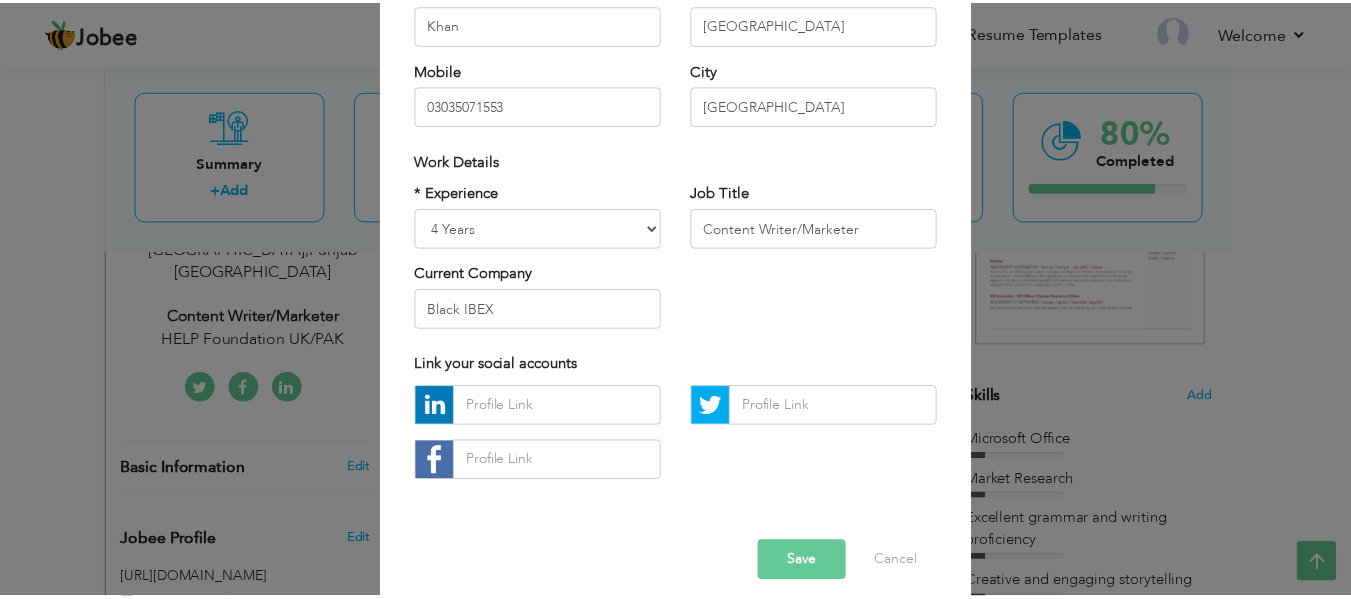 scroll, scrollTop: 299, scrollLeft: 0, axis: vertical 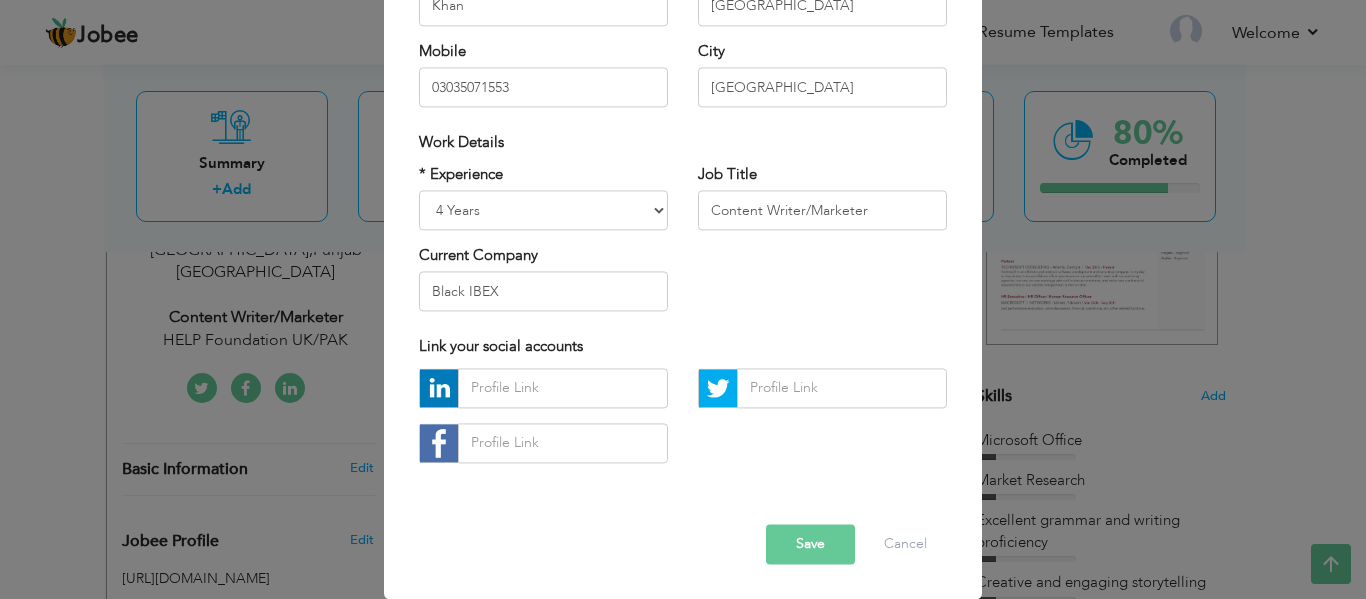 click on "Error
Save
Cancel" at bounding box center (683, 528) 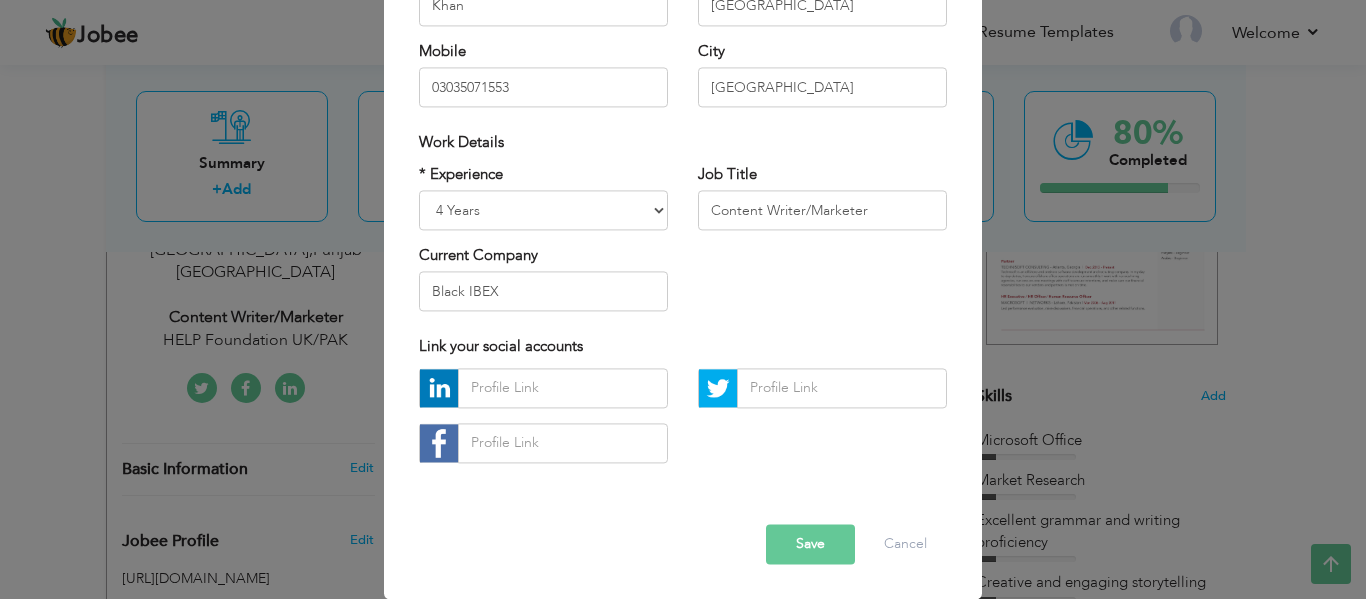 click on "Save" at bounding box center (810, 544) 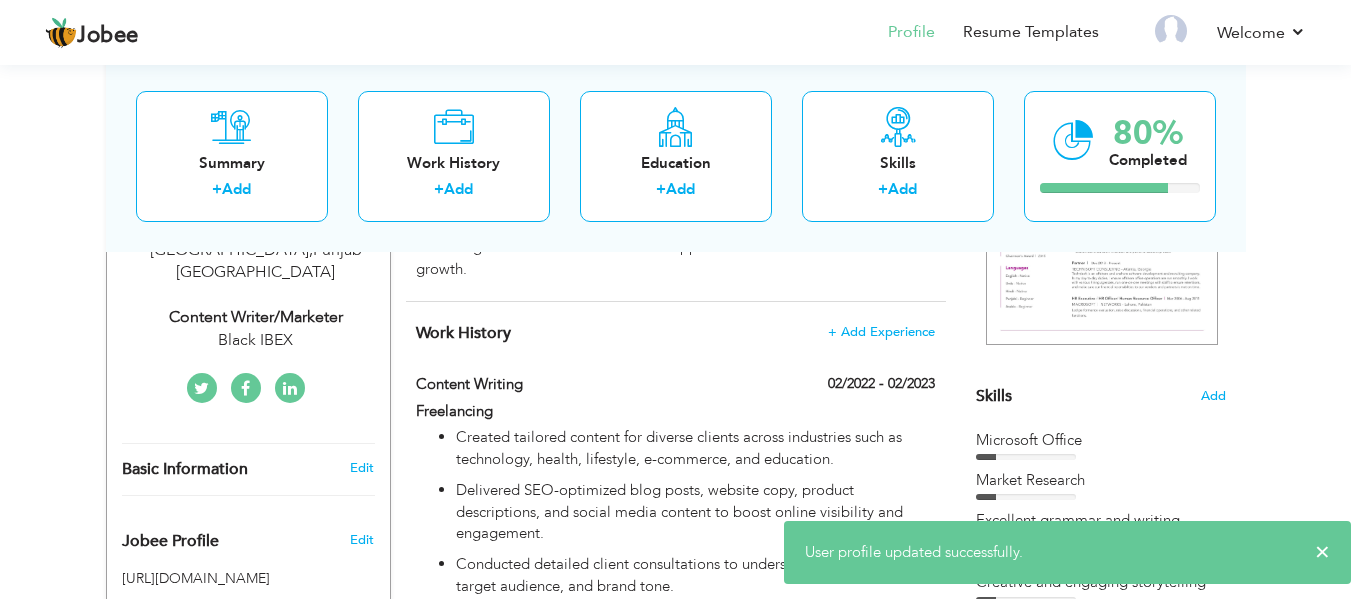 click on "Work History
+ Add Experience" at bounding box center (675, 333) 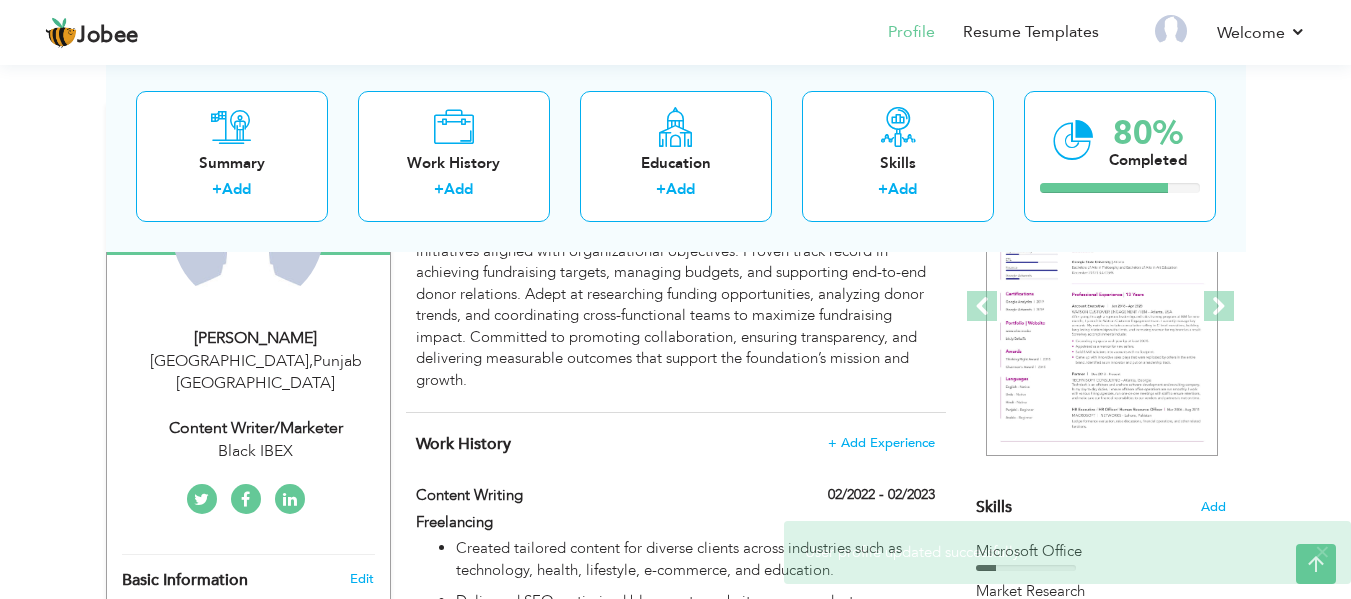 scroll, scrollTop: 144, scrollLeft: 0, axis: vertical 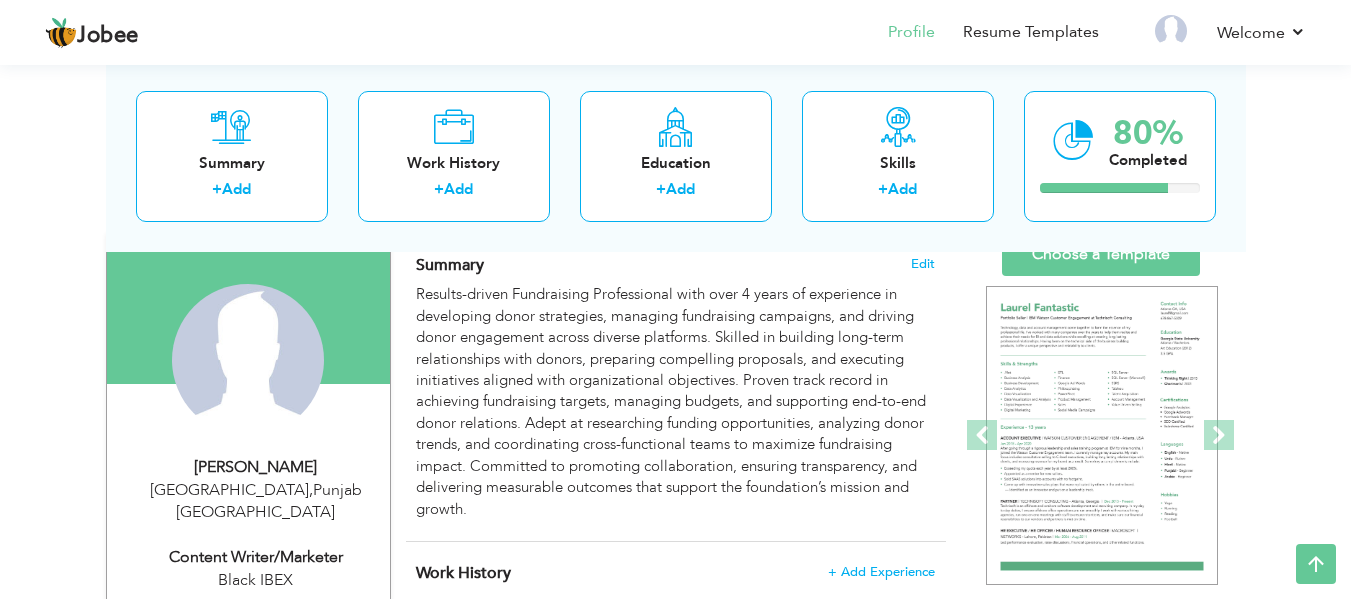 click on "Results-driven Fundraising Professional with over 4 years of experience in developing donor strategies, managing fundraising campaigns, and driving donor engagement across diverse platforms. Skilled in building long-term relationships with donors, preparing compelling proposals, and executing initiatives aligned with organizational objectives. Proven track record in achieving fundraising targets, managing budgets, and supporting end-to-end donor relations. Adept at researching funding opportunities, analyzing donor trends, and coordinating cross-functional teams to maximize fundraising impact. Committed to promoting collaboration, ensuring transparency, and delivering measurable outcomes that support the foundation’s mission and growth." at bounding box center (675, 402) 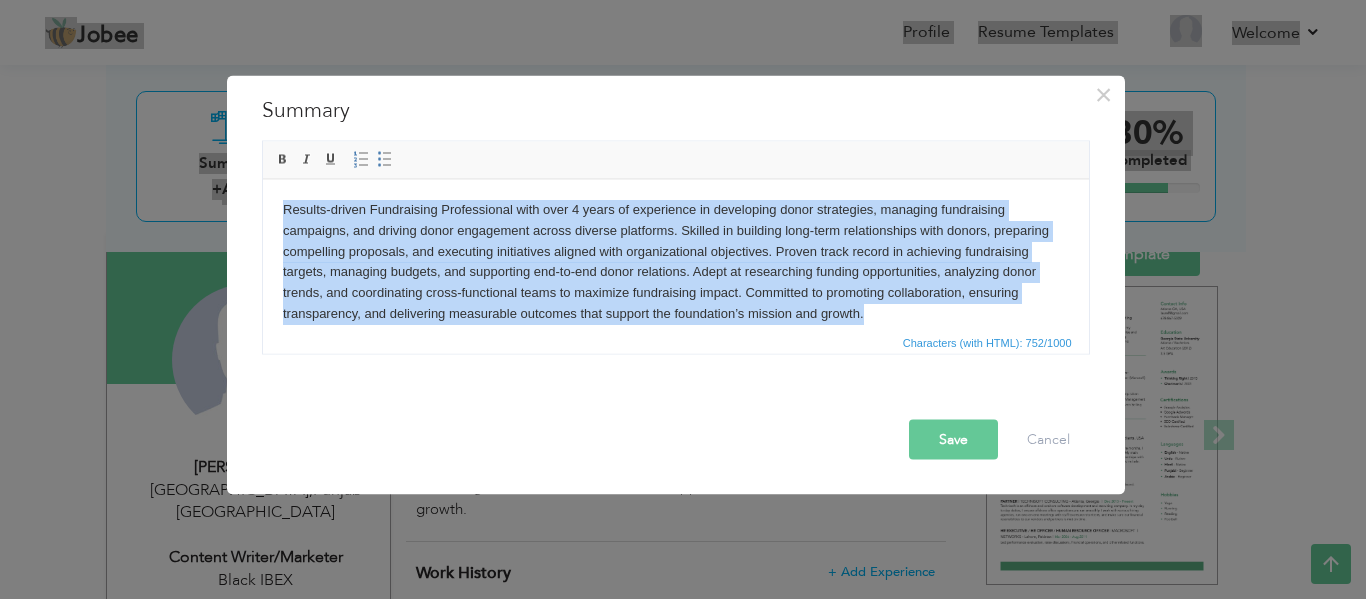 copy on "Results-driven Fundraising Professional with over 4 years of experience in developing donor strategies, managing fundraising campaigns, and driving donor engagement across diverse platforms. Skilled in building long-term relationships with donors, preparing compelling proposals, and executing initiatives aligned with organizational objectives. Proven track record in achieving fundraising targets, managing budgets, and supporting end-to-end donor relations. Adept at researching funding opportunities, analyzing donor trends, and coordinating cross-functional teams to maximize fundraising impact. Committed to promoting collaboration, ensuring transparency, and delivering measurable outcomes that support the foundation’s mission and growth." 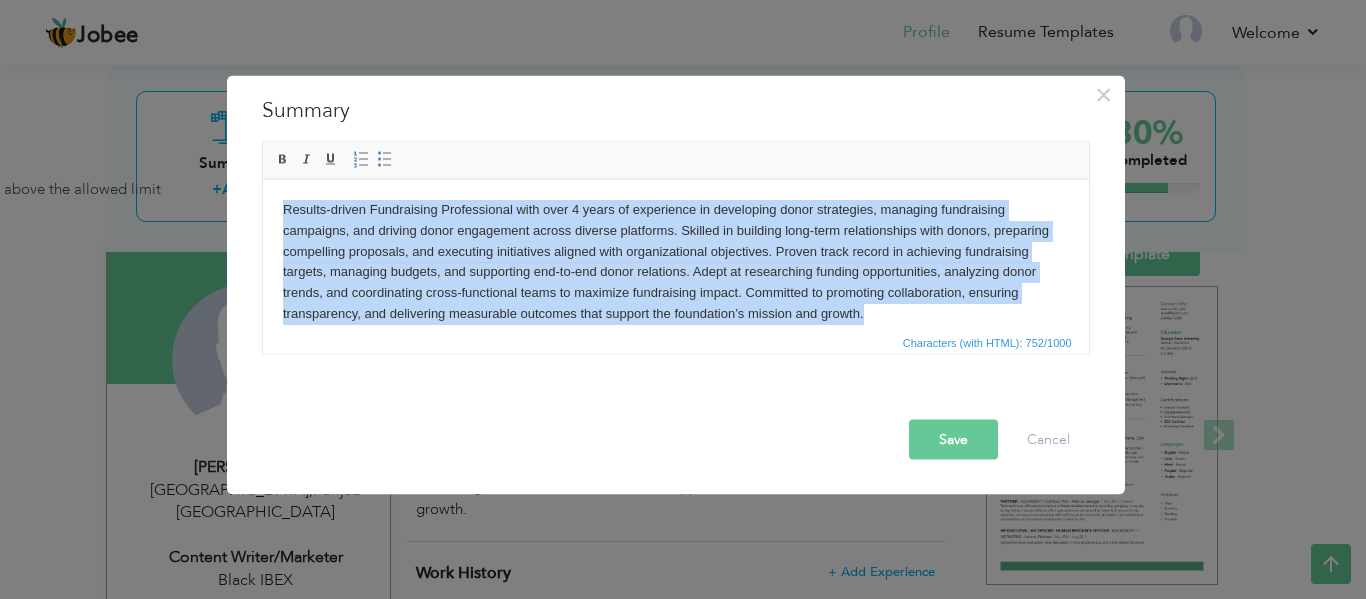 click on "Results-driven Fundraising Professional with over 4 years of experience in developing donor strategies, managing fundraising campaigns, and driving donor engagement across diverse platforms. Skilled in building long-term relationships with donors, preparing compelling proposals, and executing initiatives aligned with organizational objectives. Proven track record in achieving fundraising targets, managing budgets, and supporting end-to-end donor relations. Adept at researching funding opportunities, analyzing donor trends, and coordinating cross-functional teams to maximize fundraising impact. Committed to promoting collaboration, ensuring transparency, and delivering measurable outcomes that support the foundation’s mission and growth." at bounding box center [675, 261] 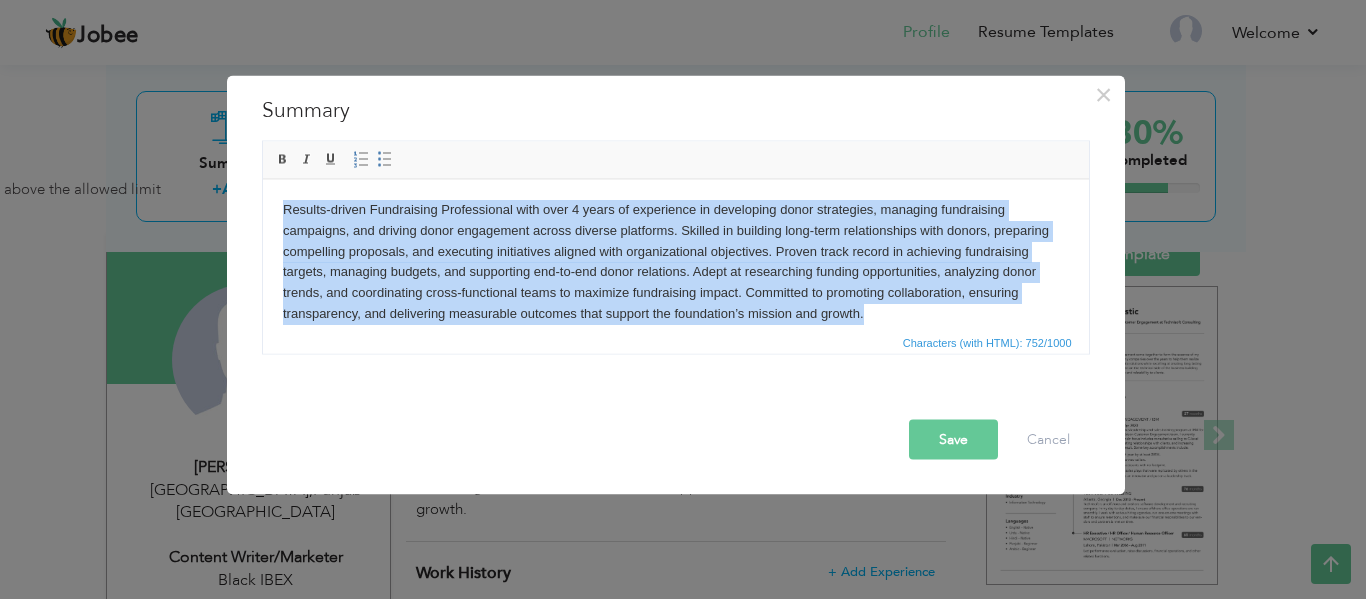 type 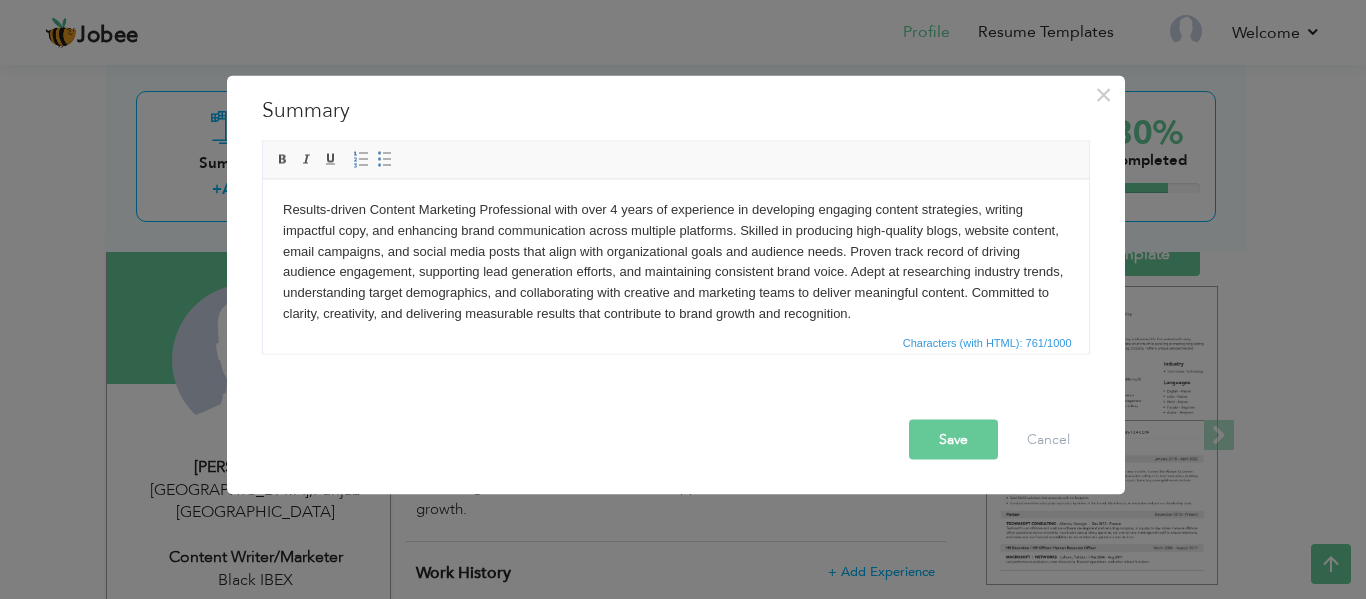 click on "Save" at bounding box center [953, 439] 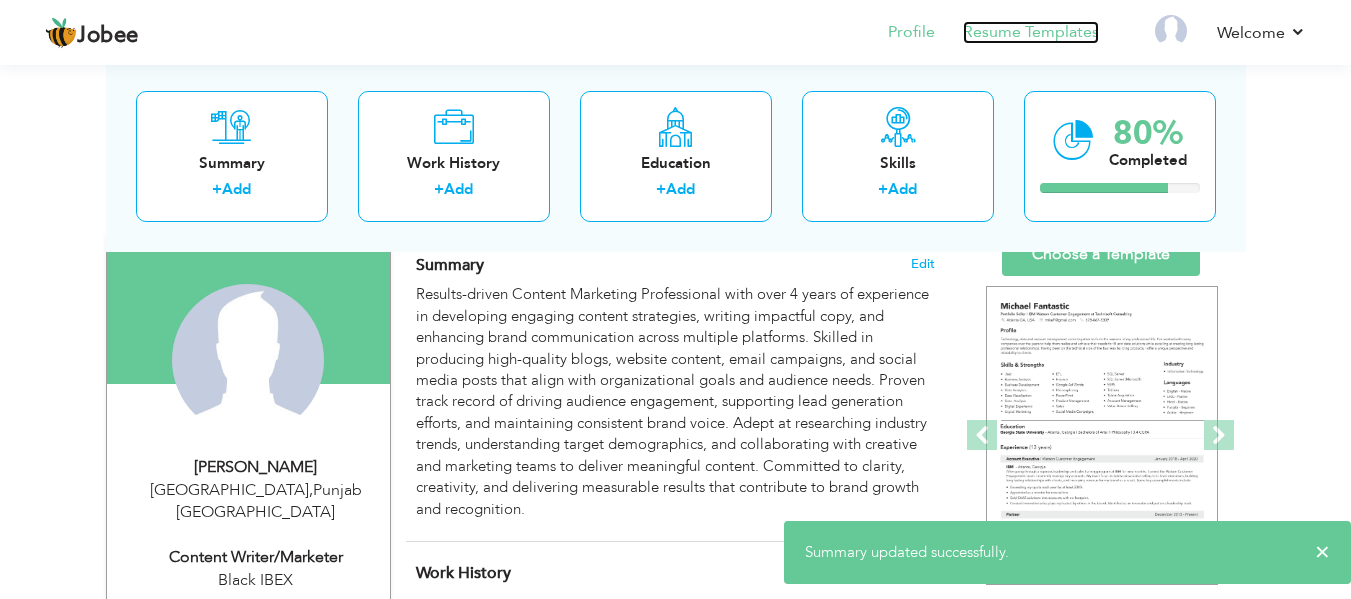 click on "Resume Templates" at bounding box center (1031, 32) 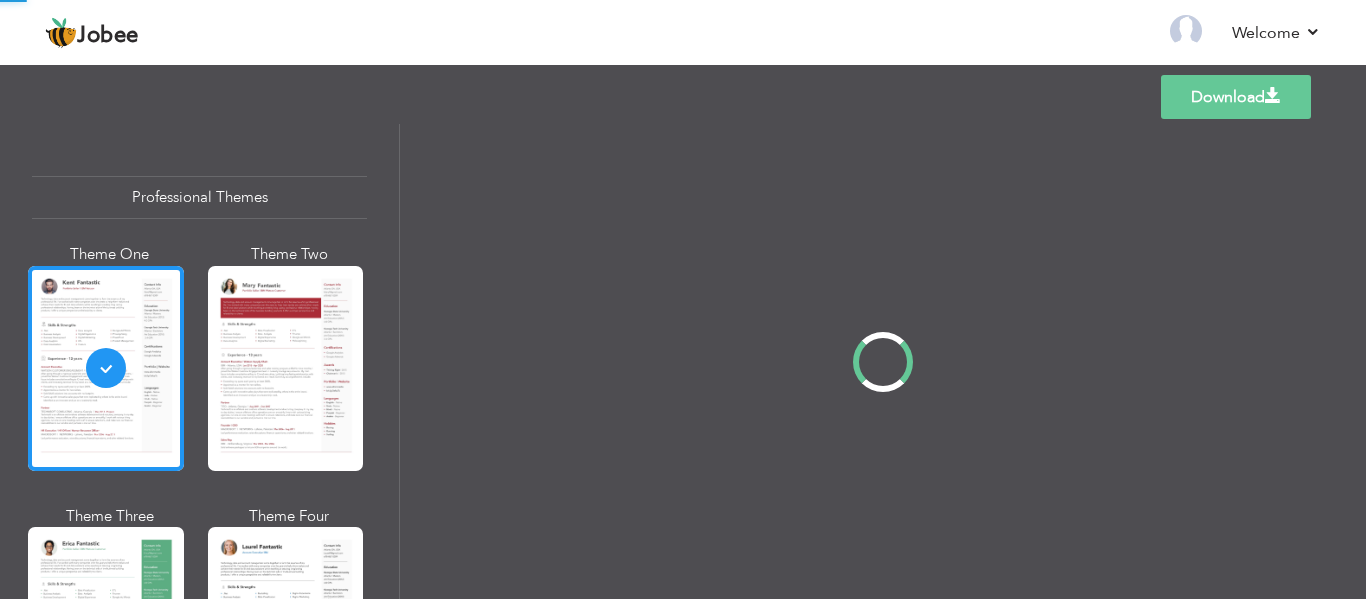 scroll, scrollTop: 0, scrollLeft: 0, axis: both 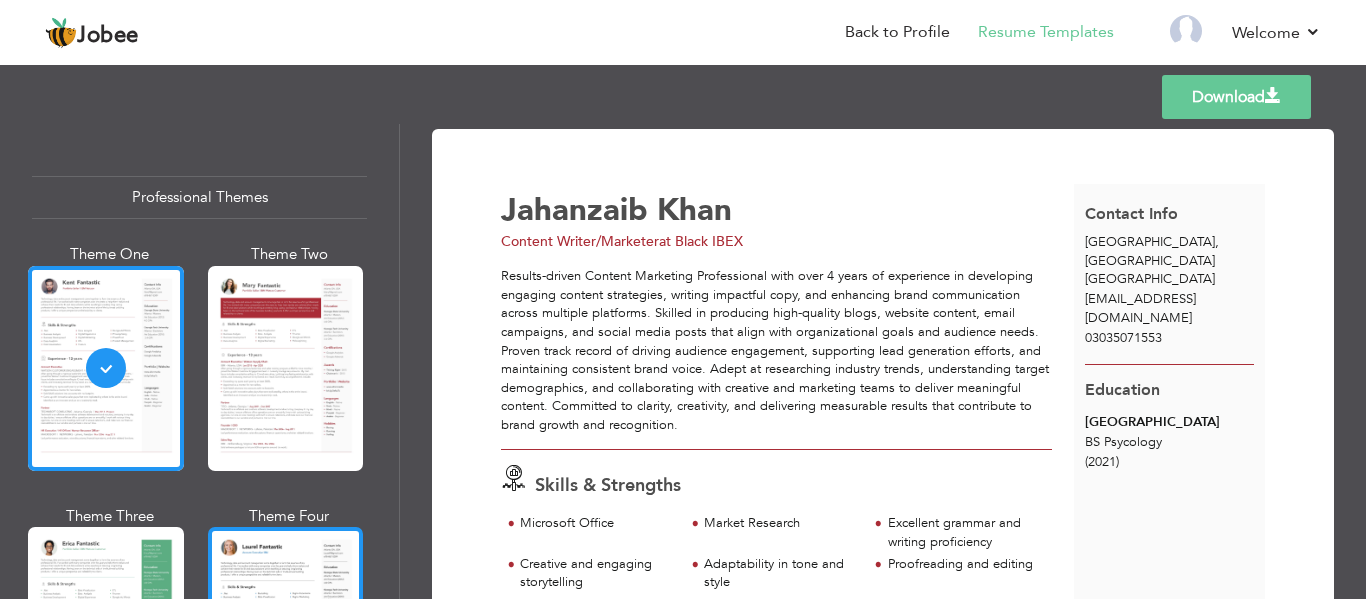 click at bounding box center (286, 629) 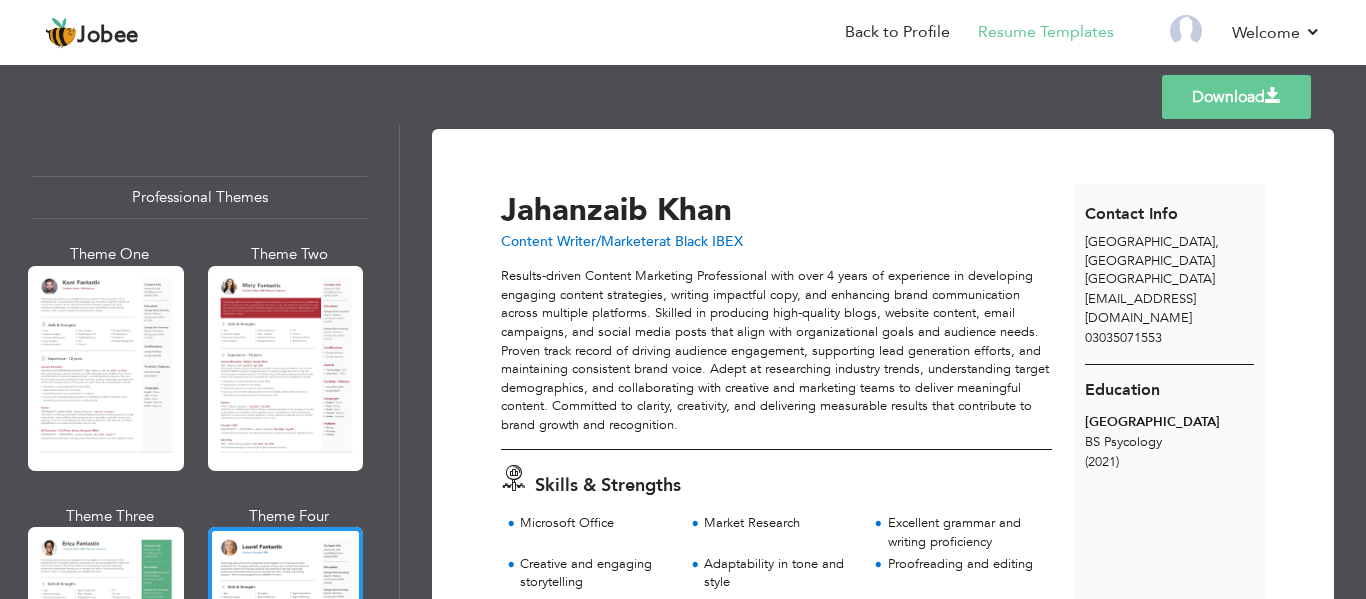 click on "Templates
Download" at bounding box center [683, 97] 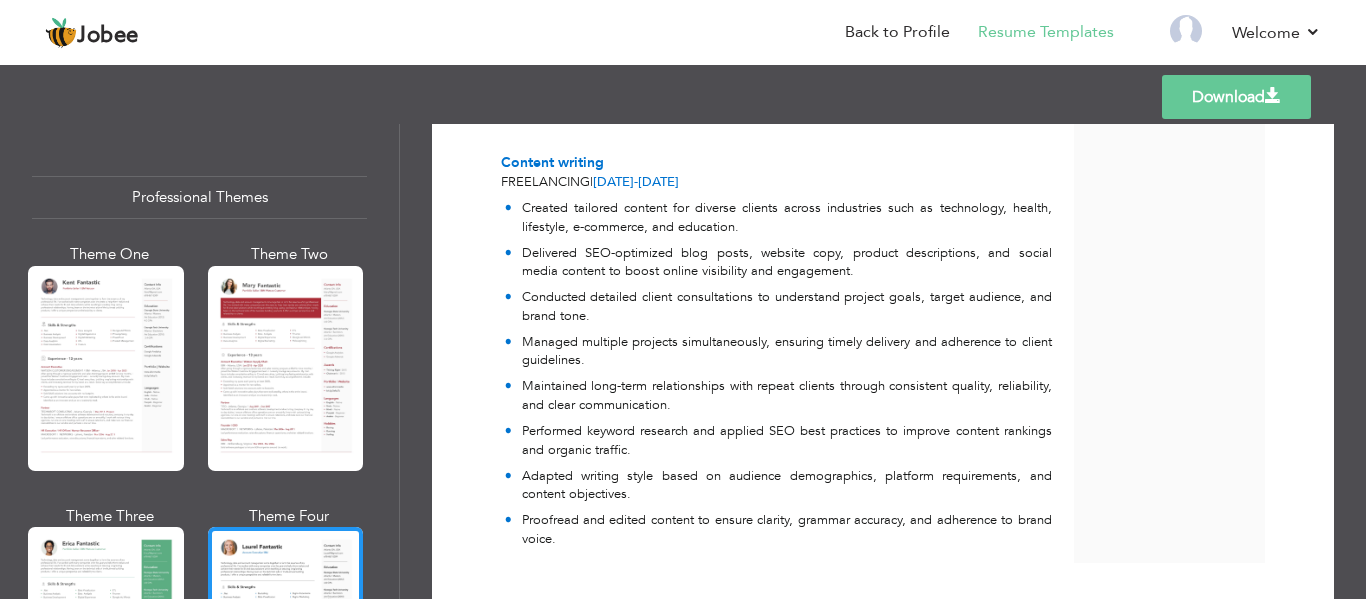 scroll, scrollTop: 975, scrollLeft: 0, axis: vertical 